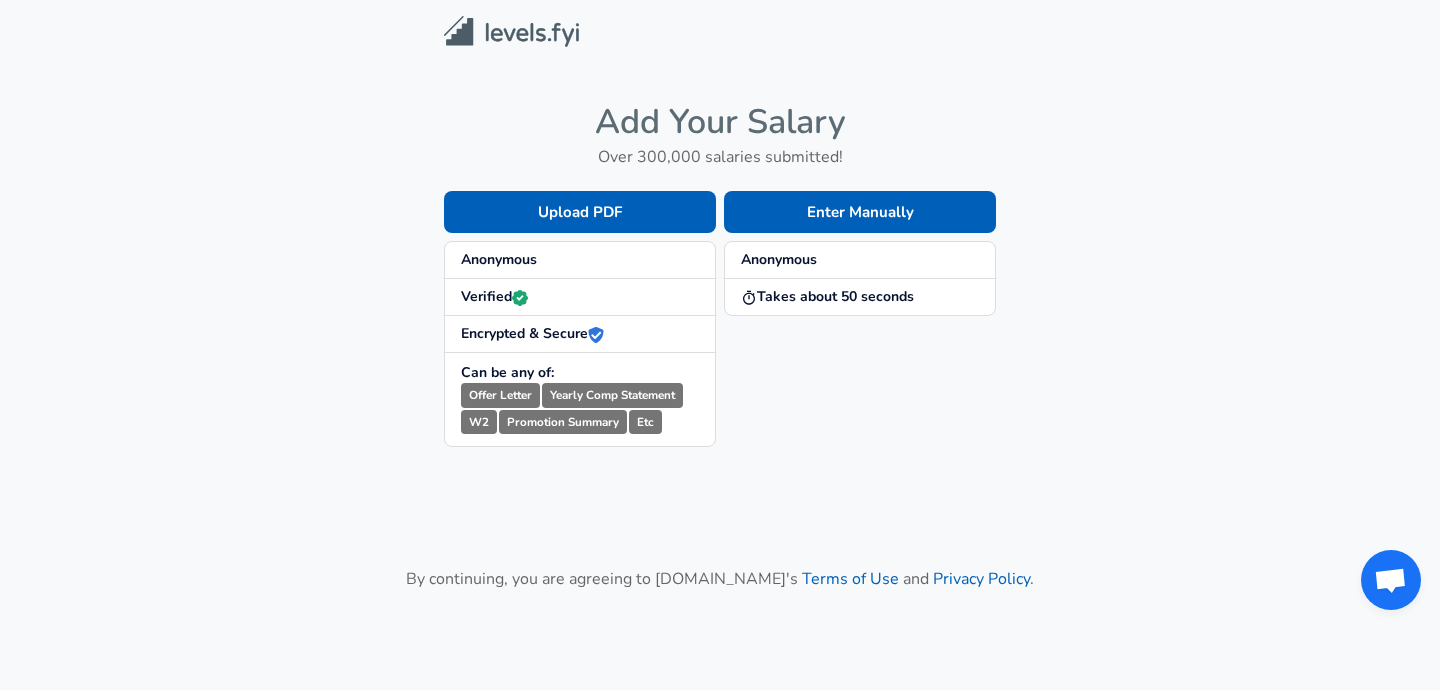 scroll, scrollTop: 0, scrollLeft: 0, axis: both 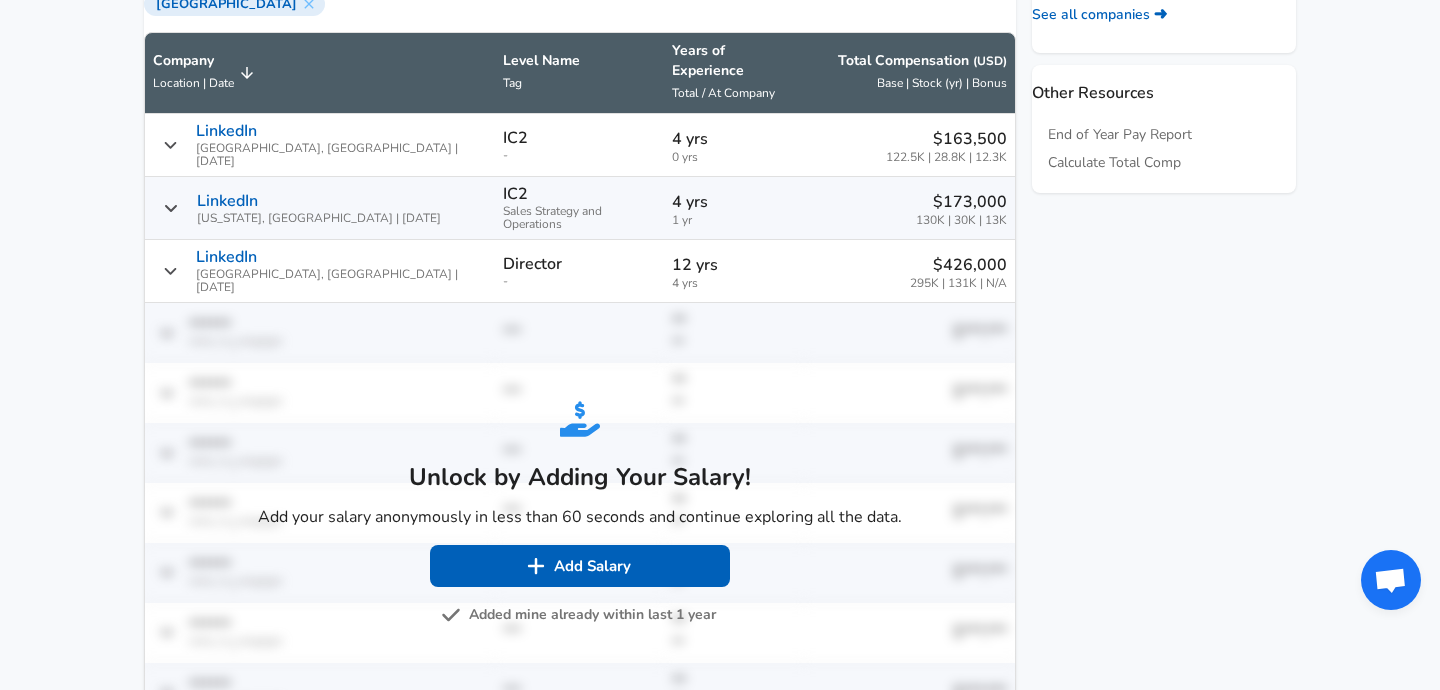 click on "Added mine already within last 1 year" at bounding box center (580, 615) 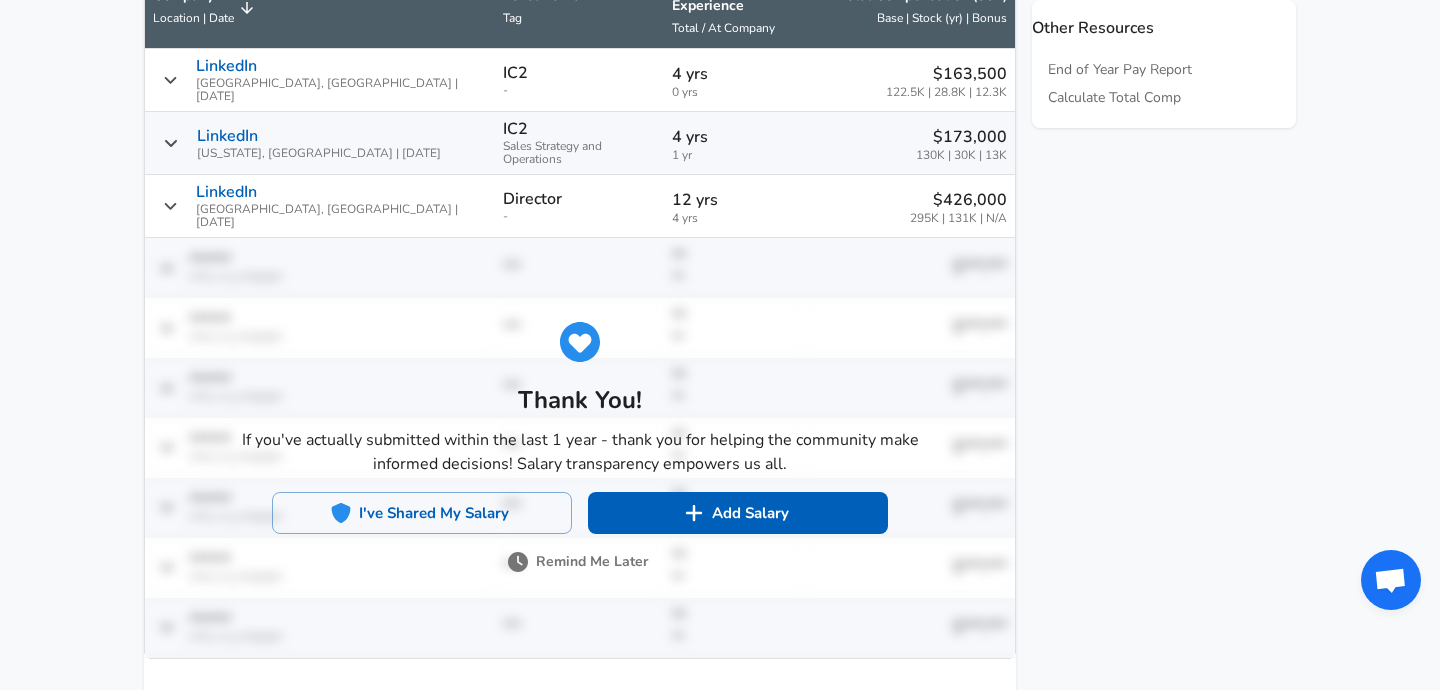 scroll, scrollTop: 1094, scrollLeft: 0, axis: vertical 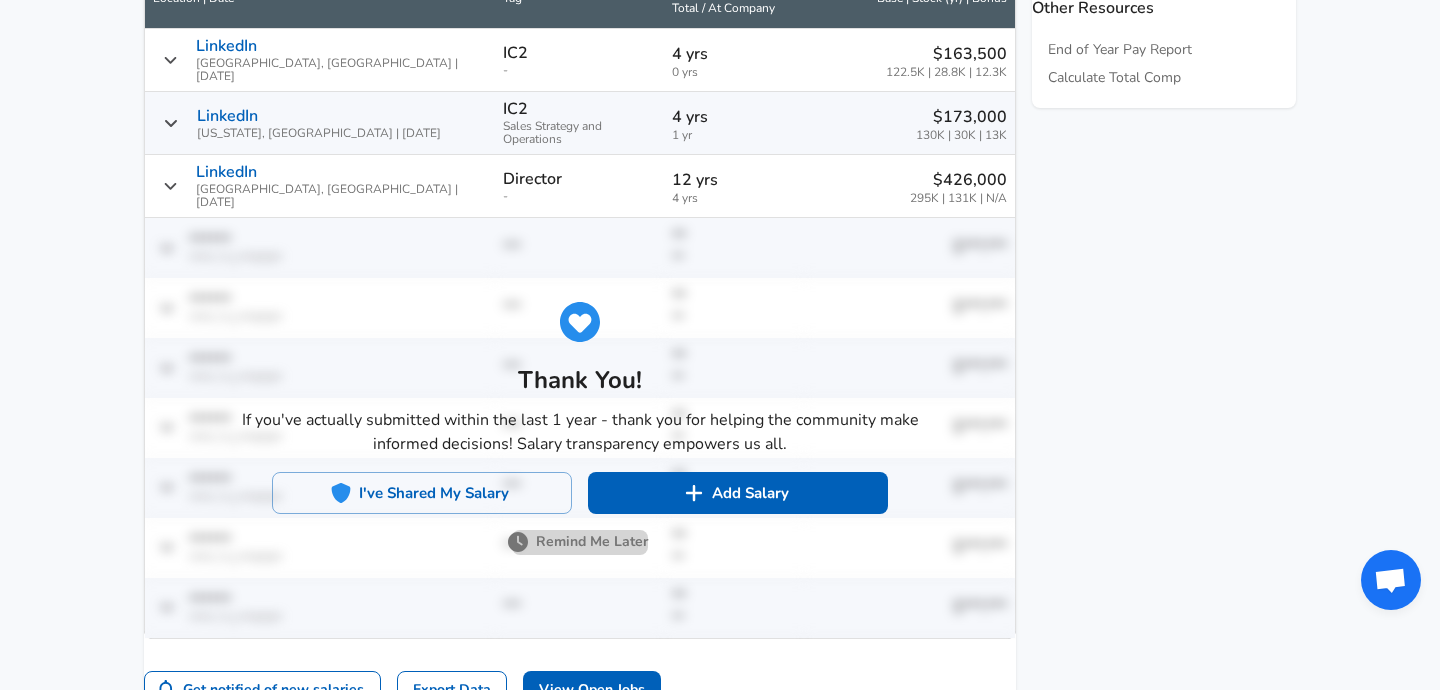 click on "Remind Me Later" at bounding box center [580, 542] 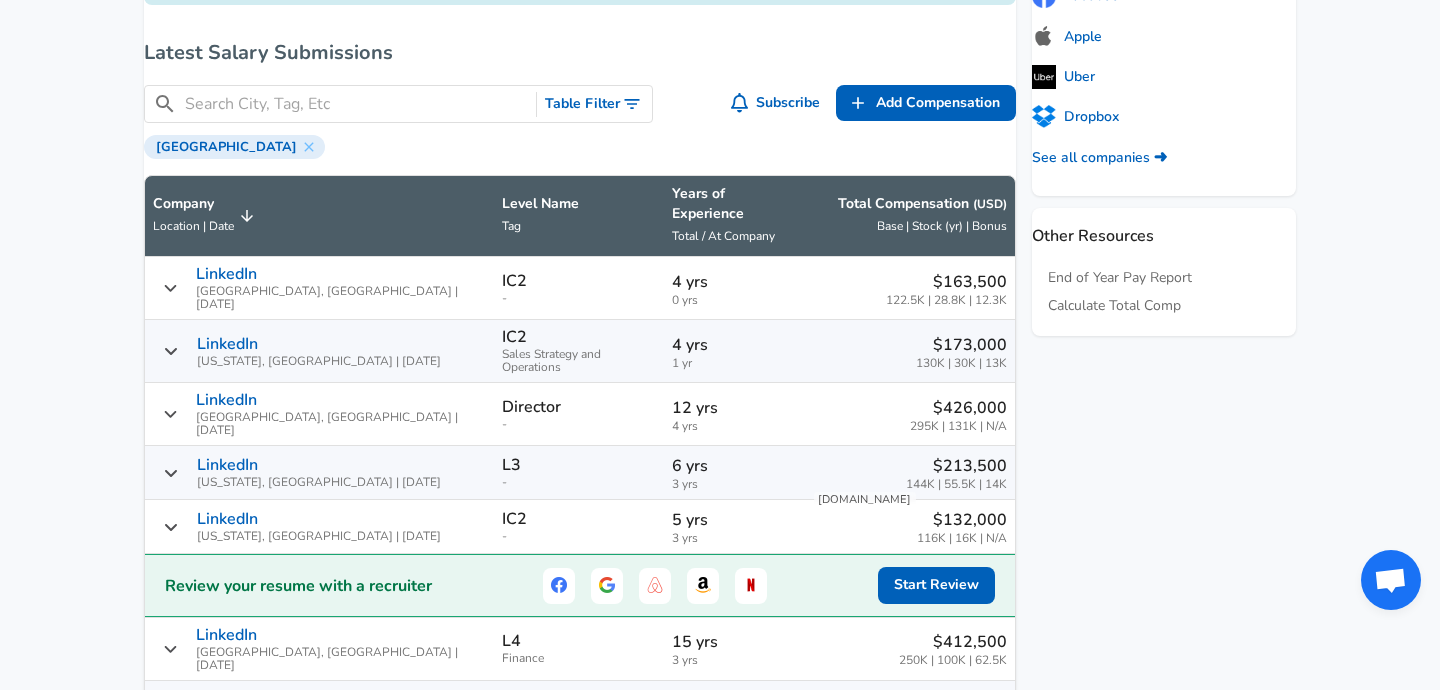 scroll, scrollTop: 865, scrollLeft: 0, axis: vertical 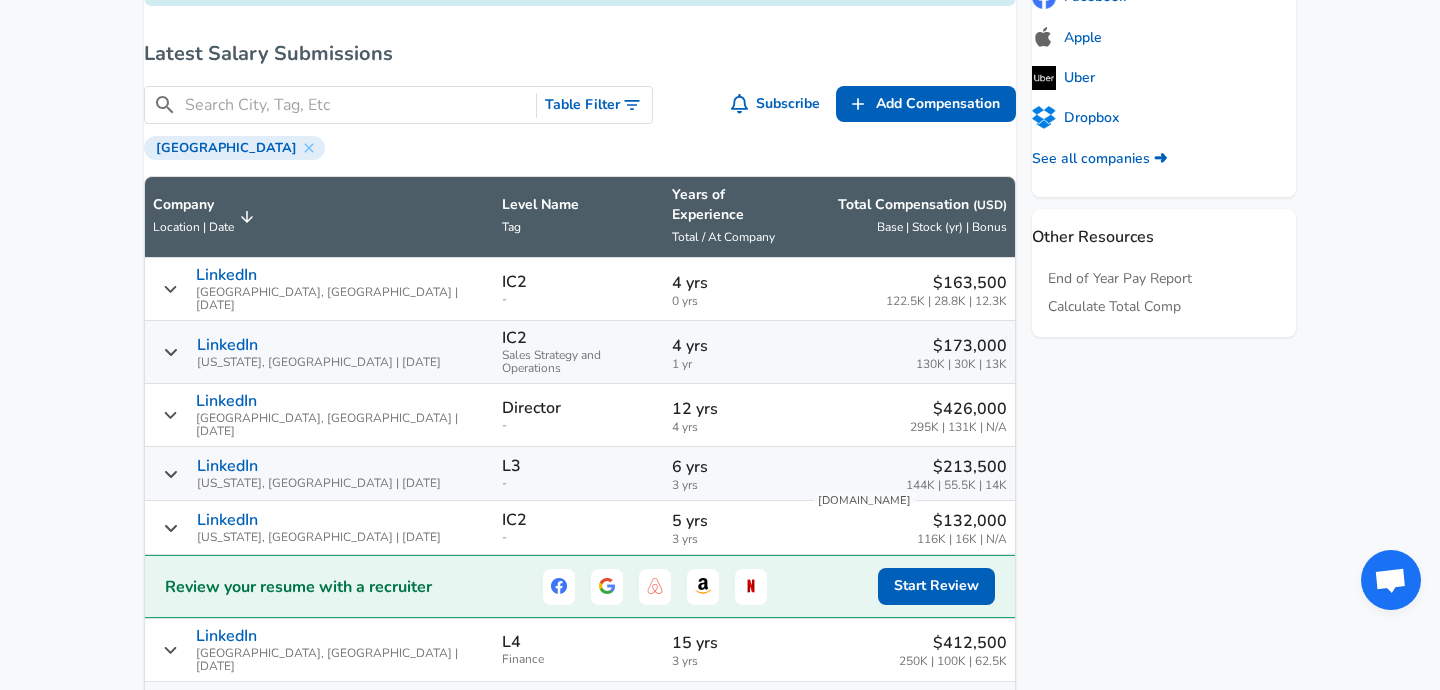click on "Table Filter" at bounding box center (594, 105) 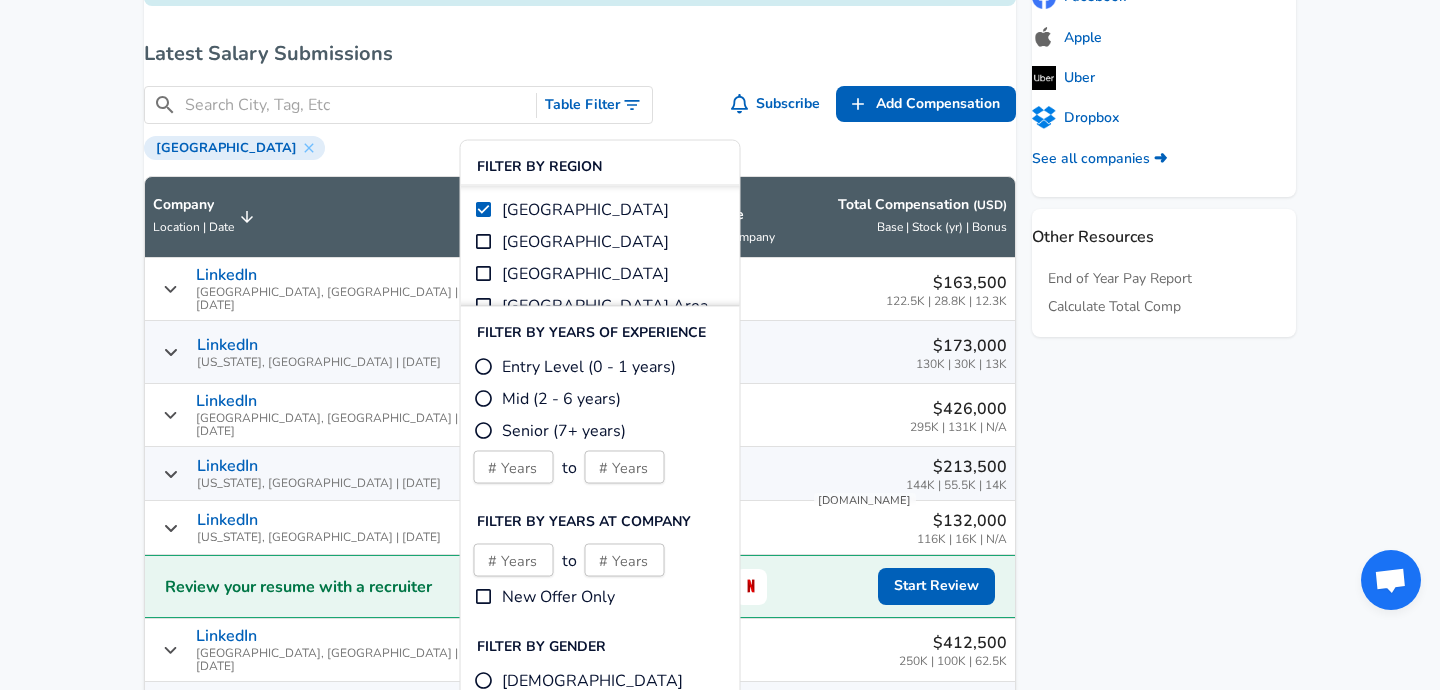 click on "​ Table Filter" at bounding box center (398, 105) 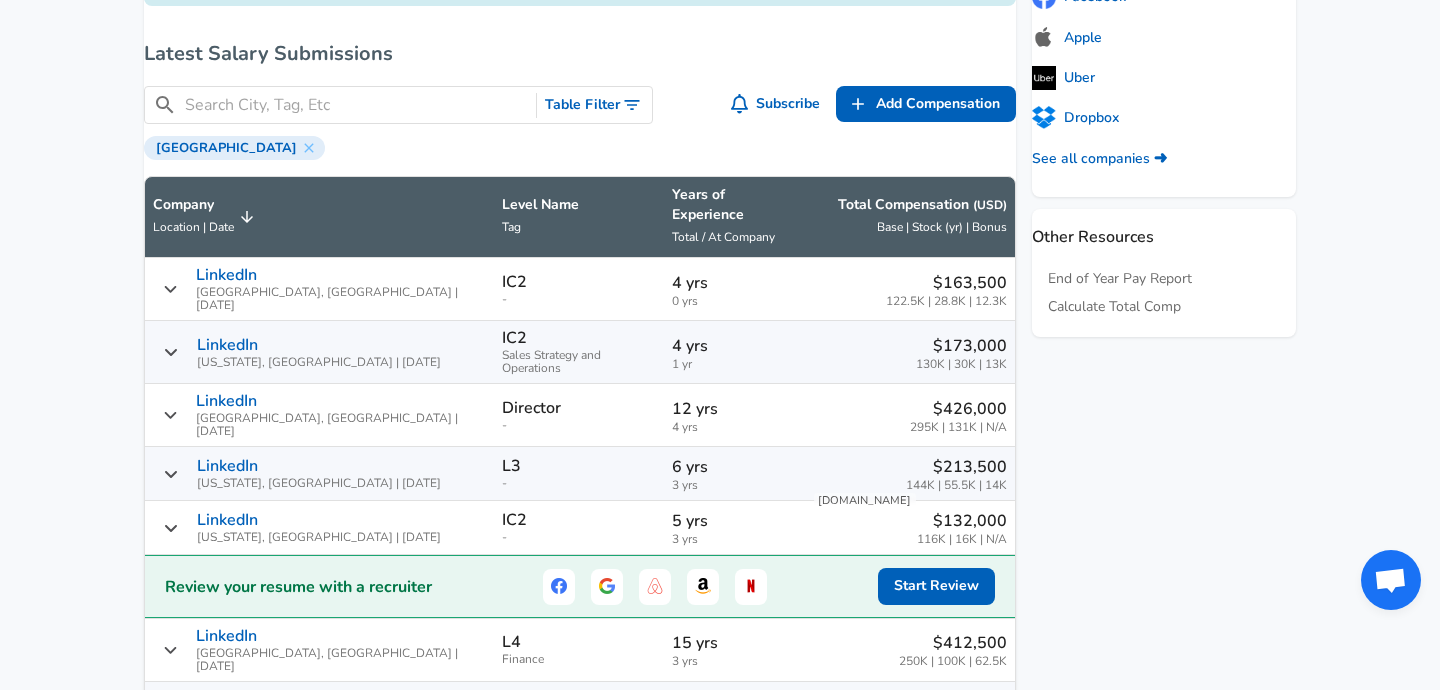 click at bounding box center (356, 105) 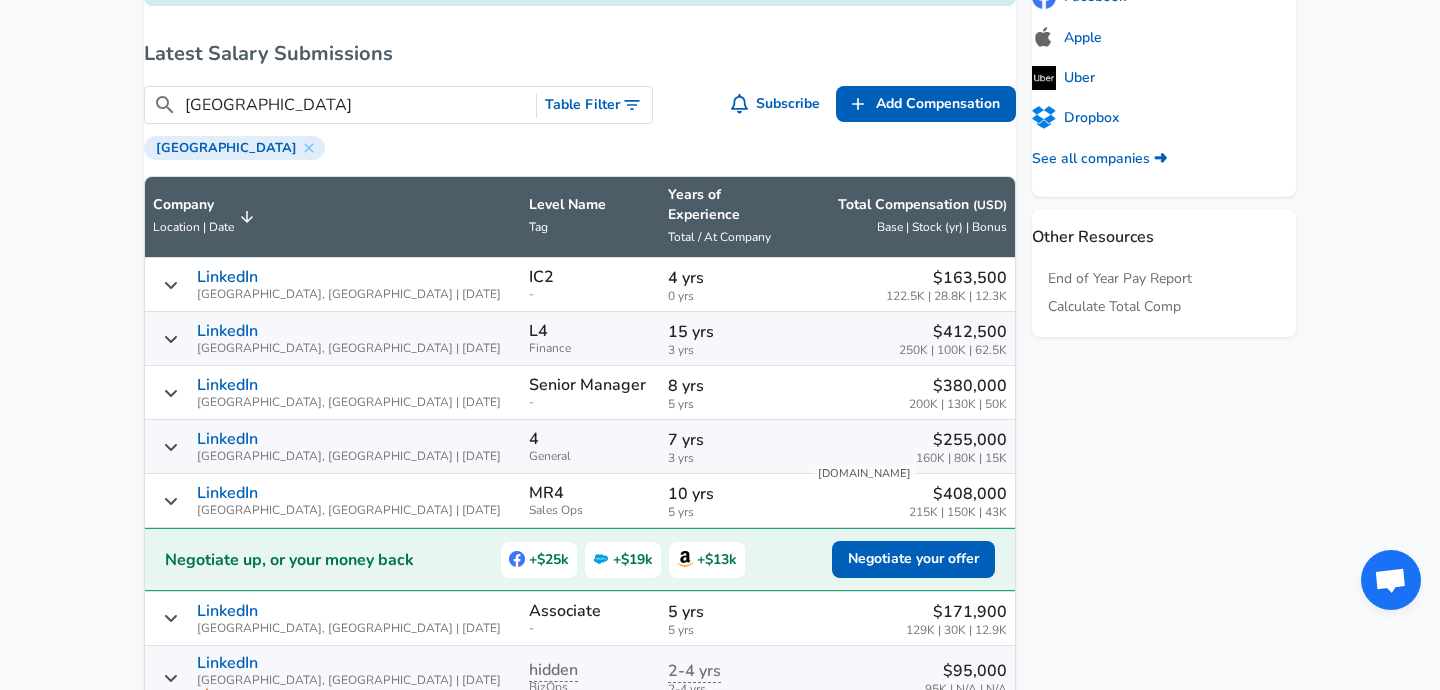 type on "[GEOGRAPHIC_DATA]" 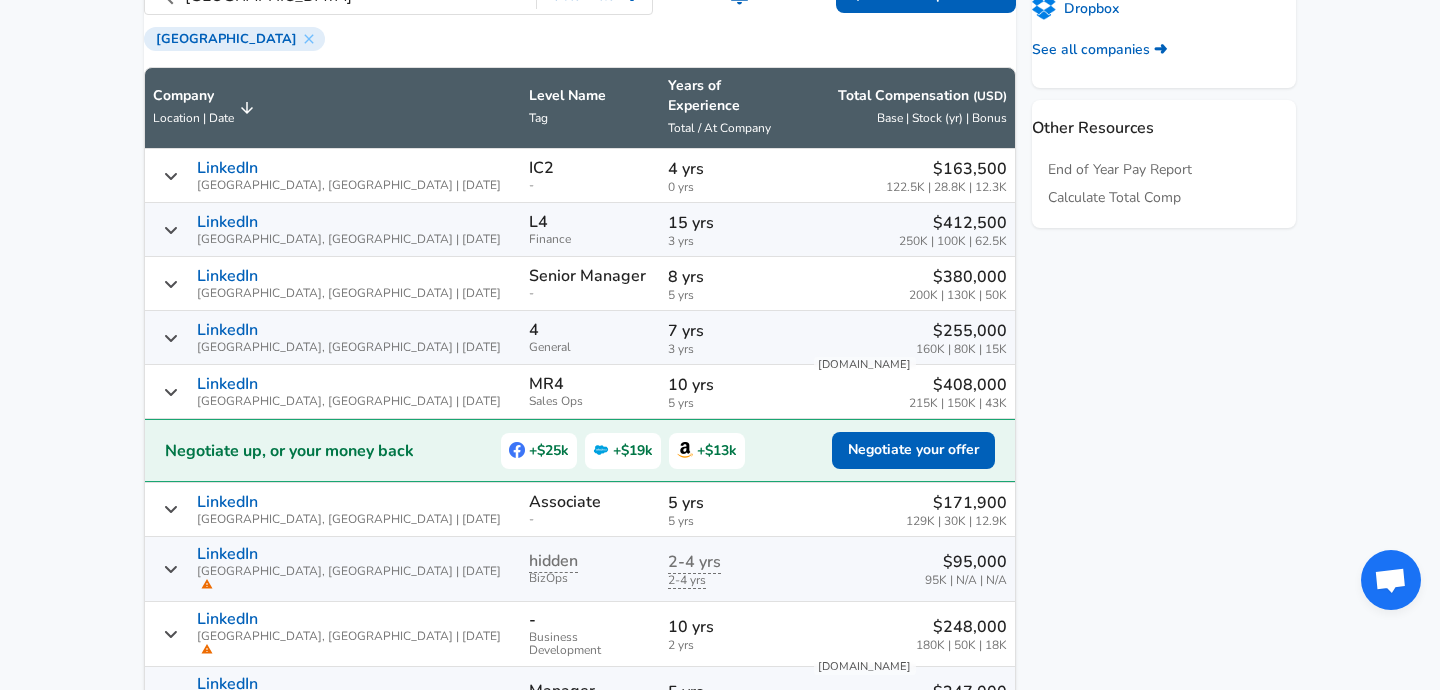 scroll, scrollTop: 946, scrollLeft: 0, axis: vertical 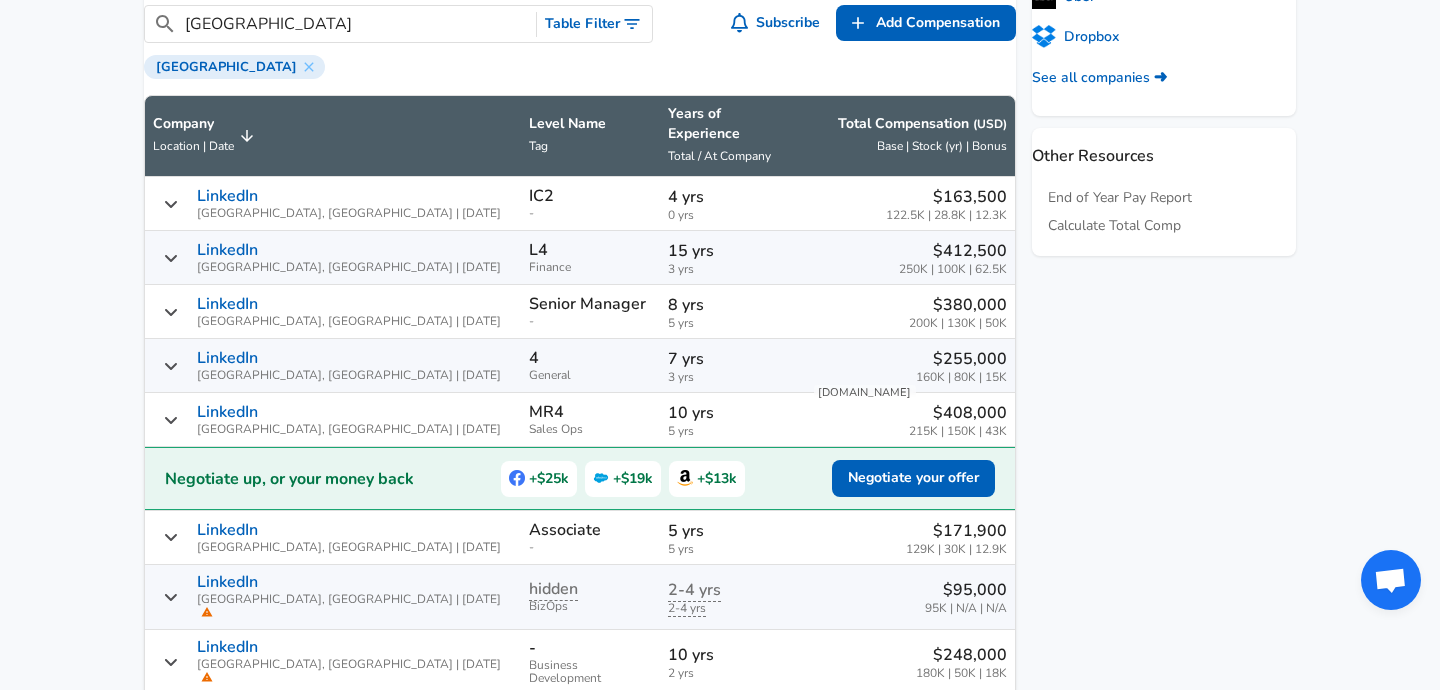 click on "LinkedIn" at bounding box center [227, 358] 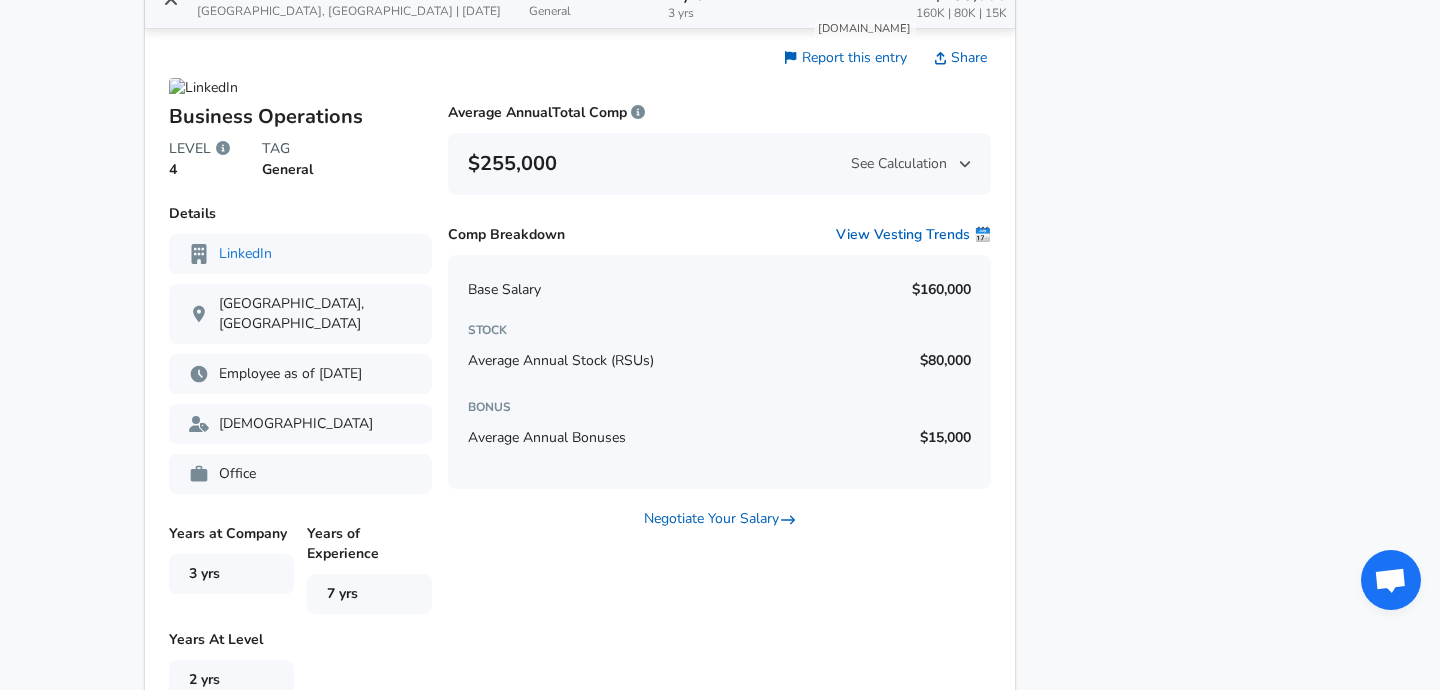 scroll, scrollTop: 1291, scrollLeft: 0, axis: vertical 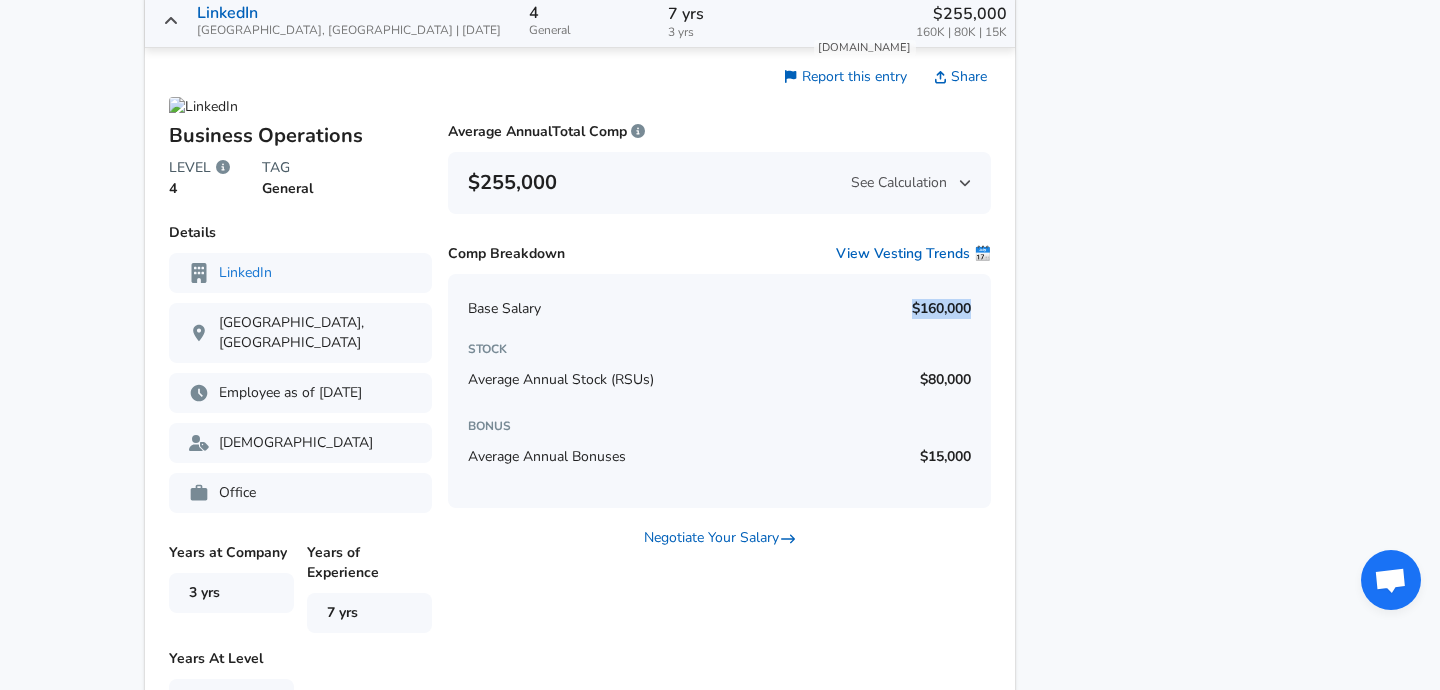drag, startPoint x: 882, startPoint y: 306, endPoint x: 981, endPoint y: 307, distance: 99.00505 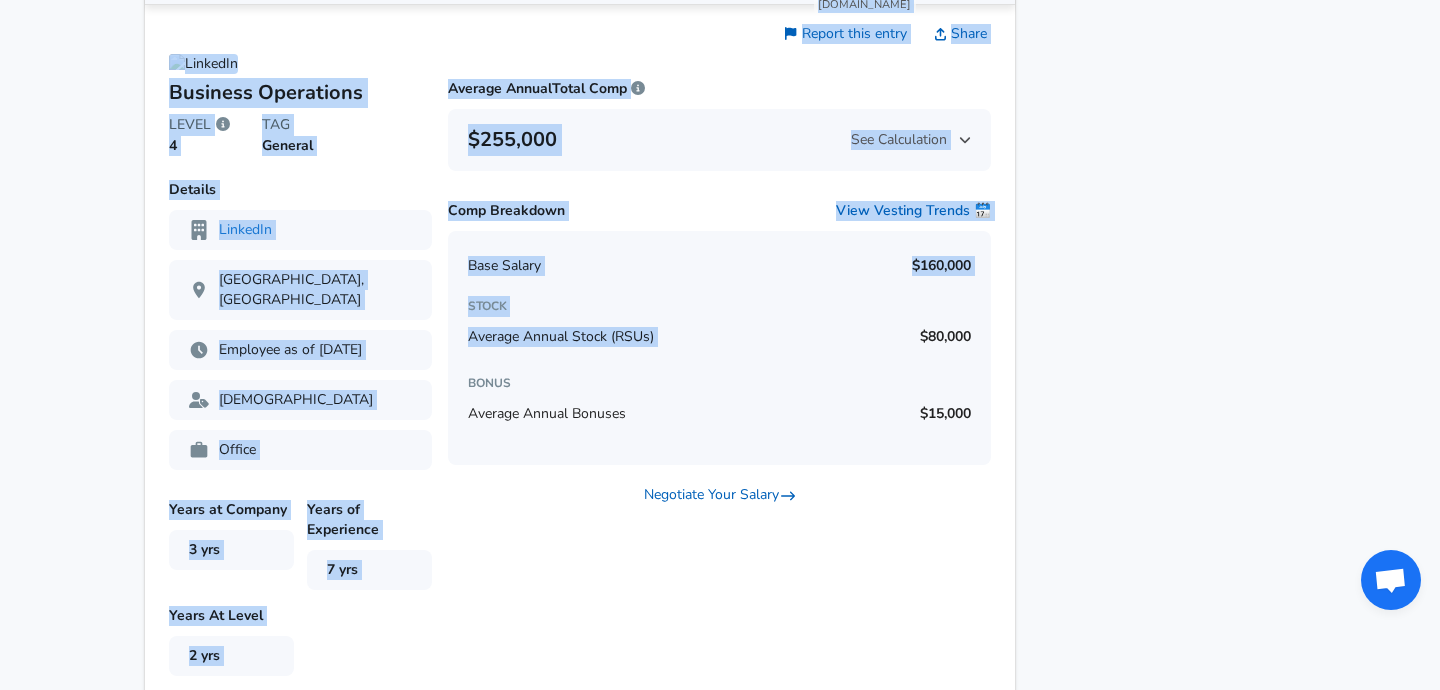 drag, startPoint x: 891, startPoint y: 333, endPoint x: 995, endPoint y: 337, distance: 104.0769 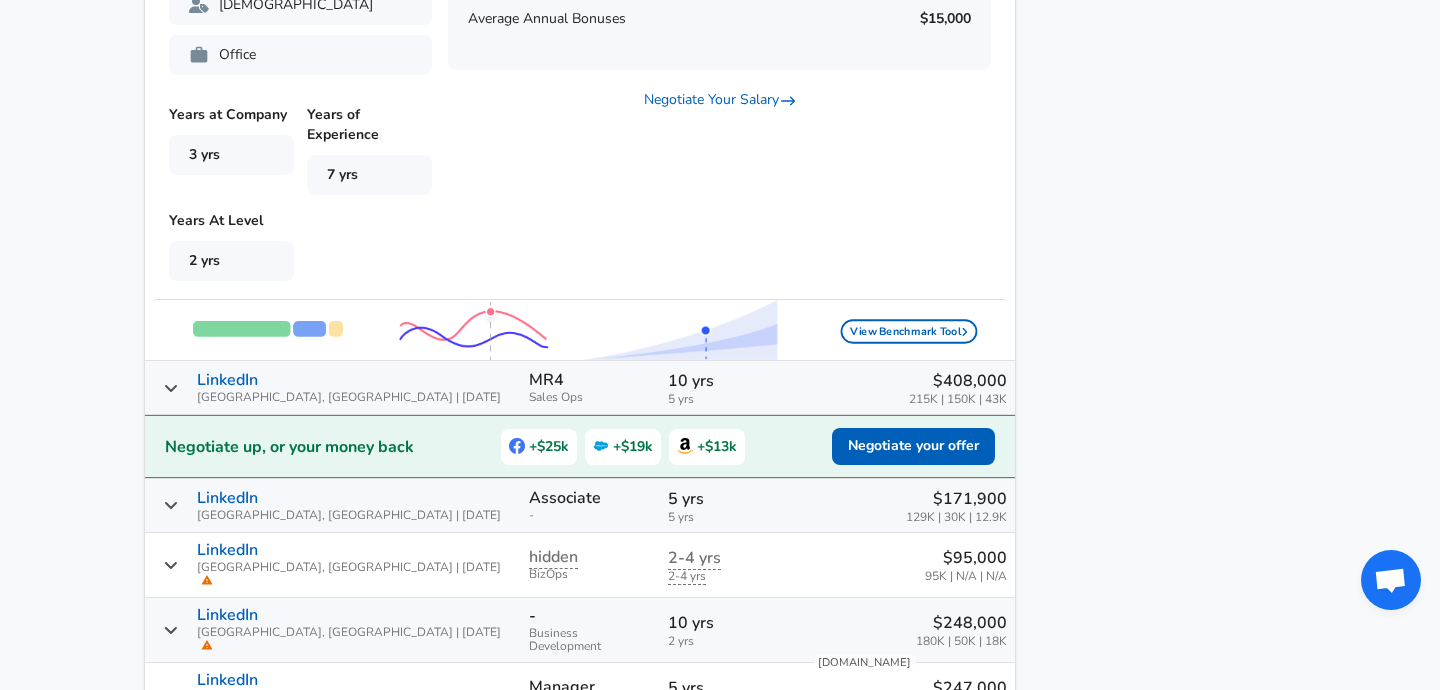 scroll, scrollTop: 1799, scrollLeft: 0, axis: vertical 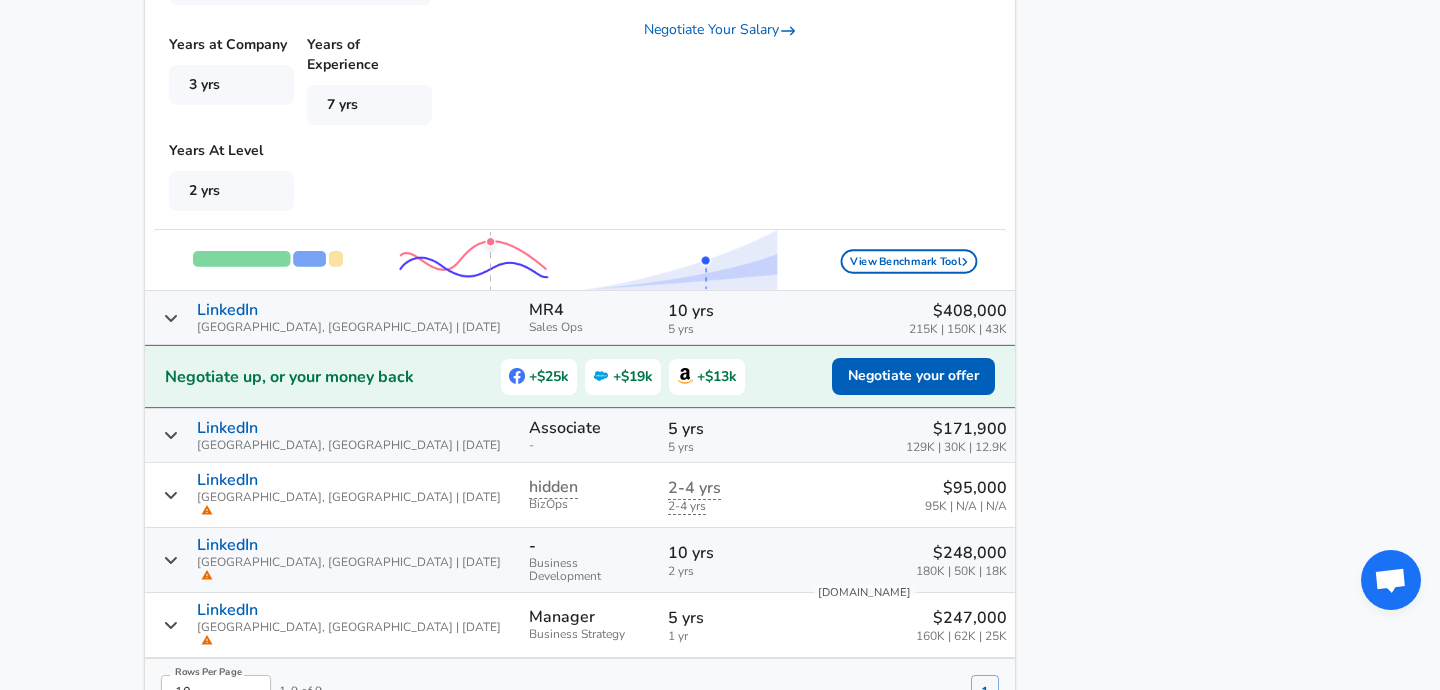 click on "LinkedIn" at bounding box center (227, 428) 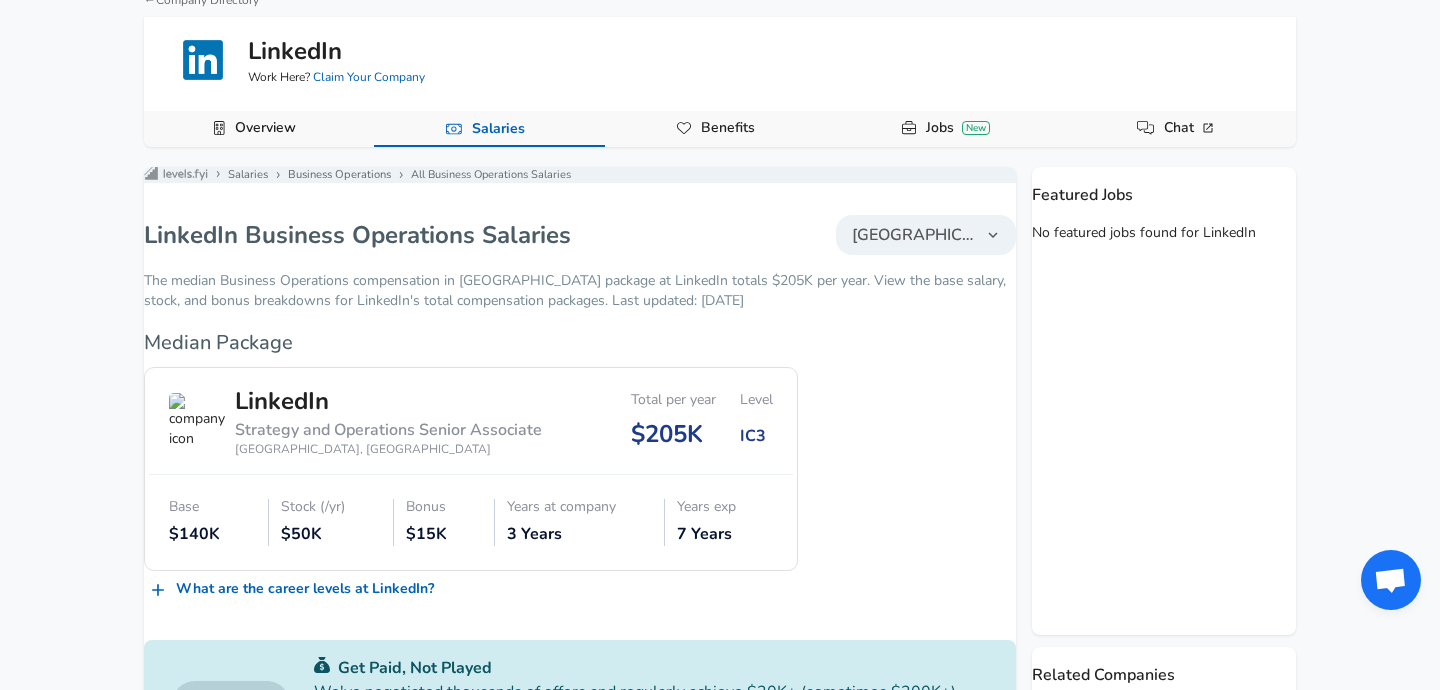 scroll, scrollTop: 0, scrollLeft: 0, axis: both 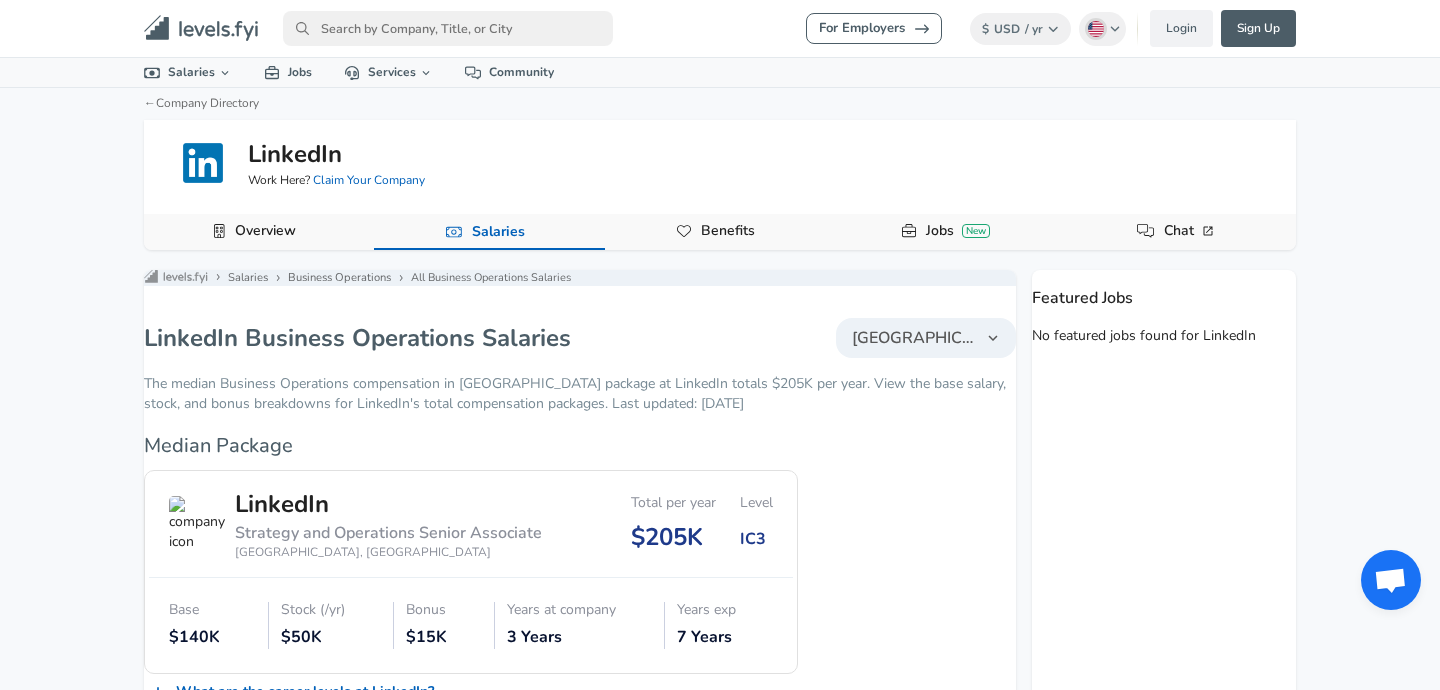 click at bounding box center [448, 28] 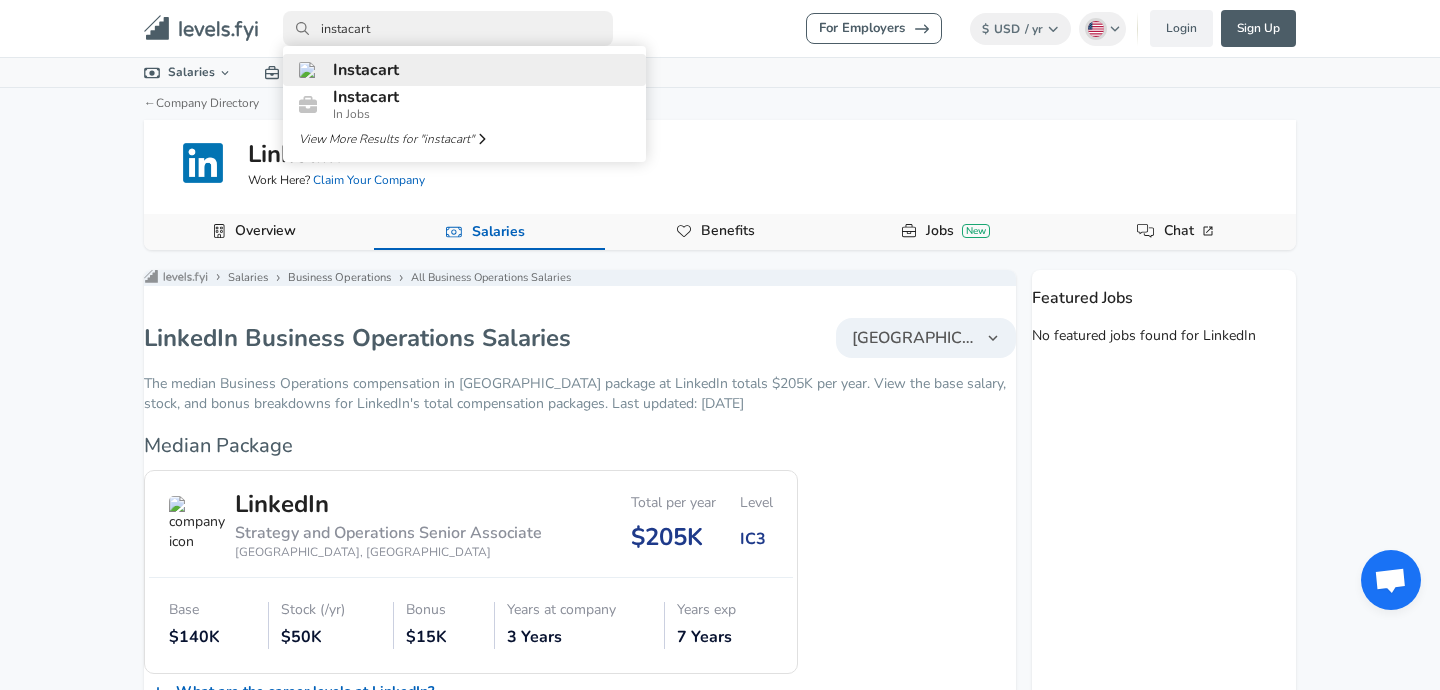 type on "instacart" 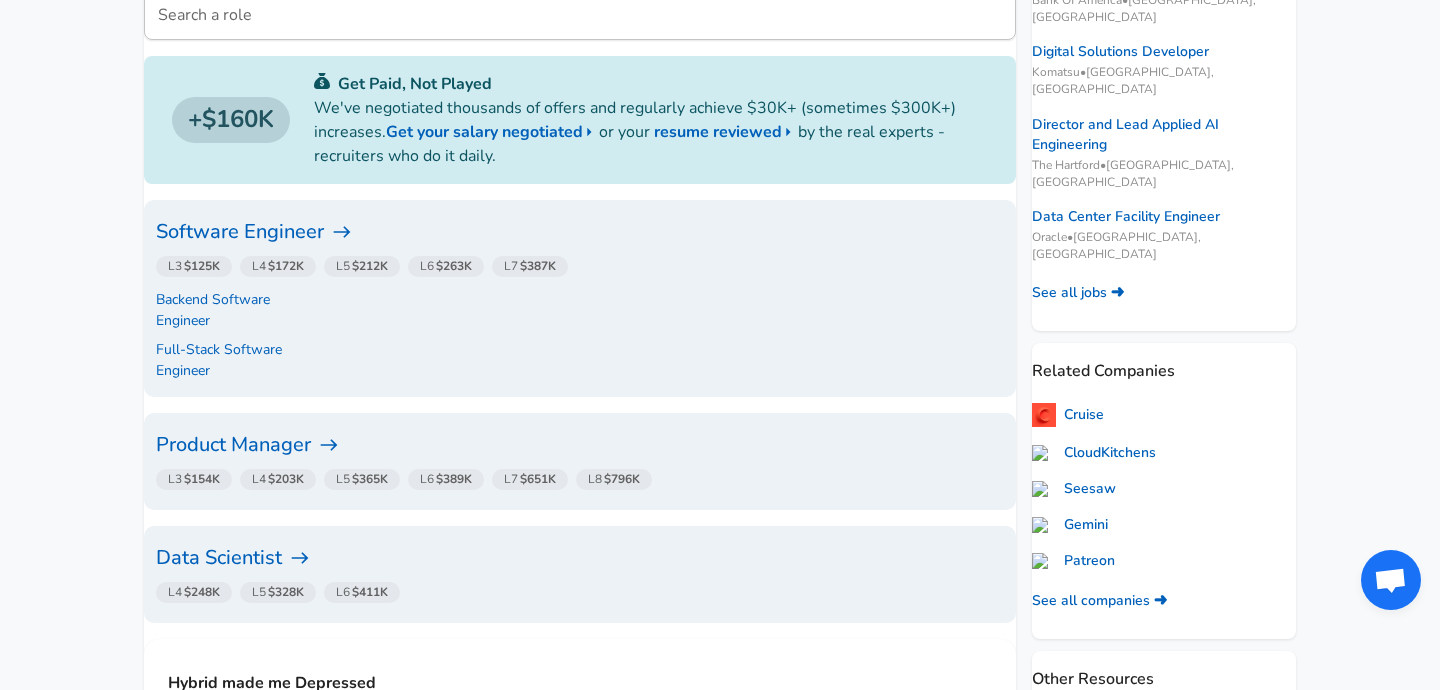 scroll, scrollTop: 192, scrollLeft: 0, axis: vertical 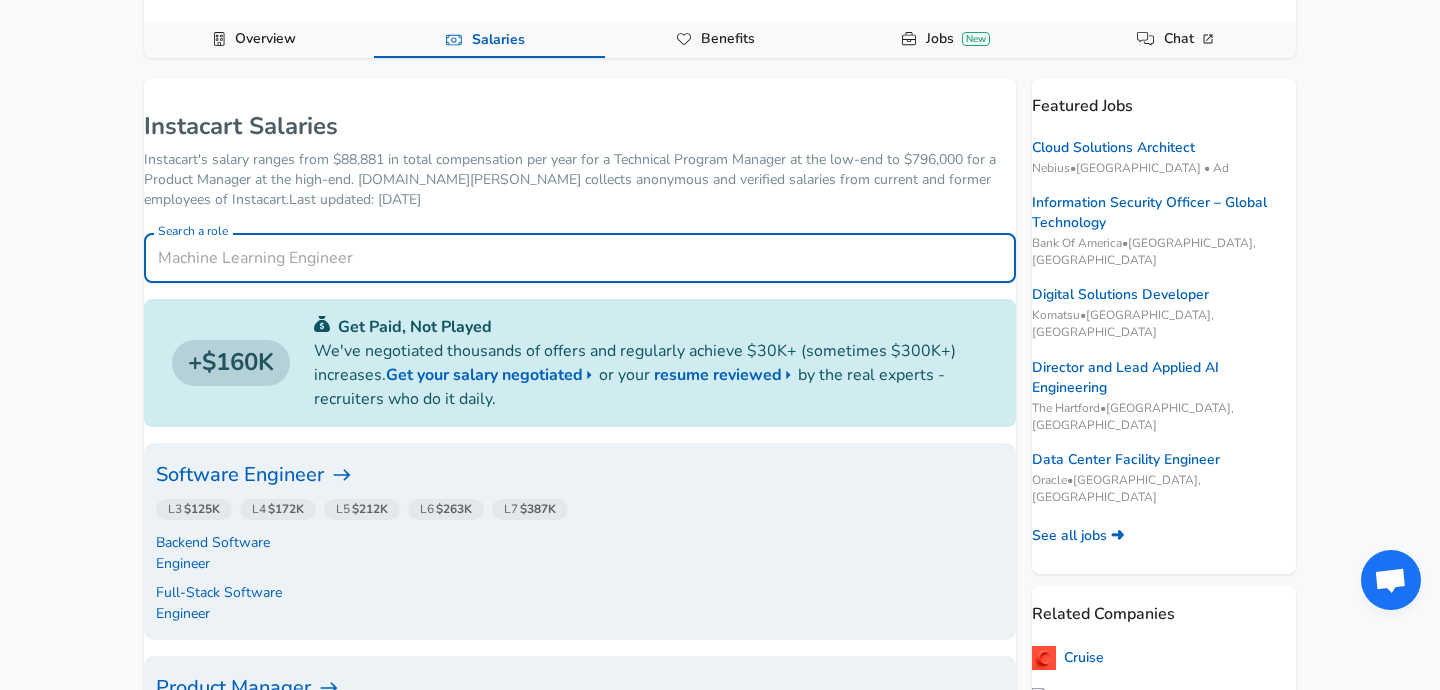 click on "Search a role" at bounding box center (580, 258) 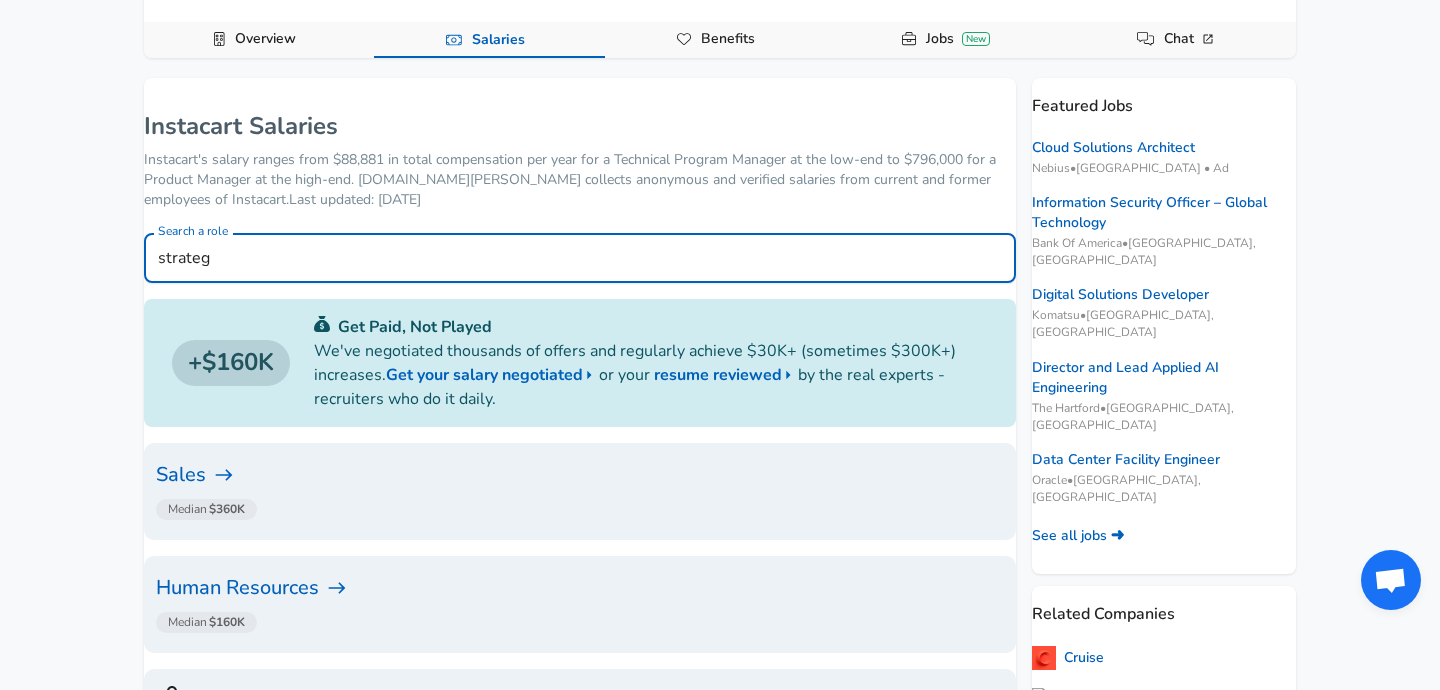 type on "strategy" 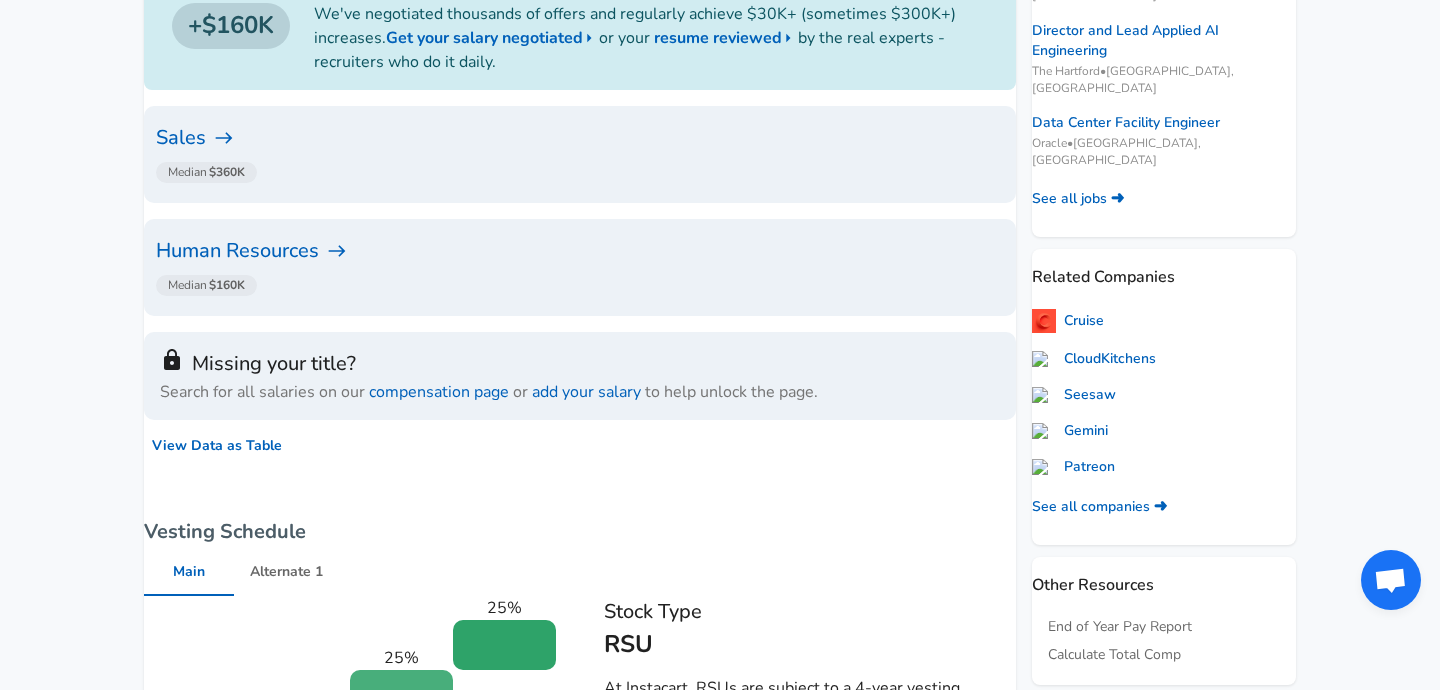 scroll, scrollTop: 389, scrollLeft: 0, axis: vertical 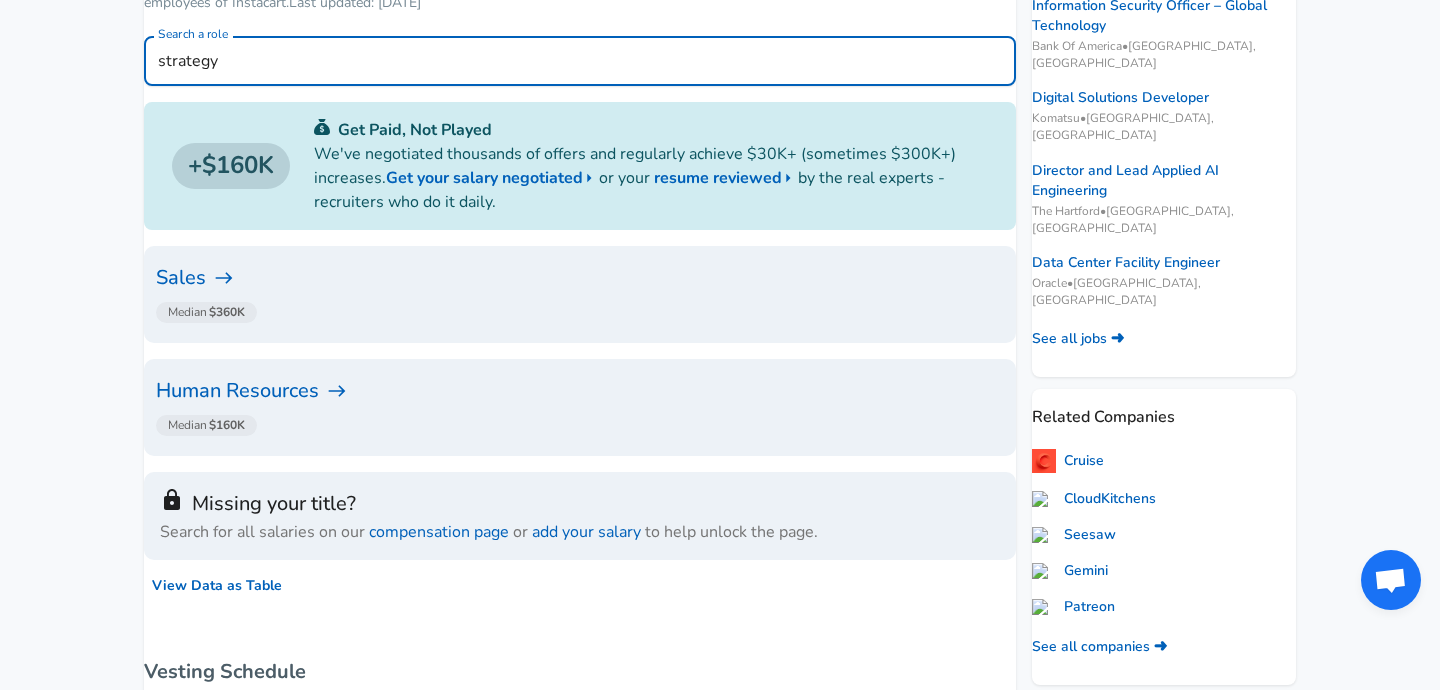 click on "strategy" at bounding box center (580, 61) 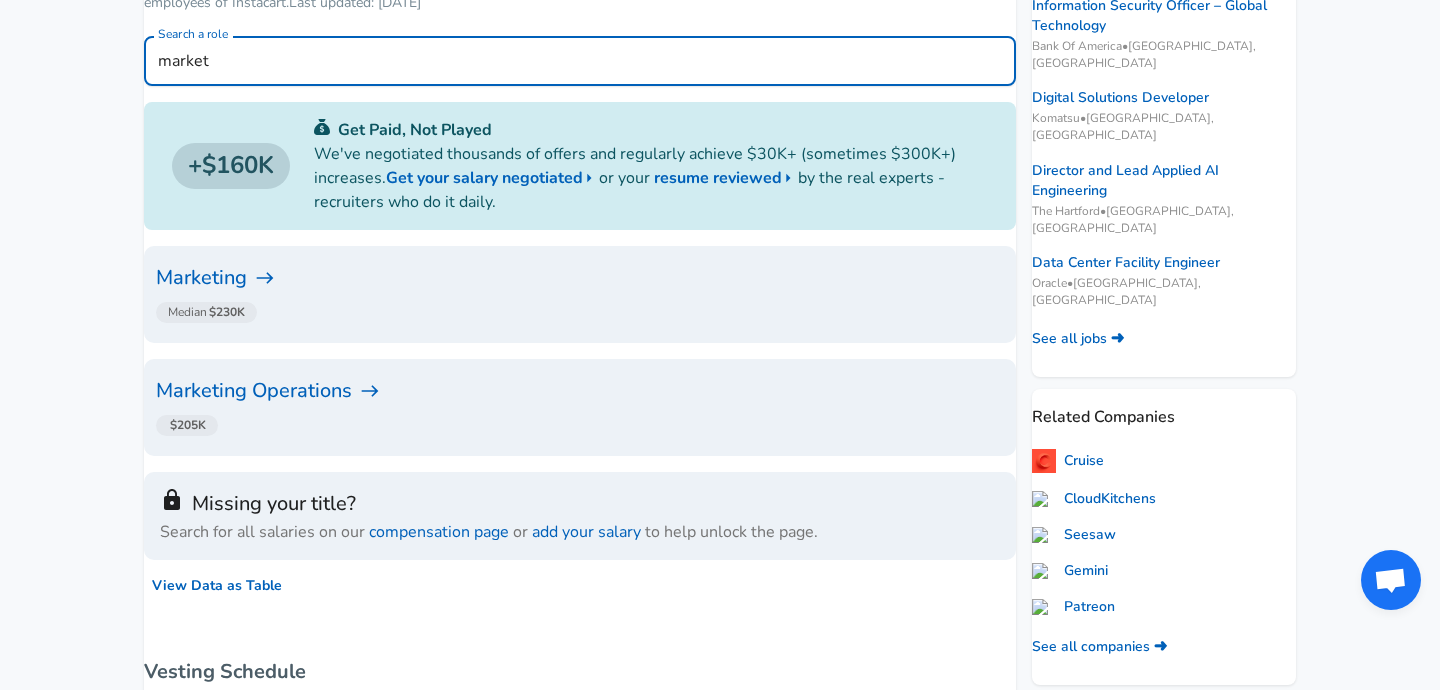 type on "market" 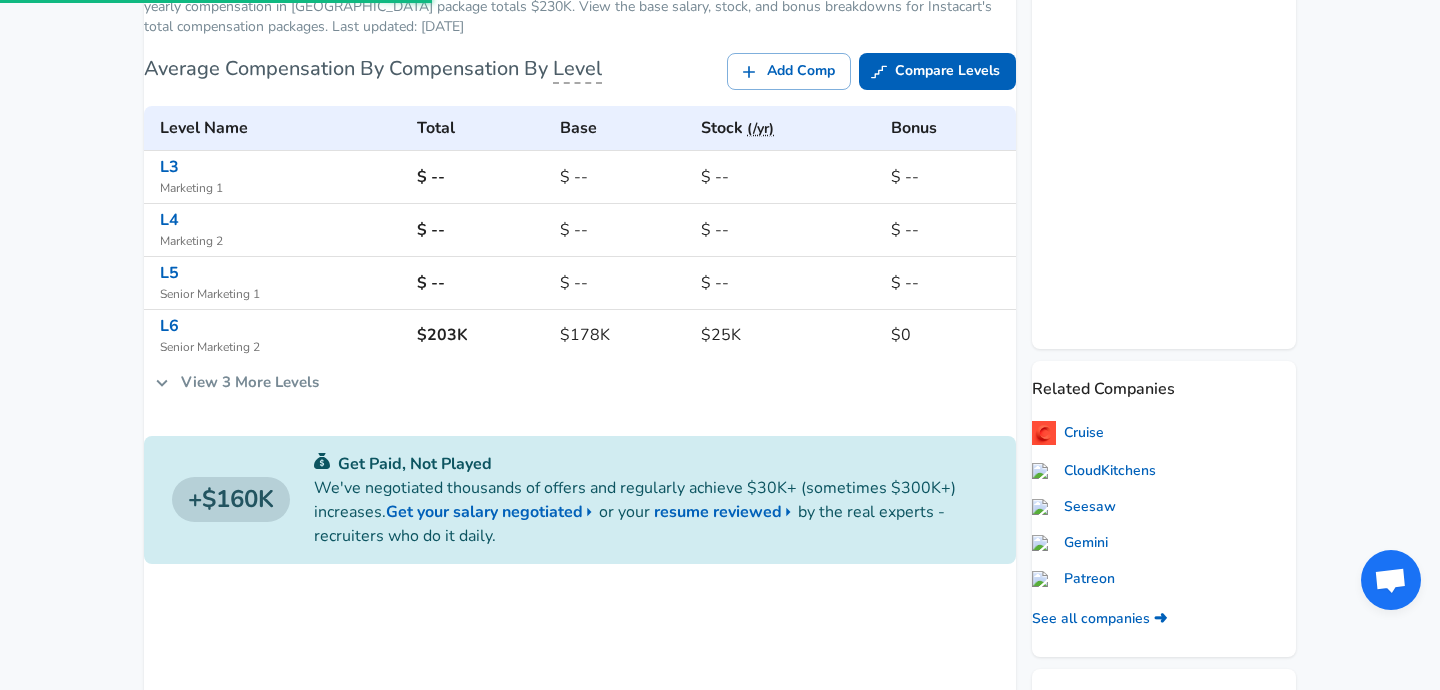 scroll, scrollTop: 0, scrollLeft: 0, axis: both 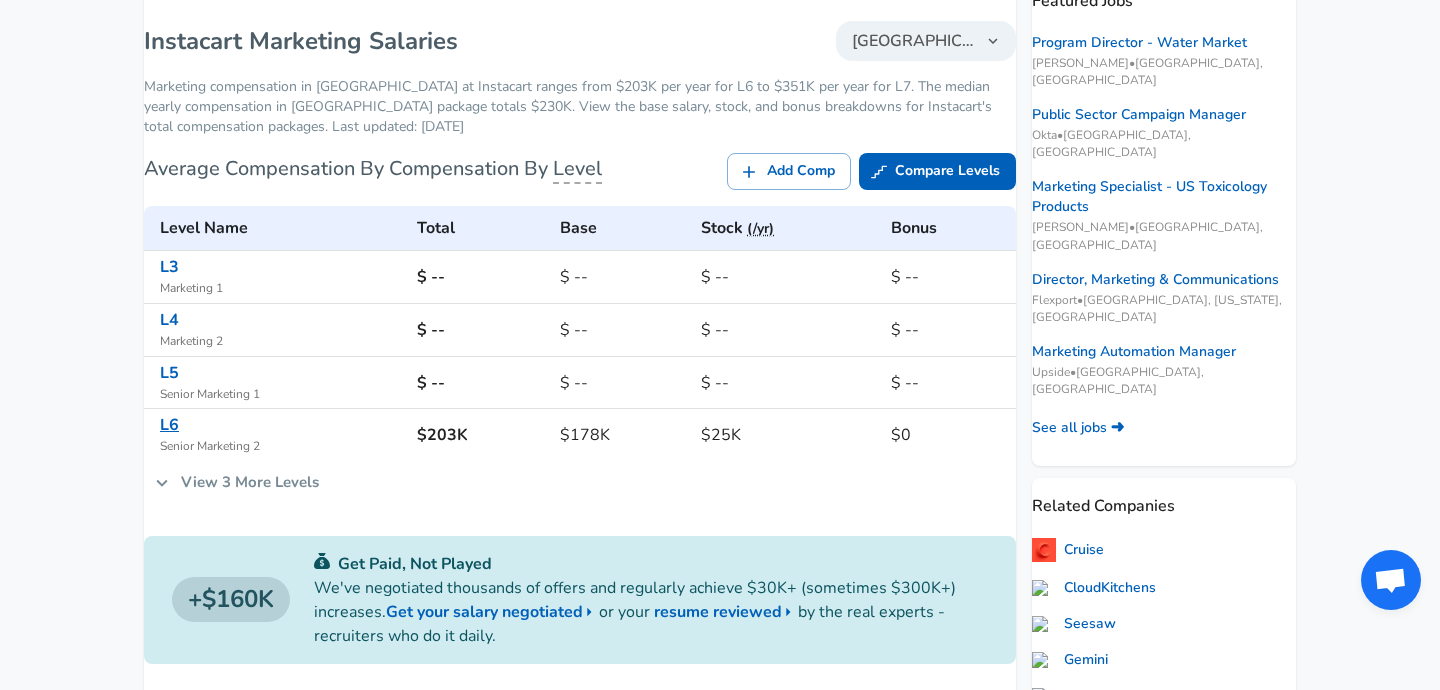 click on "L6" at bounding box center [169, 425] 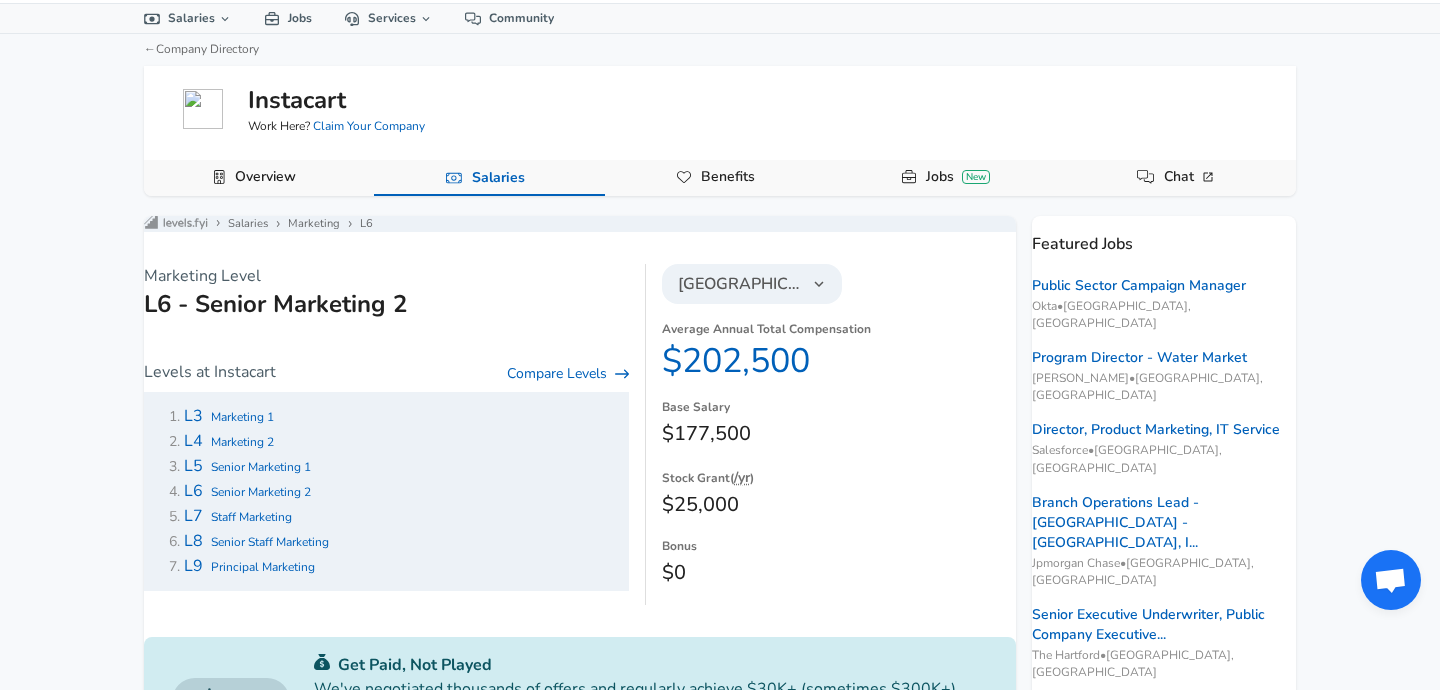 scroll, scrollTop: 58, scrollLeft: 0, axis: vertical 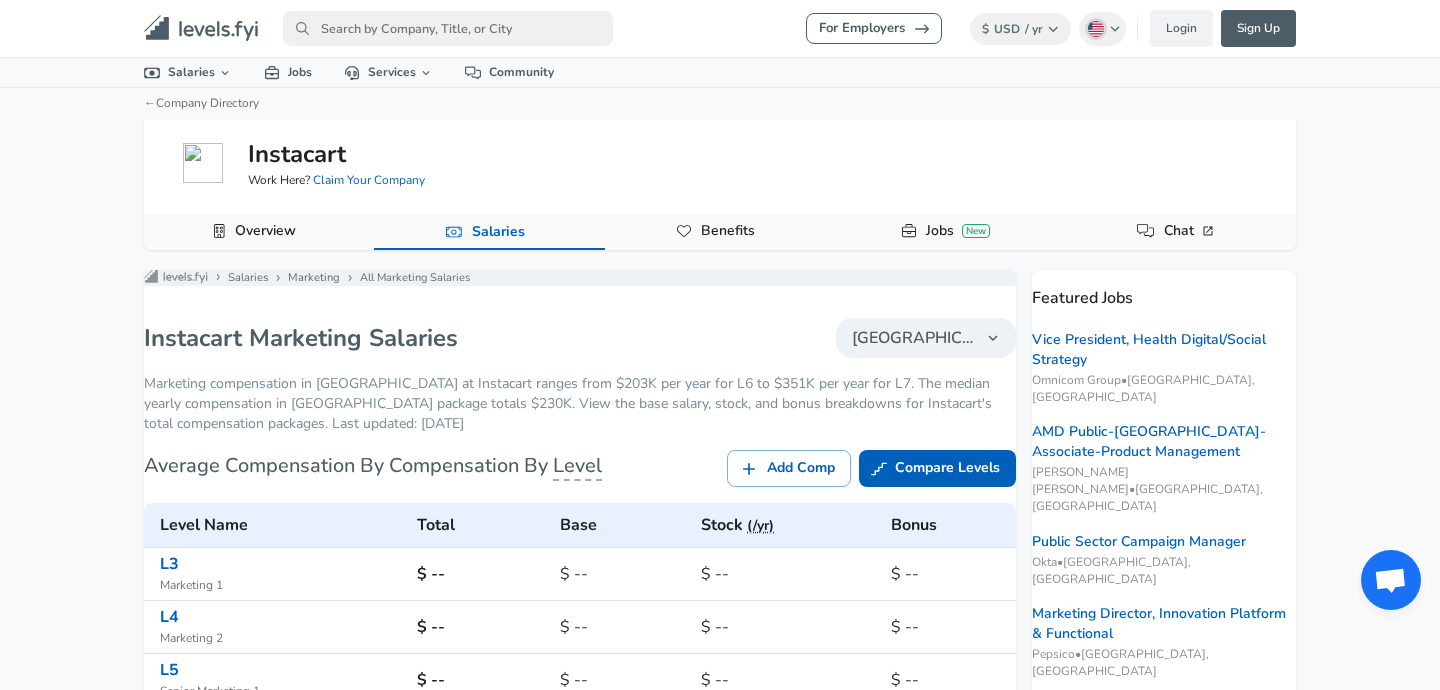 click on "Overview" at bounding box center [265, 231] 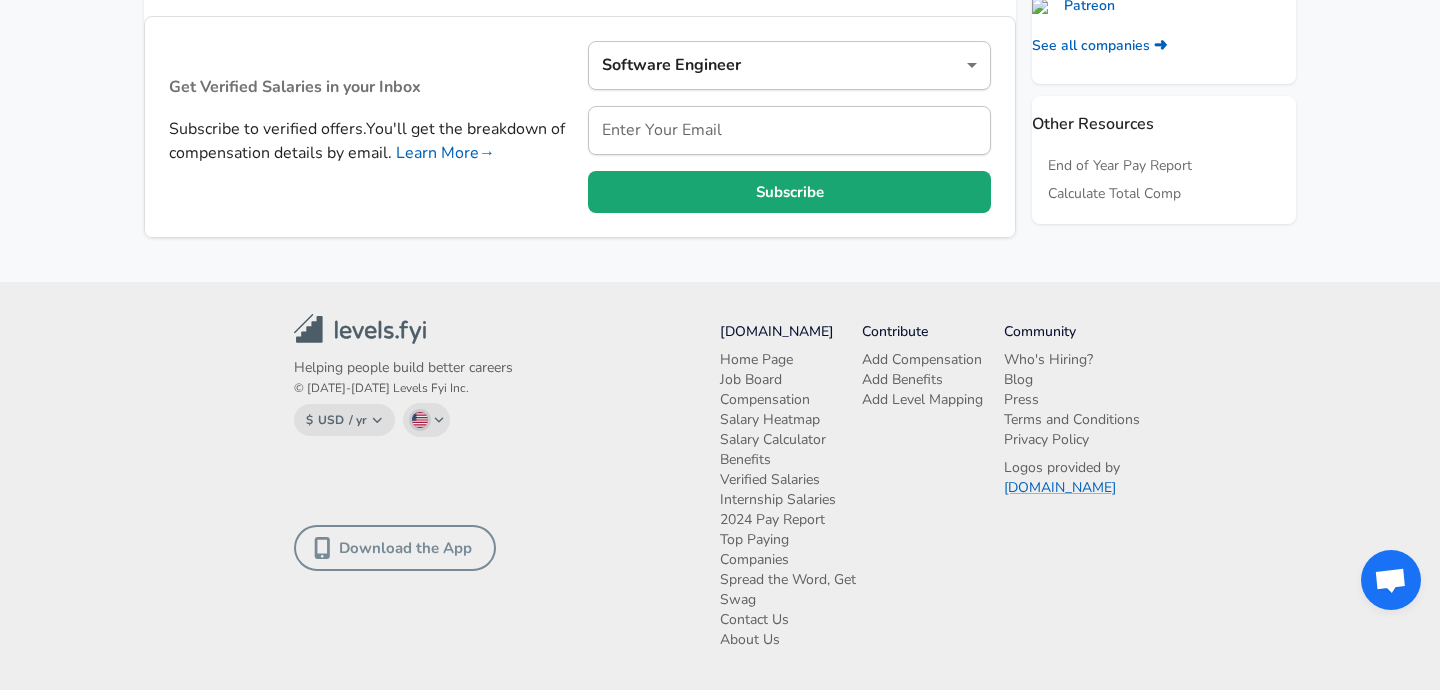 scroll, scrollTop: 0, scrollLeft: 0, axis: both 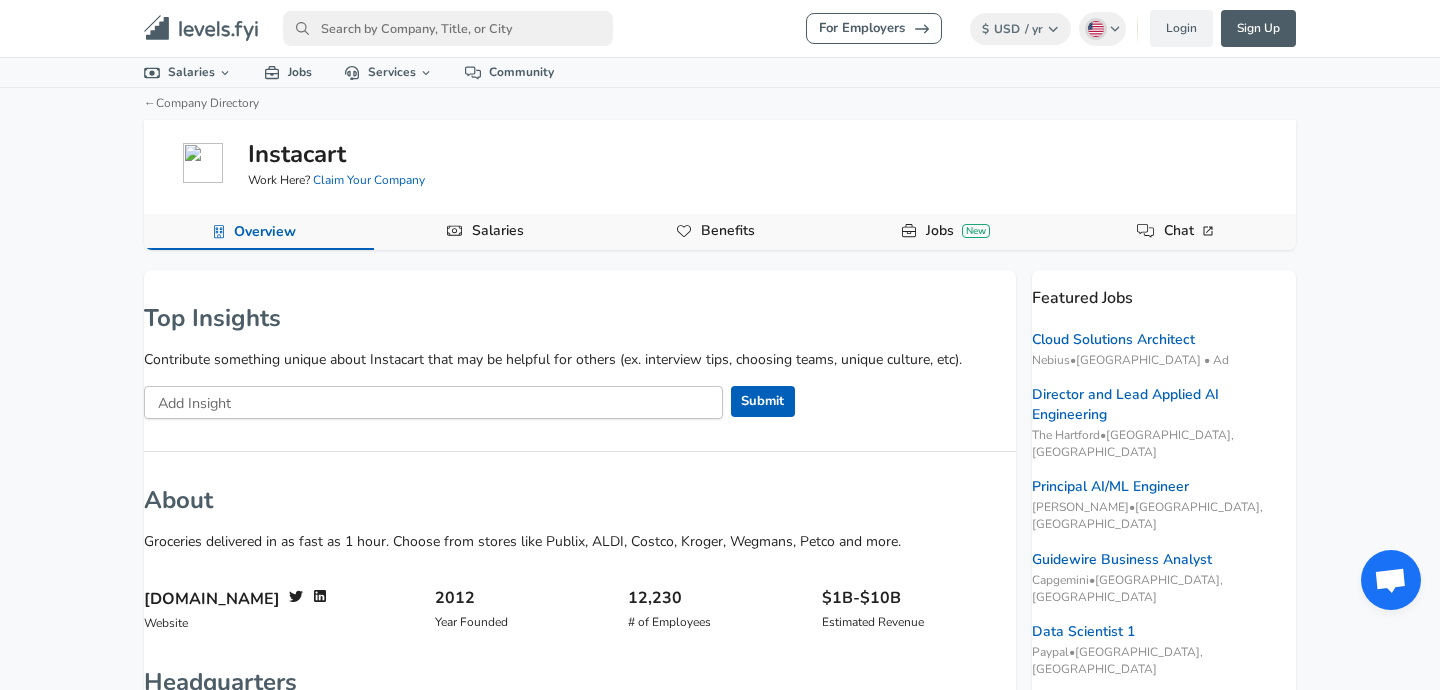 click on "Instacart Work Here?   Claim Your Company" at bounding box center (720, 163) 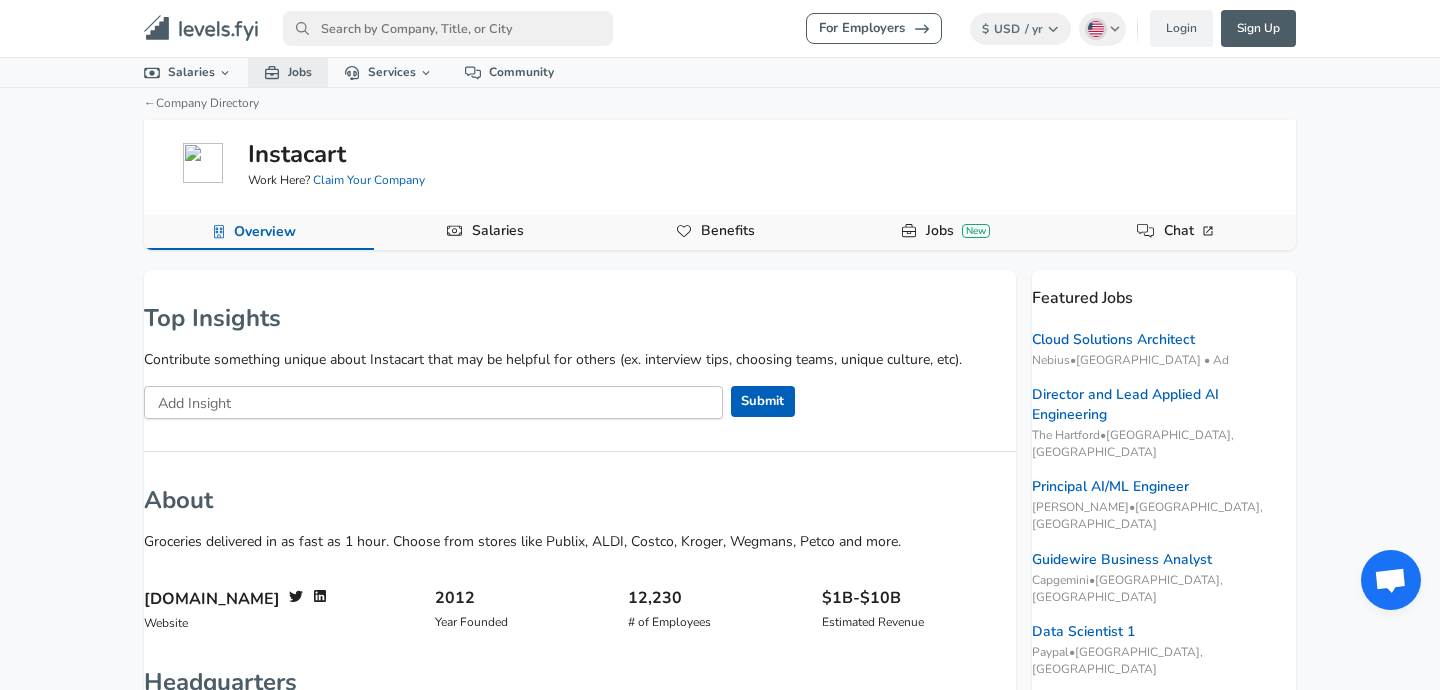 click on "Jobs" at bounding box center (288, 72) 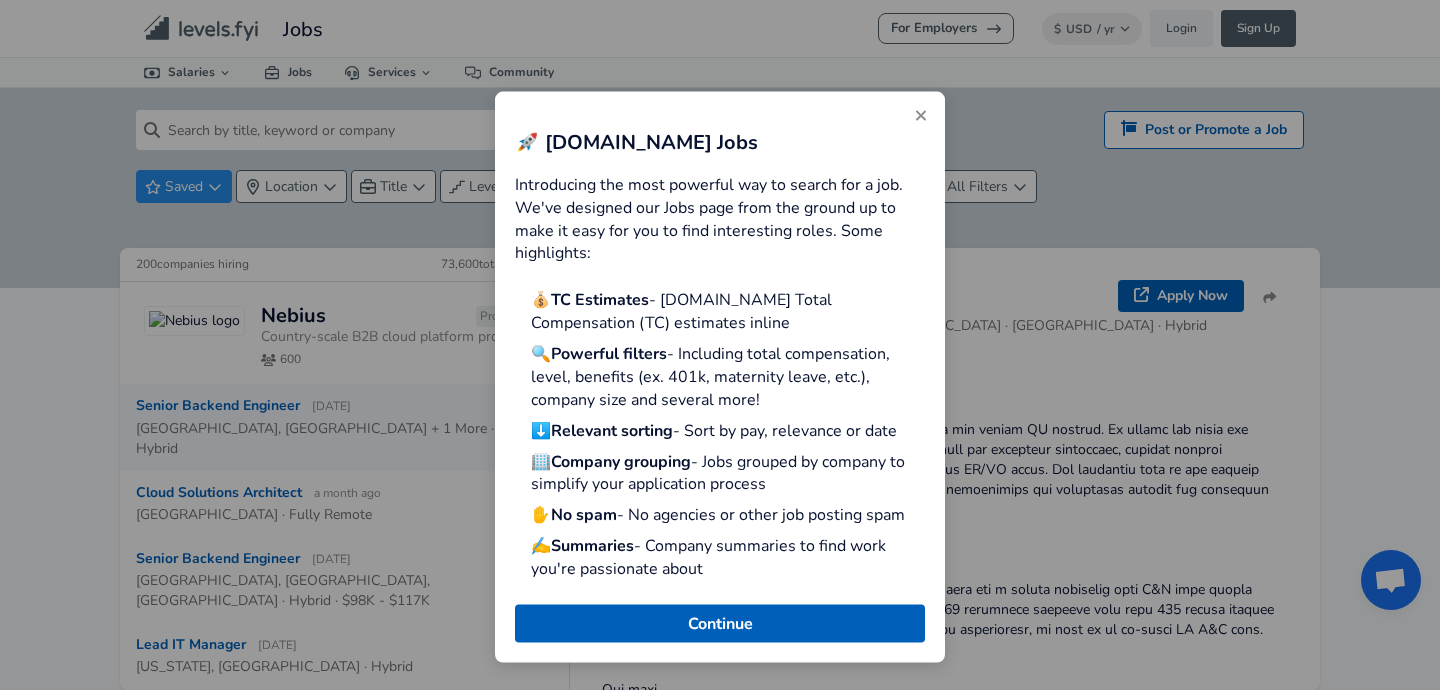 click at bounding box center (921, 116) 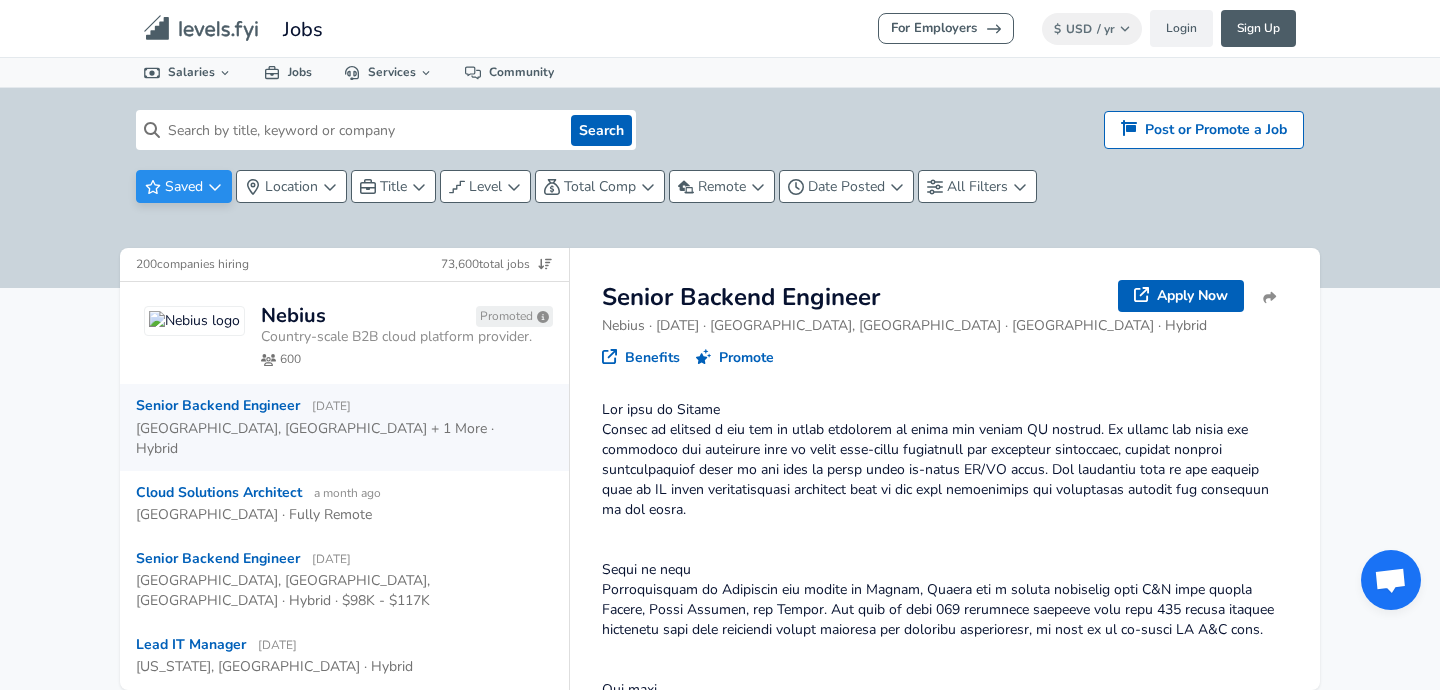 click 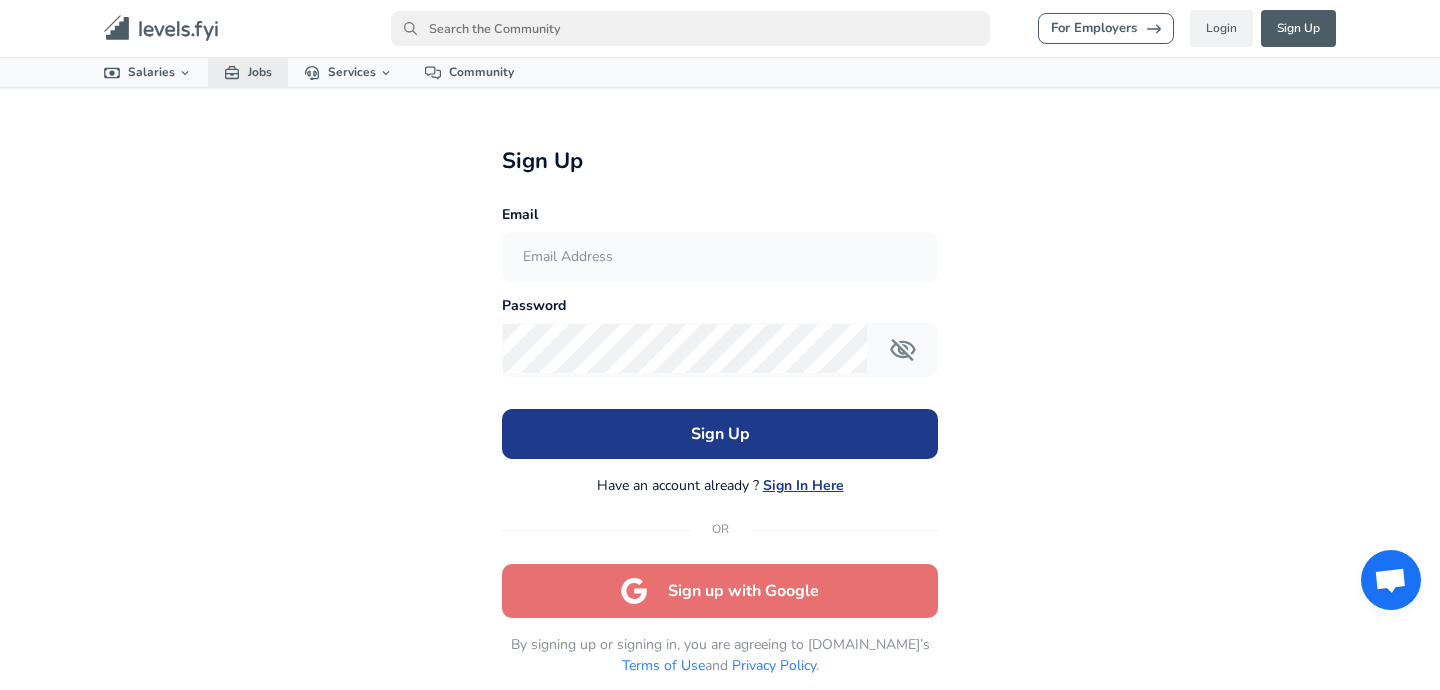 click on "Jobs" at bounding box center [248, 72] 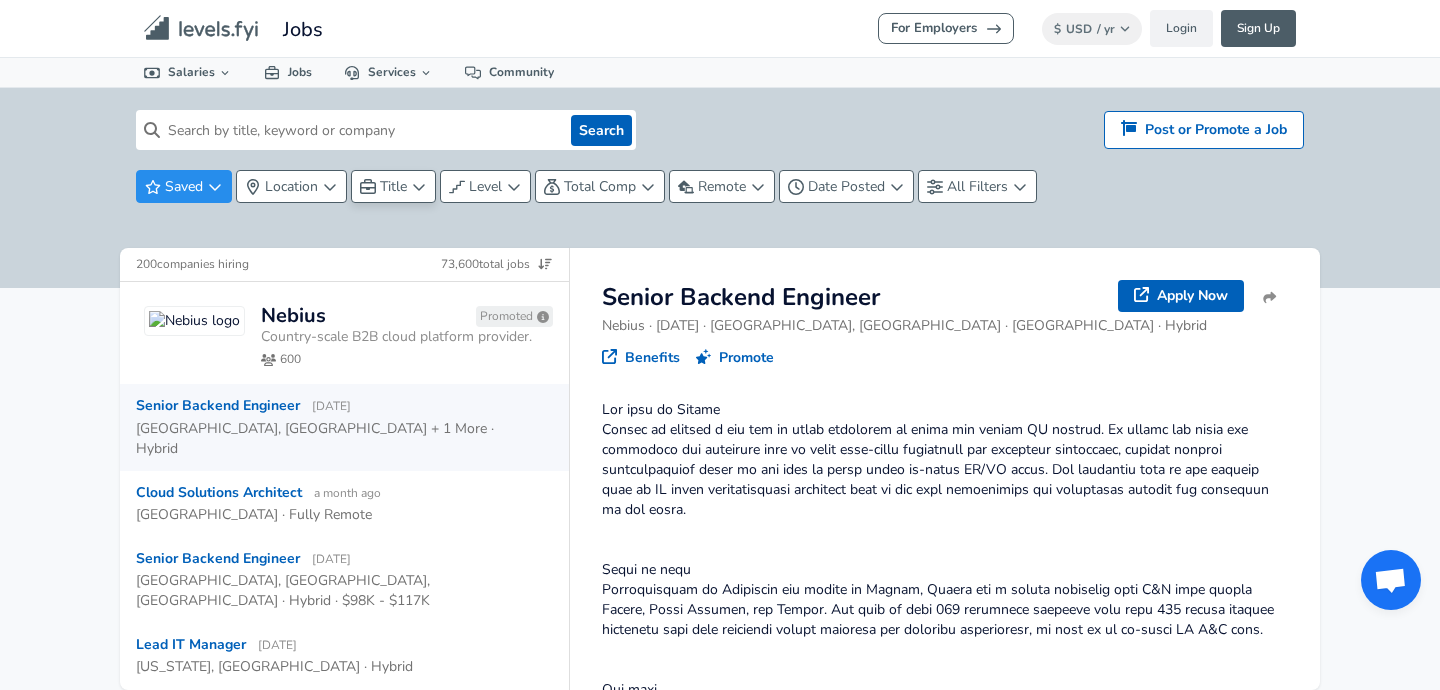 click on "Title" at bounding box center (393, 186) 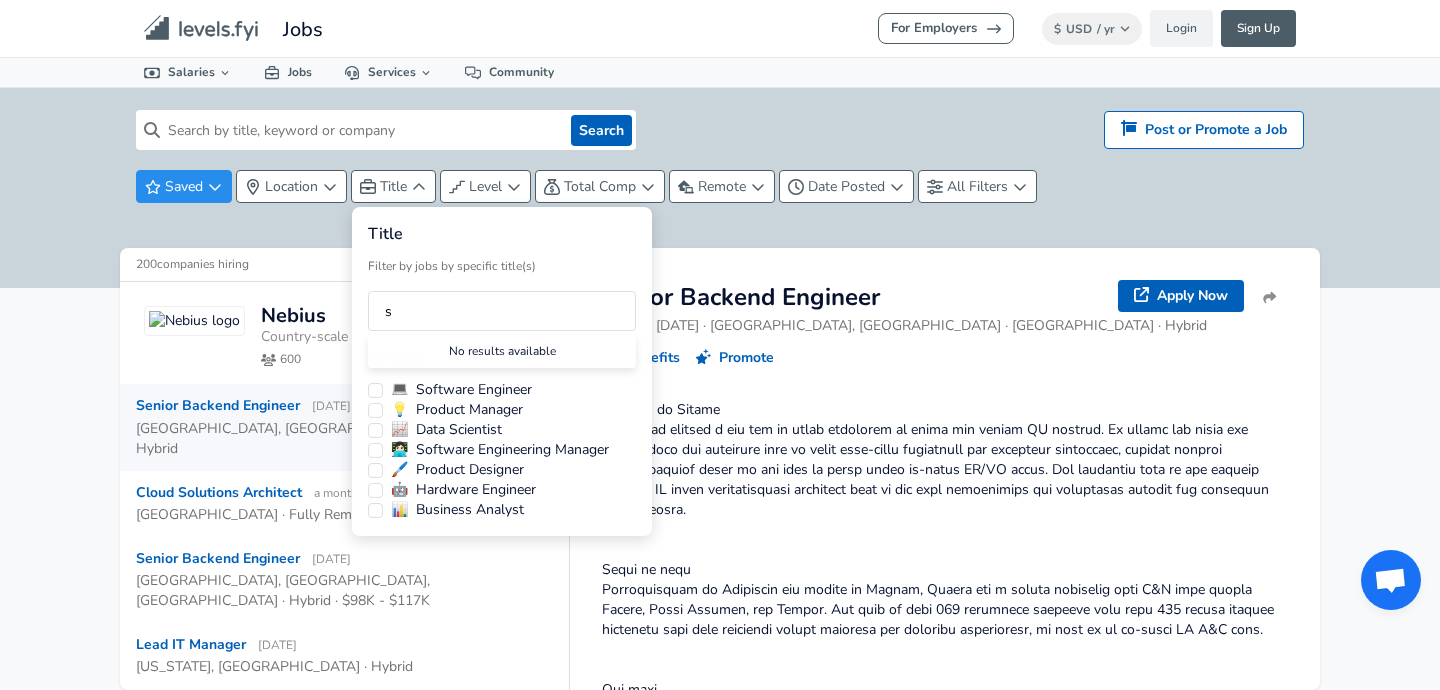 type on "s" 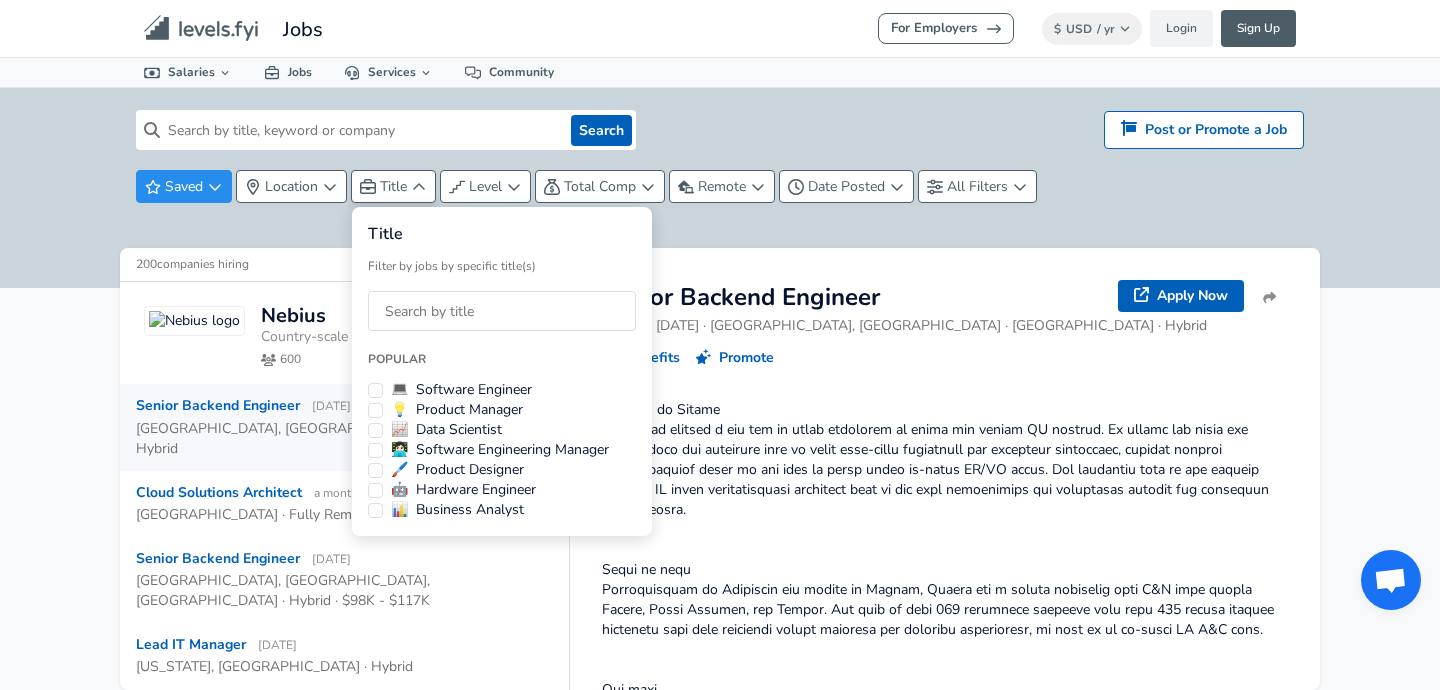 click on "For Employers $ USD / yr Change Login Sign Up All Data By Location By Company By Title Salary Calculator Chart Visualizations Verified Salaries Internships Negotiation Support Compare Benefits Who's Hiring 2024 Pay Report Top Paying Companies Integrate Blog Press Jobs Levels FYI Logo Salaries 📂   All Data 🌎   By Location 🏢   By Company 🖋    By Title 🏭️    By Industry 📍   Salary Heatmap 📈   Chart Visualizations 🔥   Real-time Percentiles 🎓   Internships ❣️   Compare Benefits 🎬   2024 Pay Report 🏆   Top Paying Companies 💸   Calculate Meeting Cost #️⃣   Salary Calculator Contribute Add Salary Add Company Benefits Add Level Mapping Jobs Services Candidate Services 💵  Negotiation Coaching 📄  Resume Review 🎁  Gift a Resume Review For Employers Interactive Offers Real-time Percentiles  🔥 Compensation Benchmarking For Academic Research Compensation Dataset Community Search Hiring?   Post or Promote   a job Post or Promote a Job Saved Location Title Level 200" at bounding box center (720, 345) 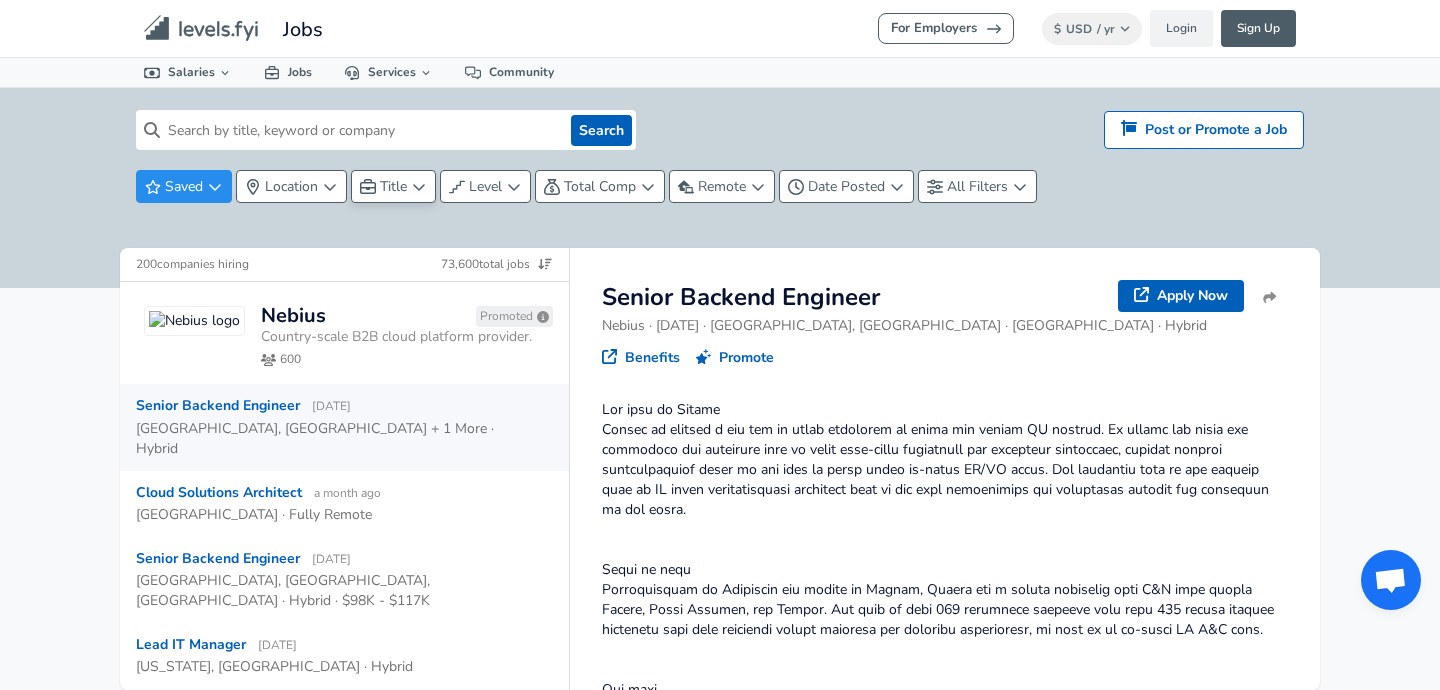 type 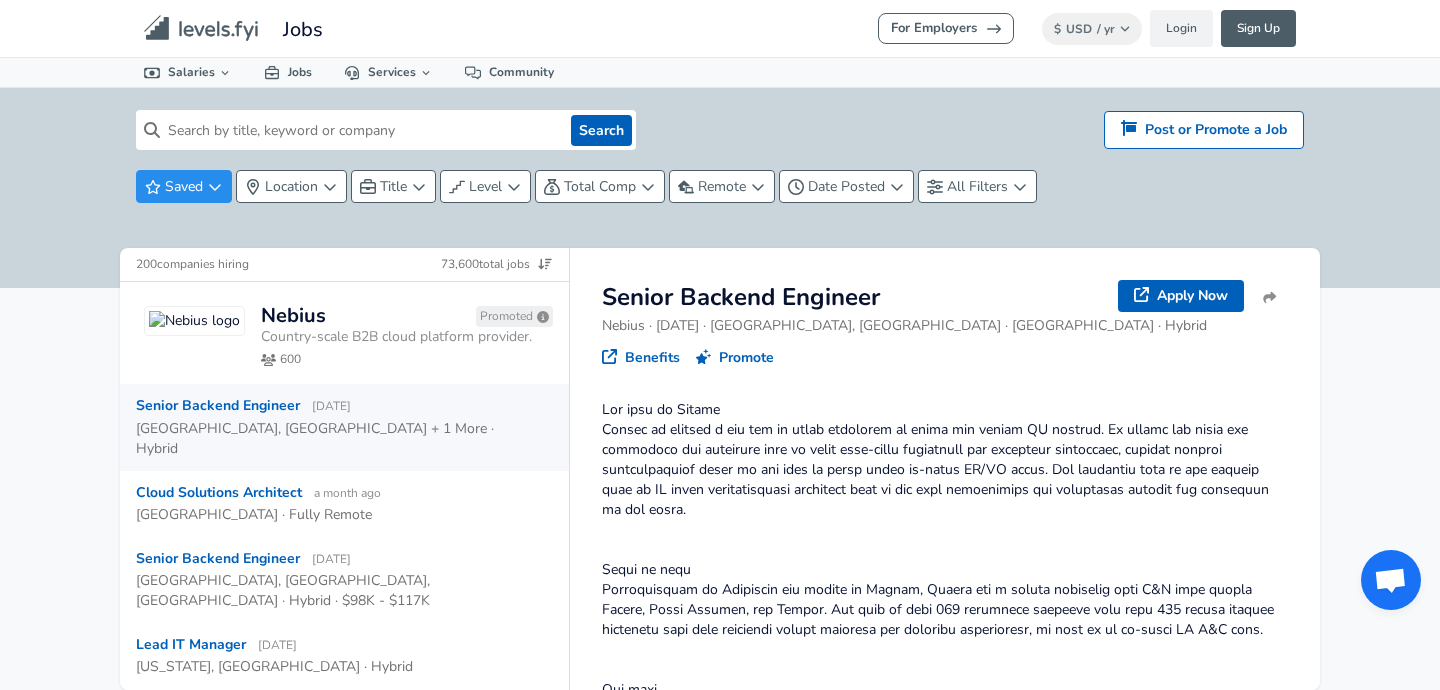 click at bounding box center (361, 130) 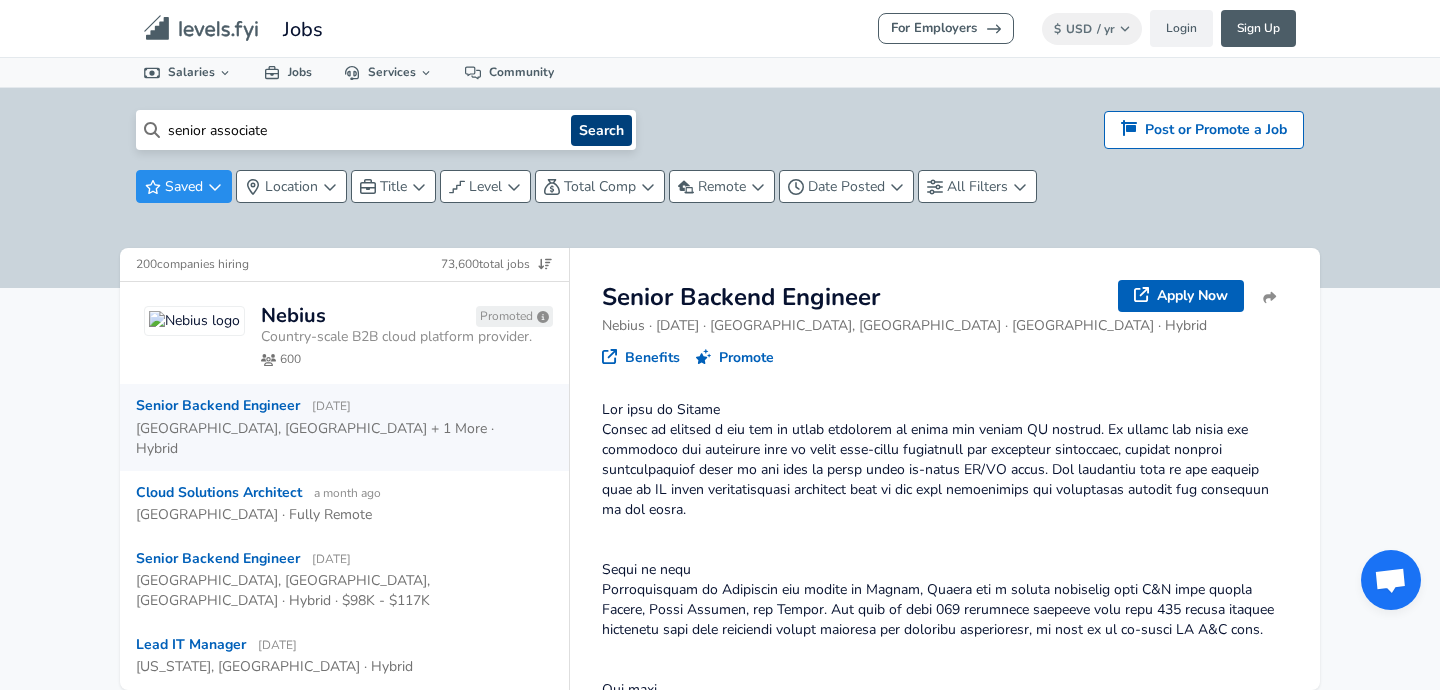 type on "senior associate" 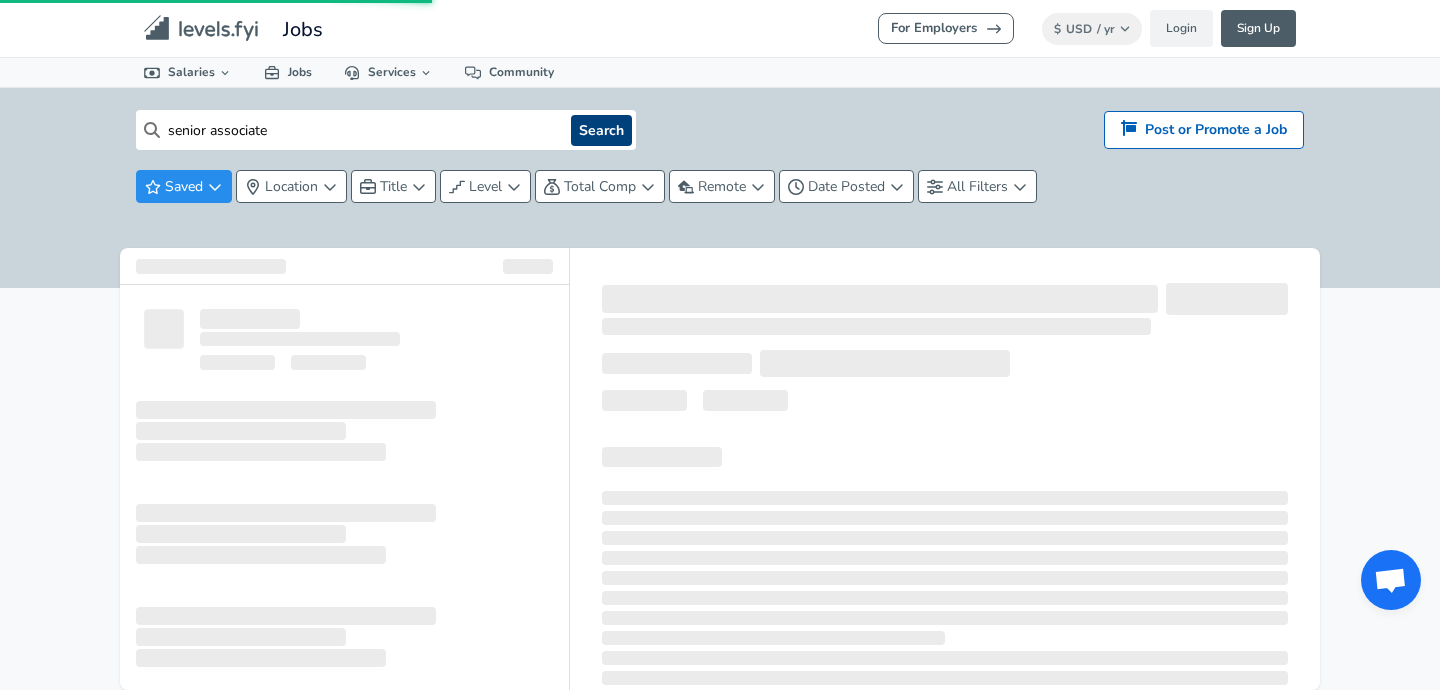 click on "Search" at bounding box center [601, 130] 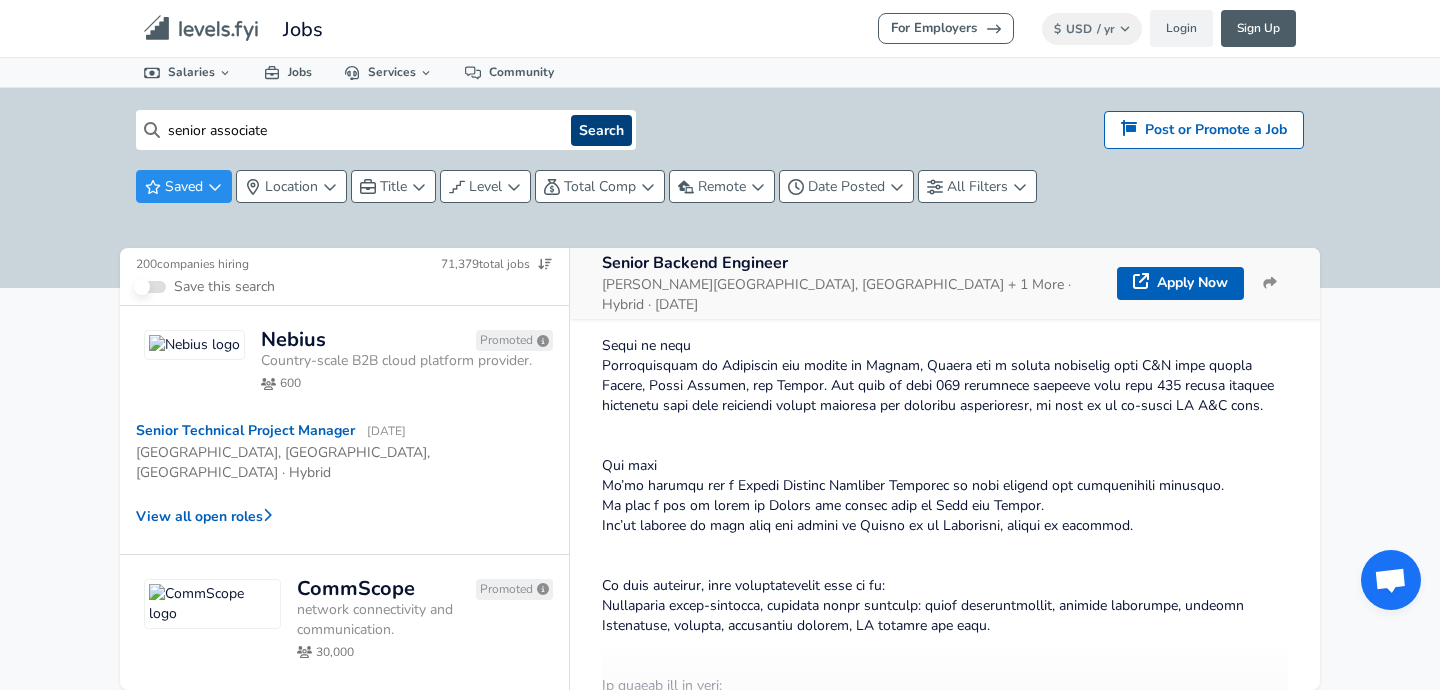 scroll, scrollTop: 0, scrollLeft: 0, axis: both 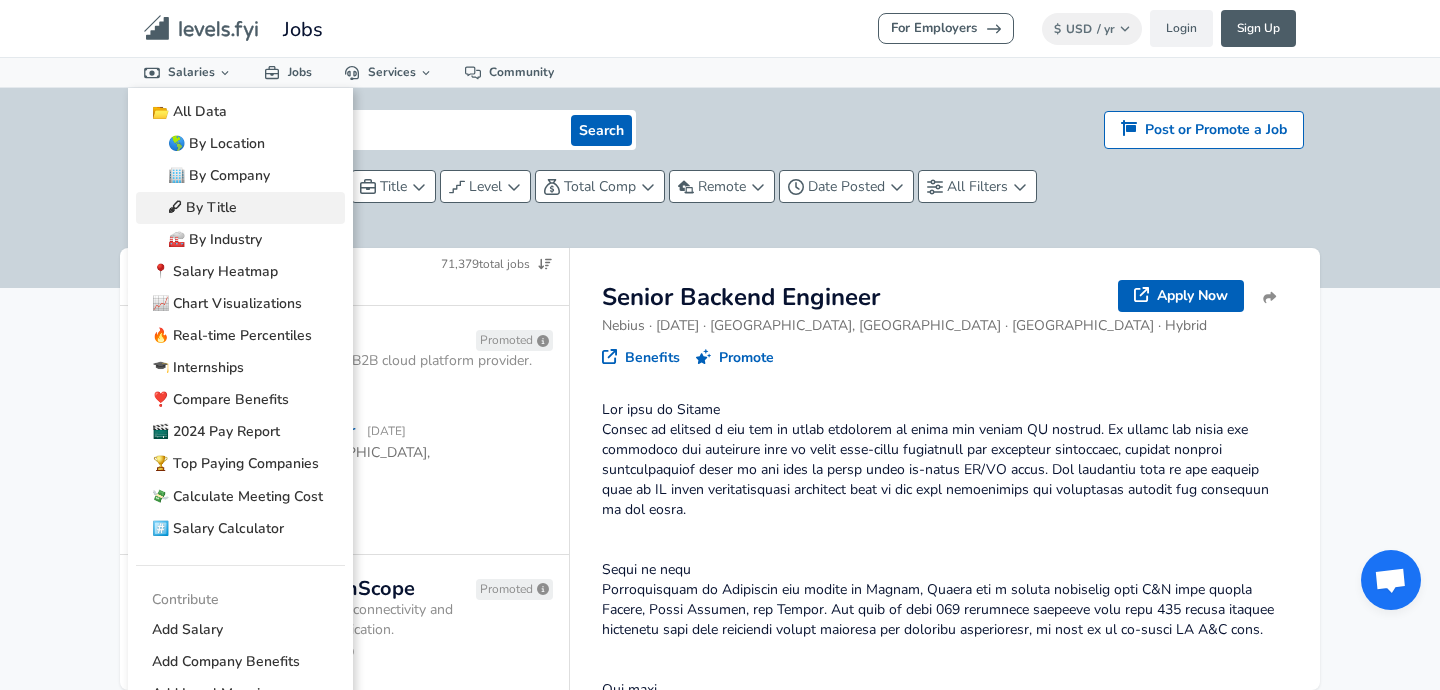 click on "🖋    By Title" at bounding box center [240, 208] 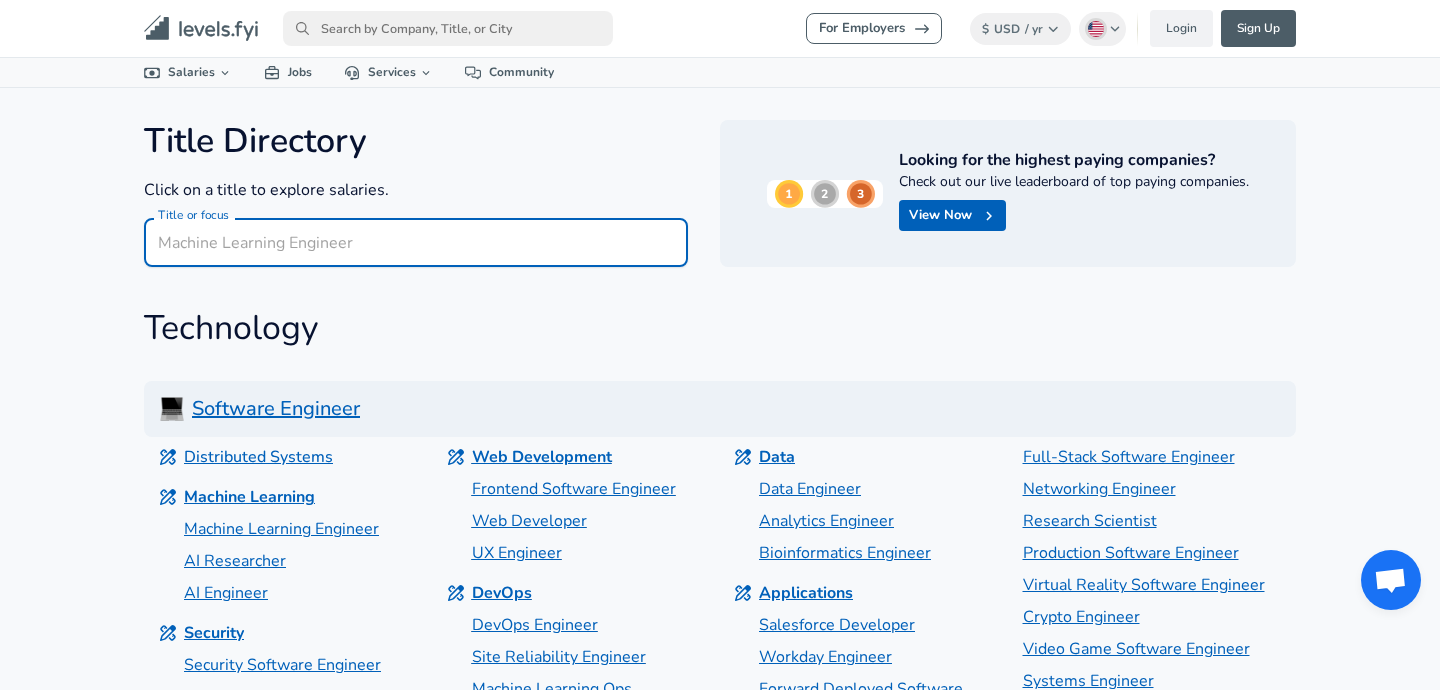 click on "Title or focus" at bounding box center (416, 242) 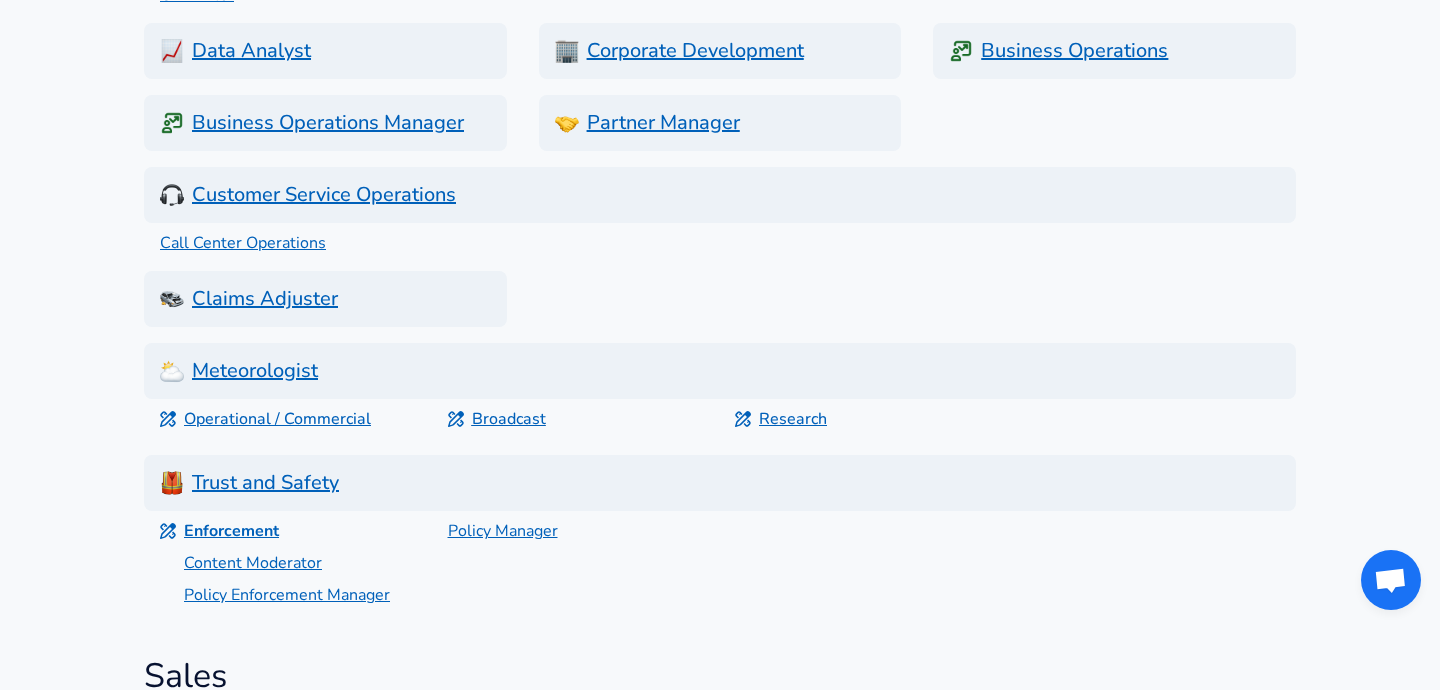scroll, scrollTop: 5669, scrollLeft: 0, axis: vertical 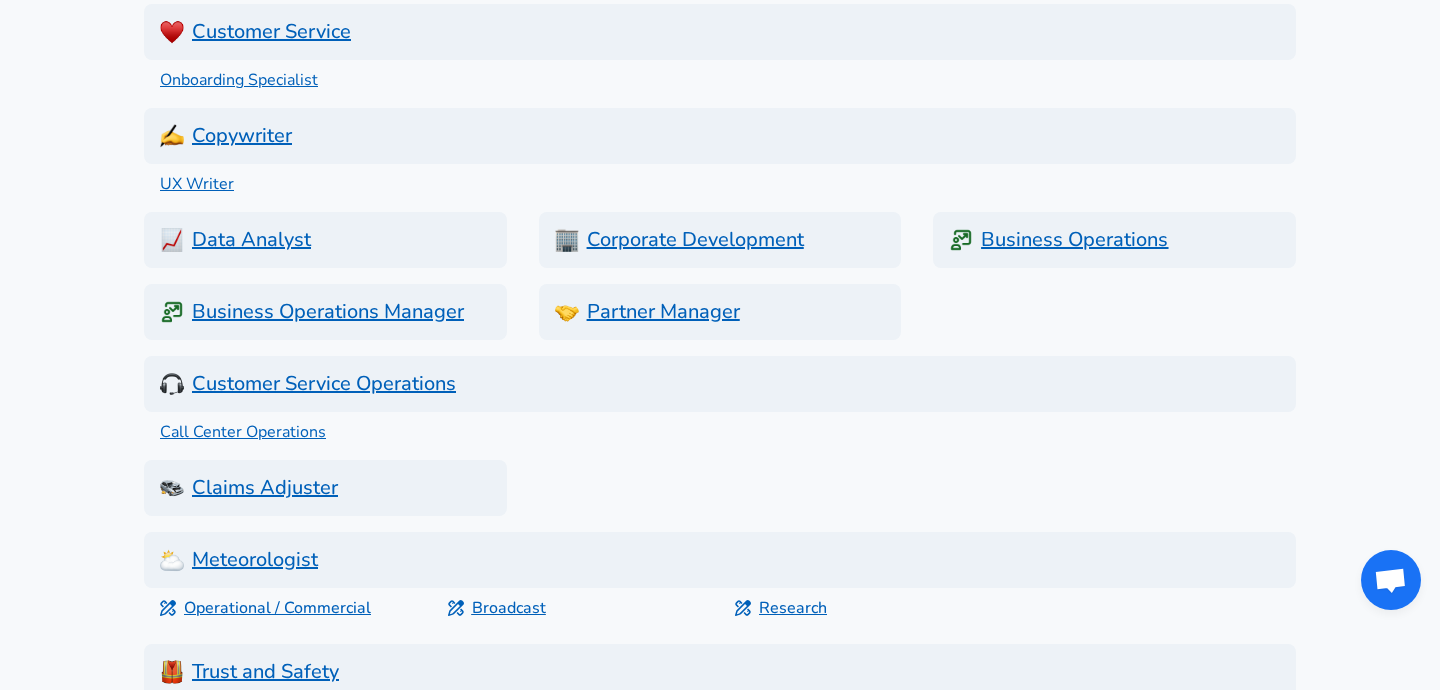 click on "Business Operations" at bounding box center (1114, 240) 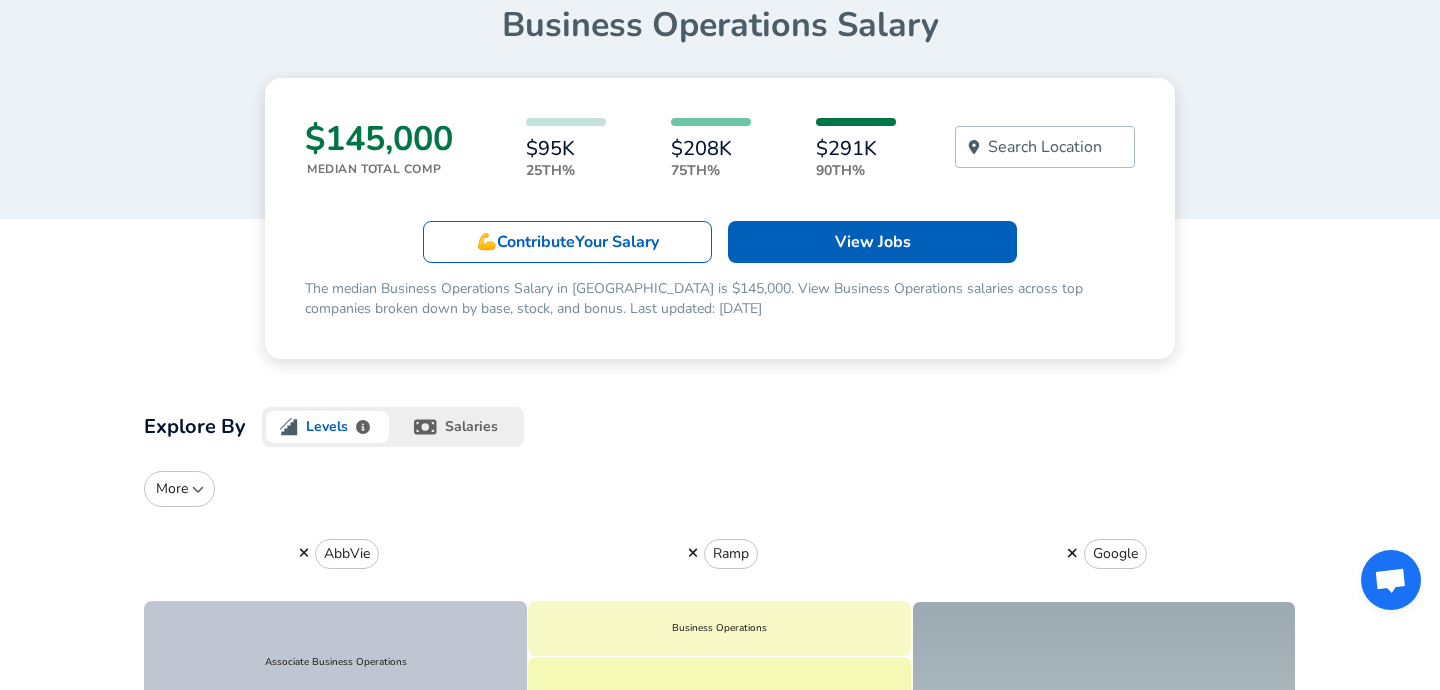 scroll, scrollTop: 206, scrollLeft: 0, axis: vertical 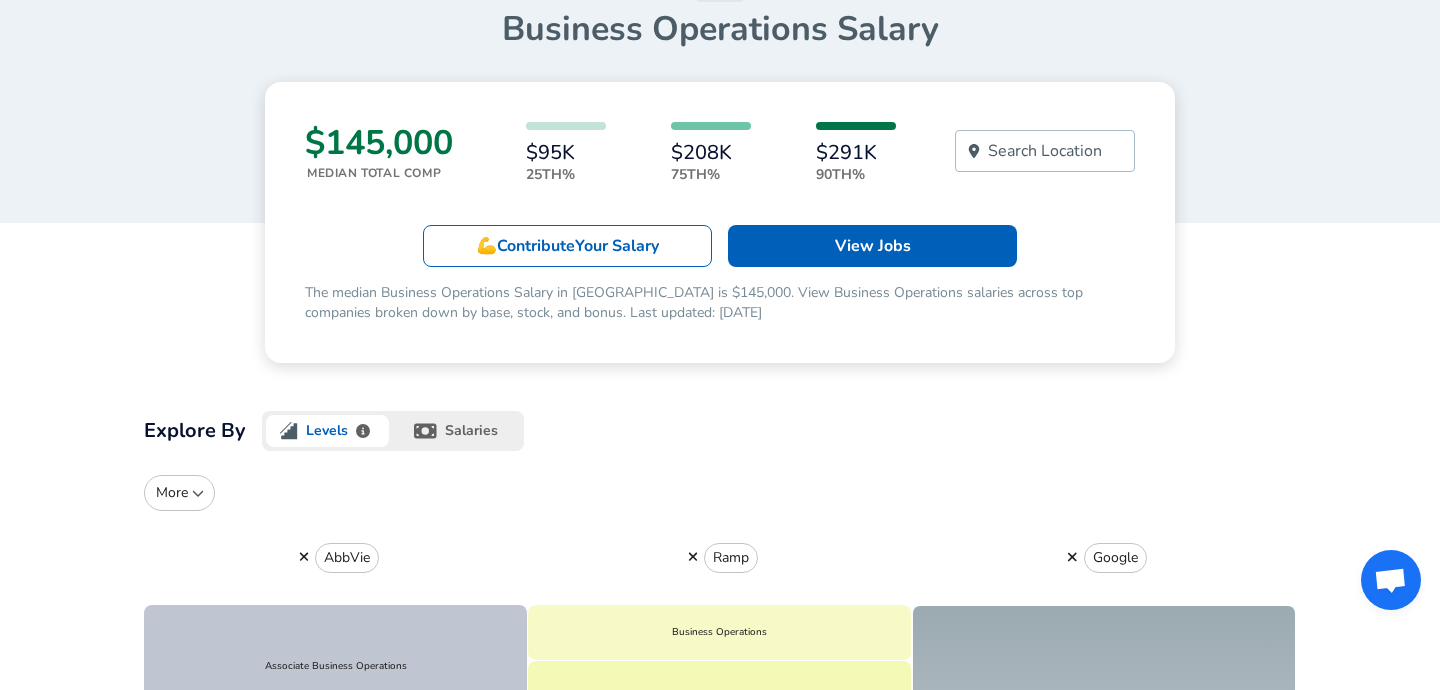 click on "Search Location" at bounding box center (1045, 151) 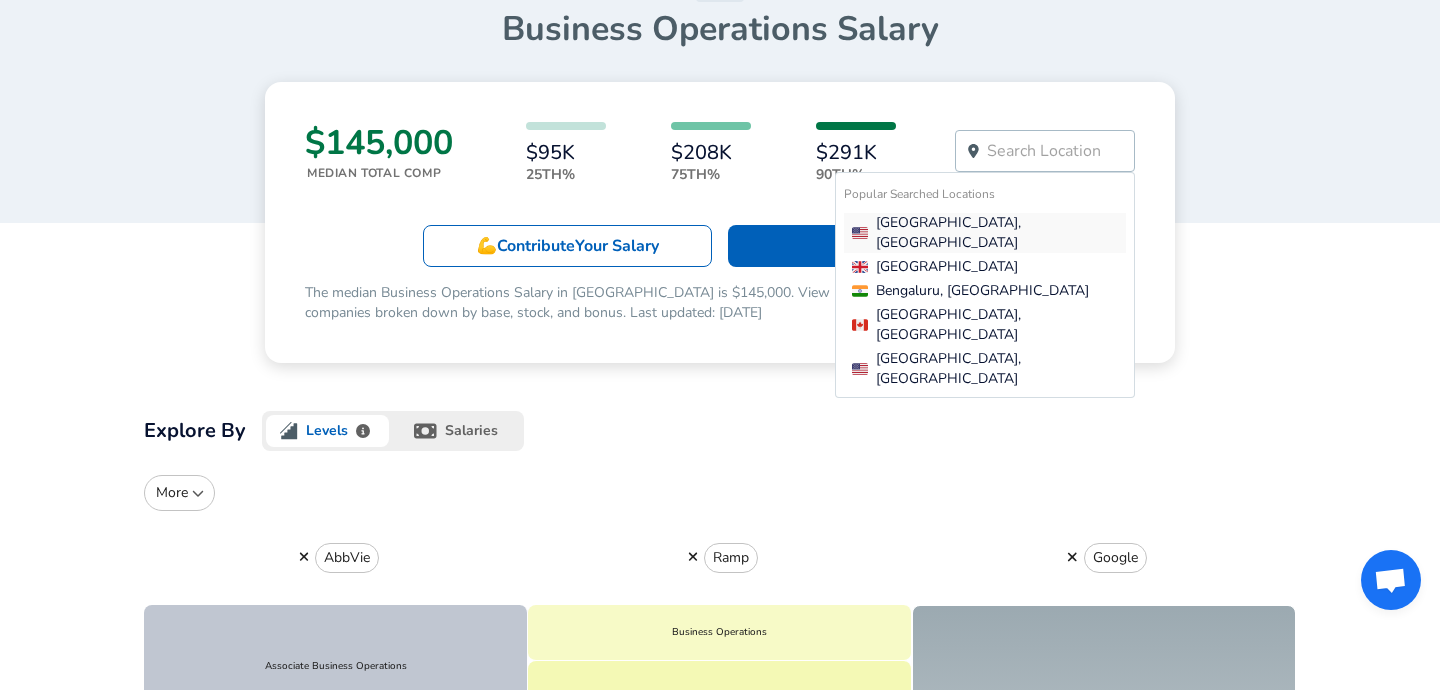 click on "[GEOGRAPHIC_DATA], [GEOGRAPHIC_DATA]" at bounding box center (989, 233) 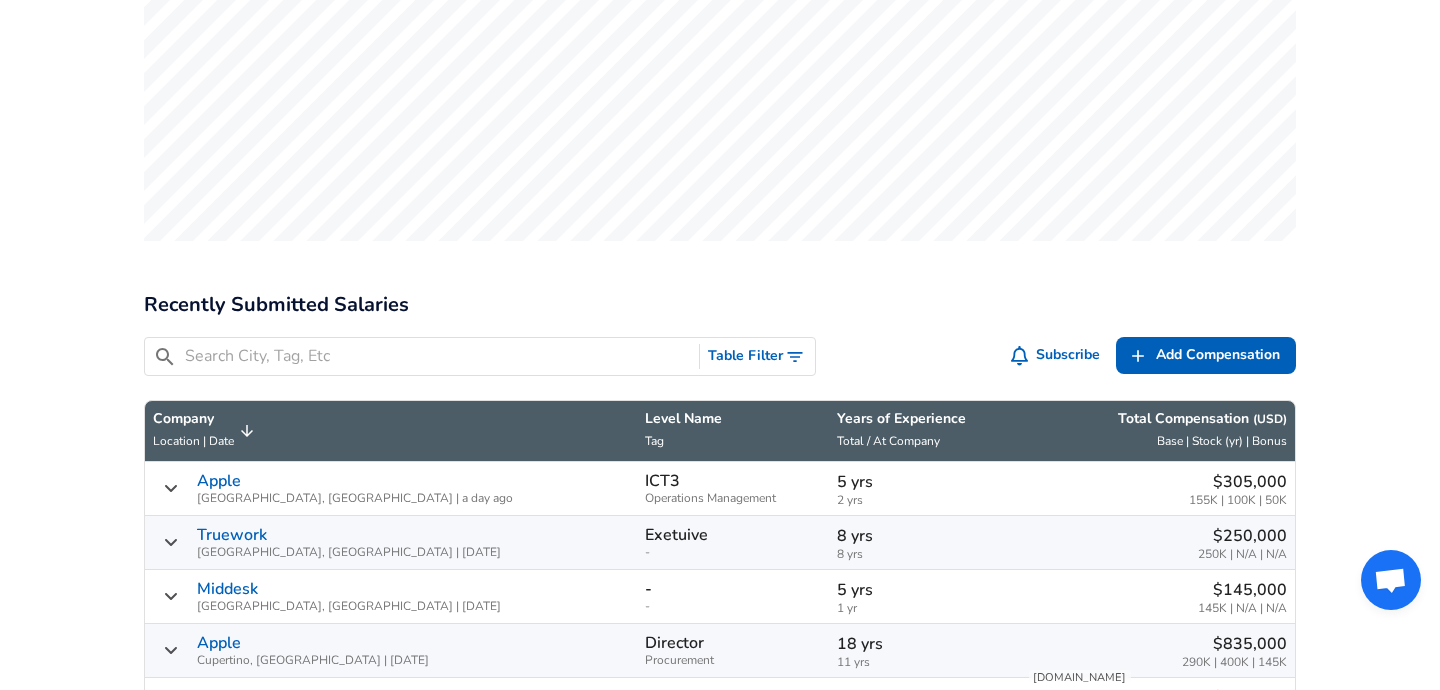 scroll, scrollTop: 717, scrollLeft: 0, axis: vertical 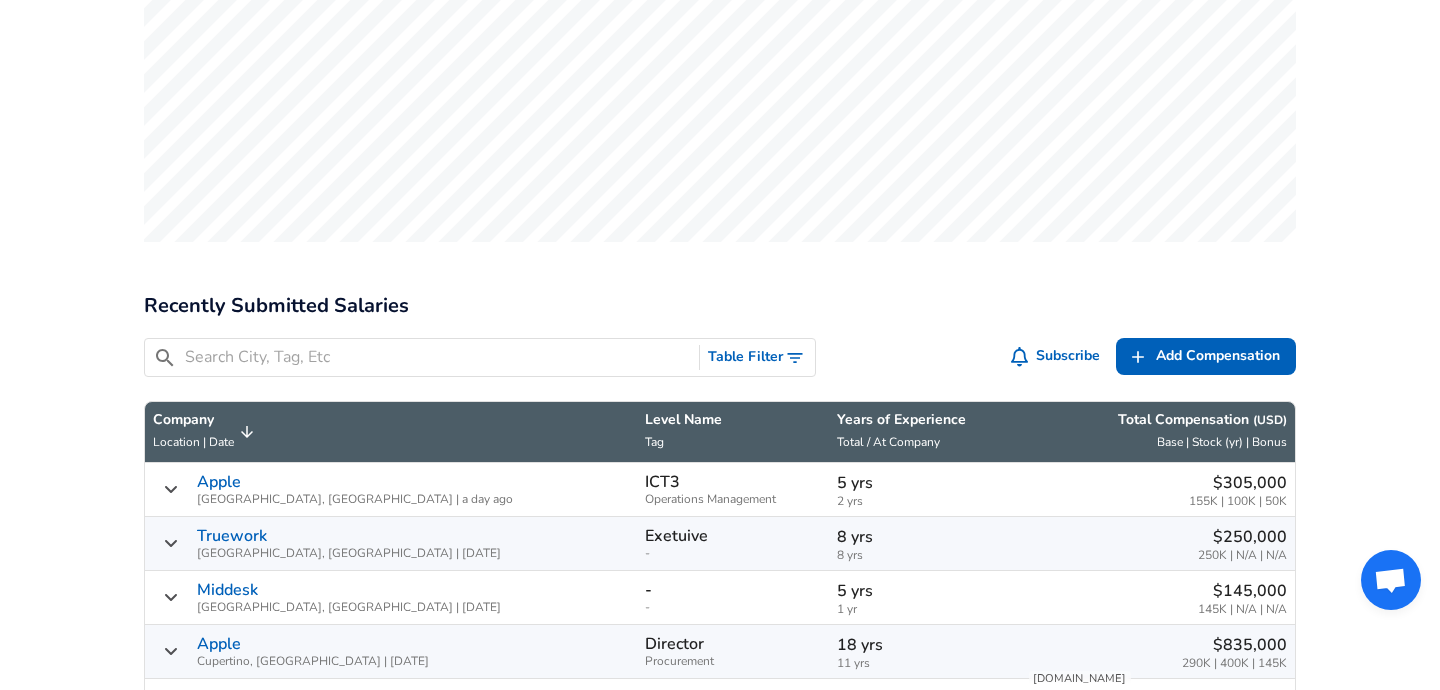 click on "Table Filter" at bounding box center [757, 357] 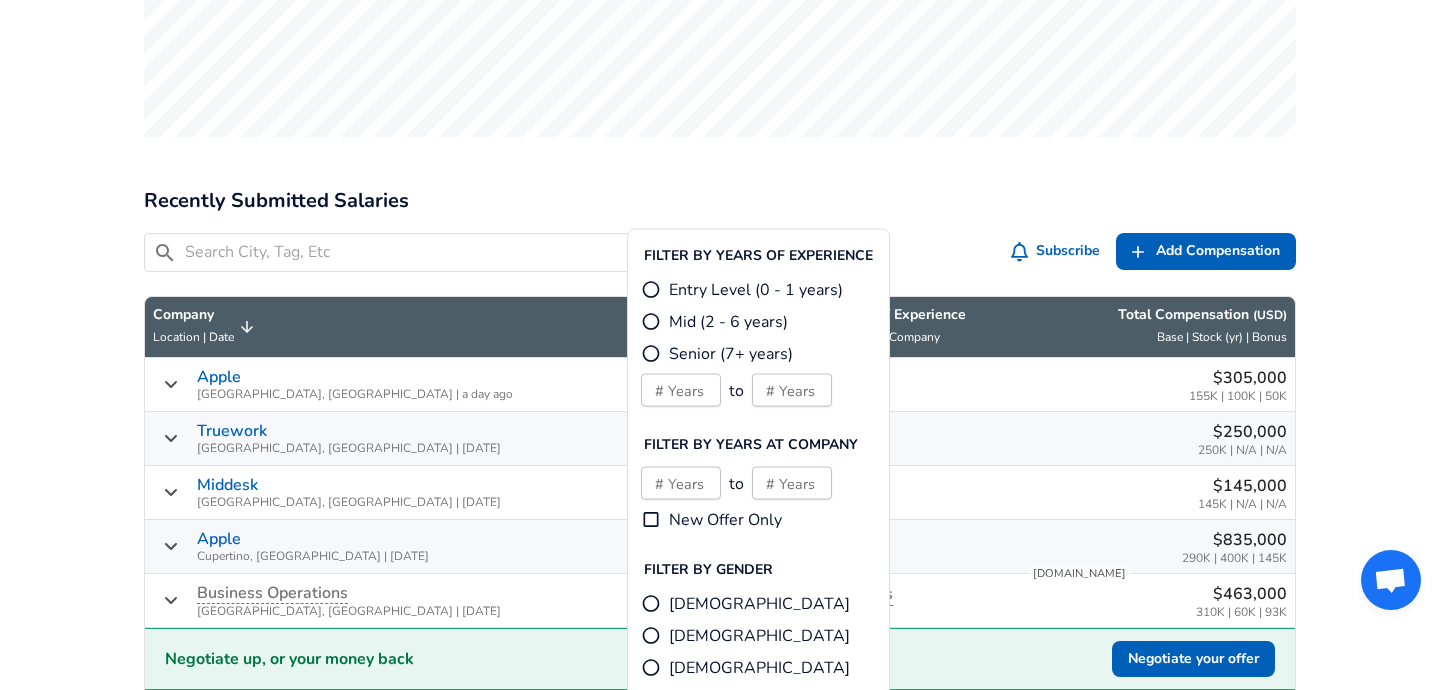 scroll, scrollTop: 823, scrollLeft: 0, axis: vertical 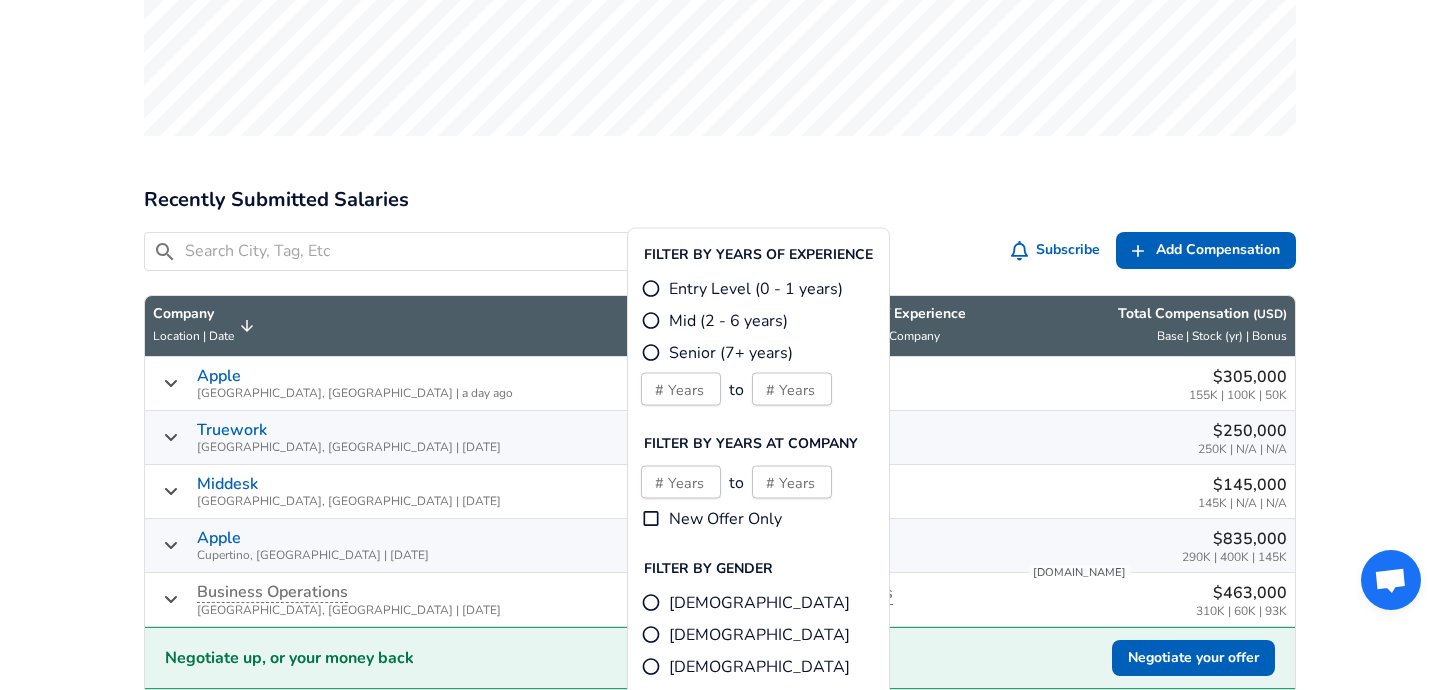 click on "Mid (2 - 6 years)" at bounding box center (651, 321) 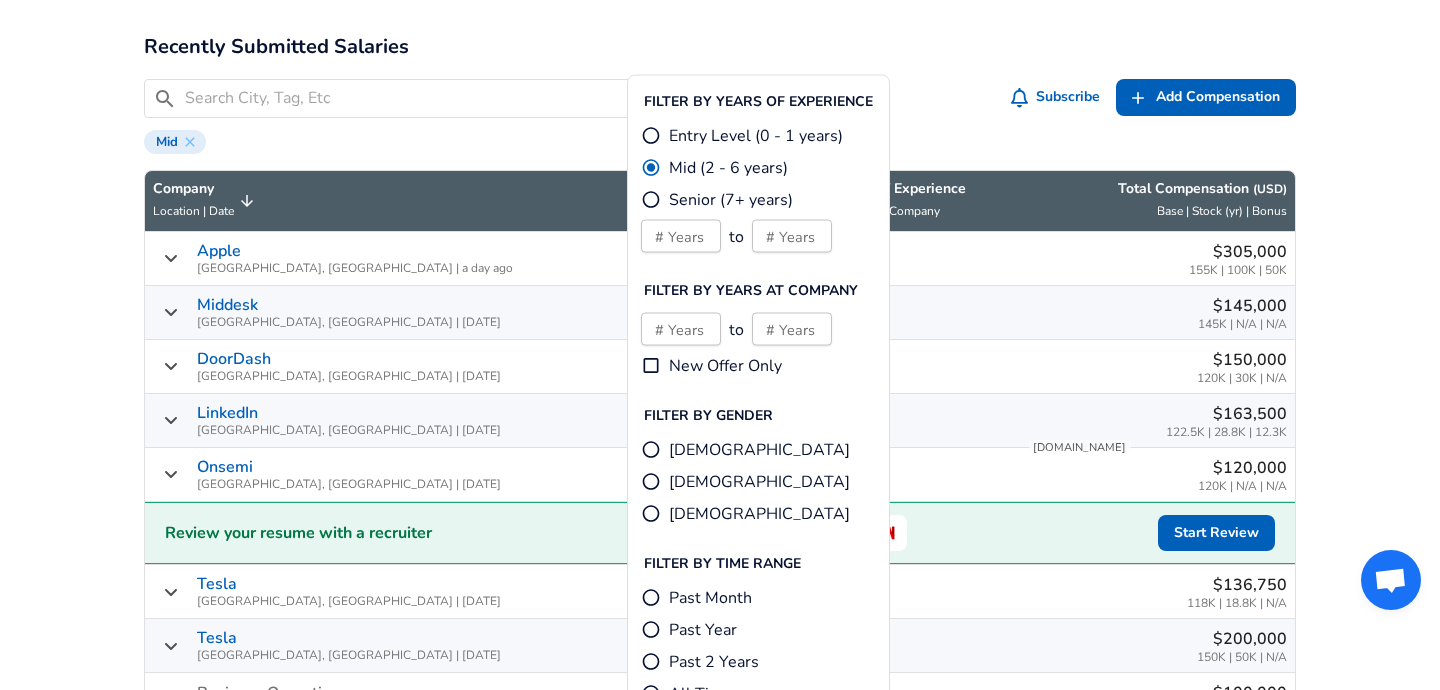 scroll, scrollTop: 1205, scrollLeft: 0, axis: vertical 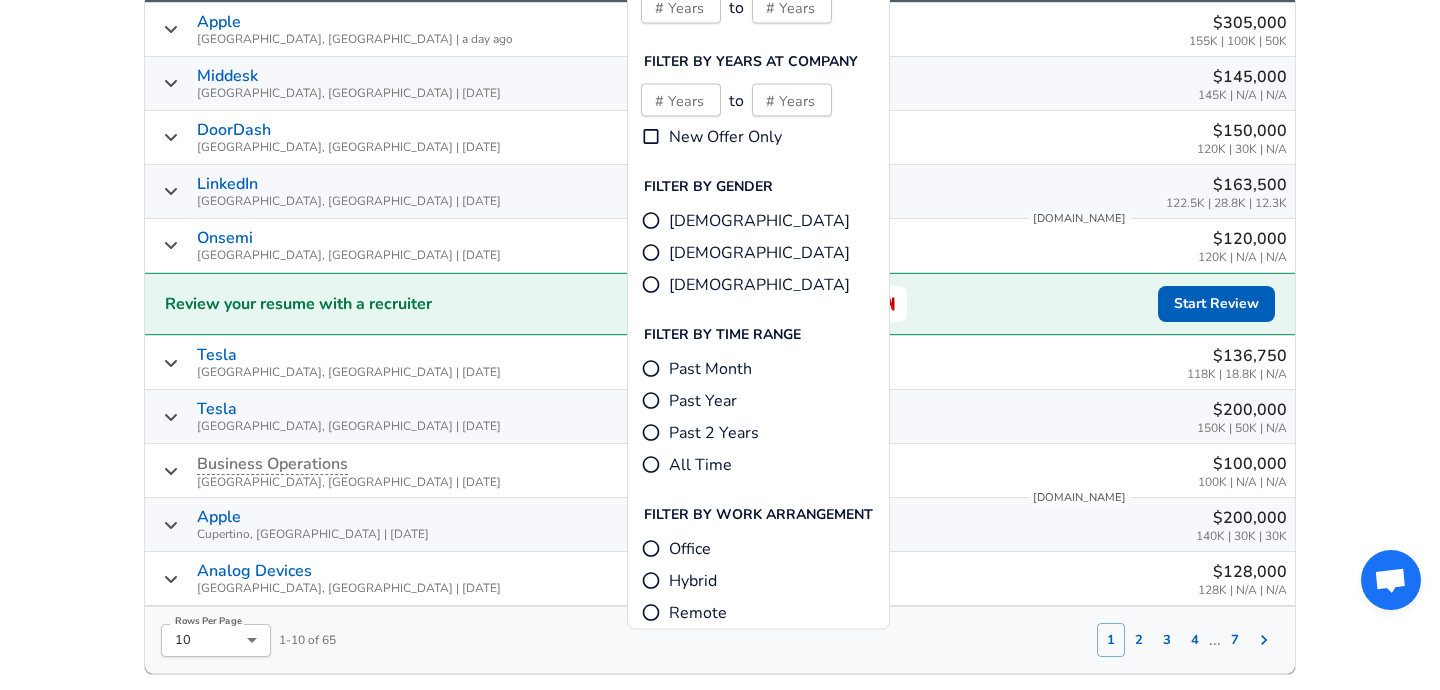 click on "For Employers $ USD / yr Change English ([GEOGRAPHIC_DATA]) Change Login Sign Up All Data By Location By Company By Title Salary Calculator Chart Visualizations Verified Salaries Internships Negotiation Support Compare Benefits Who's Hiring 2024 Pay Report Top Paying Companies Integrate Blog Press Google Software Engineer Product Manager [US_STATE][GEOGRAPHIC_DATA] Area Data Scientist View Individual Data Points   Levels FYI Logo Salaries 📂   All Data 🌎   By Location 🏢   By Company 🖋    By Title 🏭️    By Industry 📍   Salary Heatmap 📈   Chart Visualizations 🔥   Real-time Percentiles 🎓   Internships ❣️   Compare Benefits 🎬   2024 Pay Report 🏆   Top Paying Companies 💸   Calculate Meeting Cost #️⃣   Salary Calculator Contribute Add Salary Add Company Benefits Add Level Mapping Jobs Services Candidate Services 💵  Negotiation Coaching 📄  Resume Review 🎁  Gift a Resume Review For Employers Interactive Offers Real-time Percentiles  🔥 Compensation Benchmarking For Academic Research" at bounding box center (720, 1029) 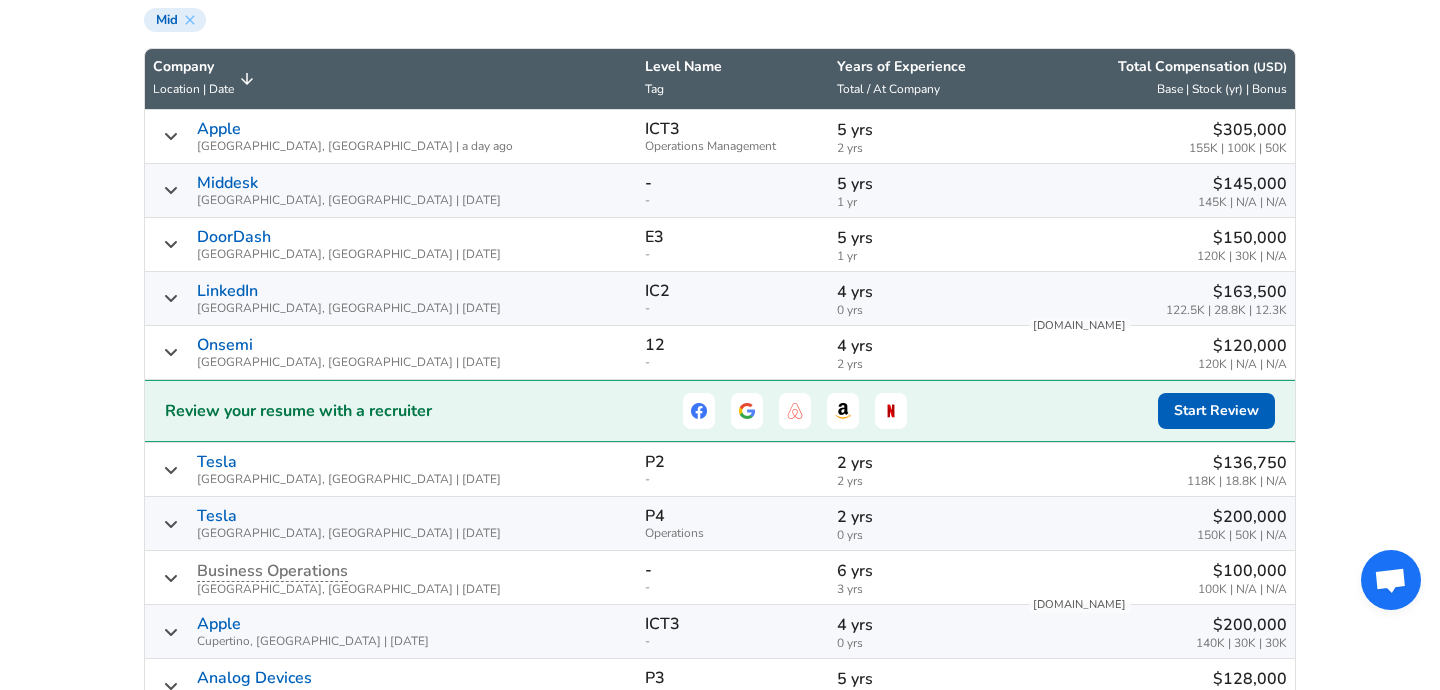 scroll, scrollTop: 1100, scrollLeft: 0, axis: vertical 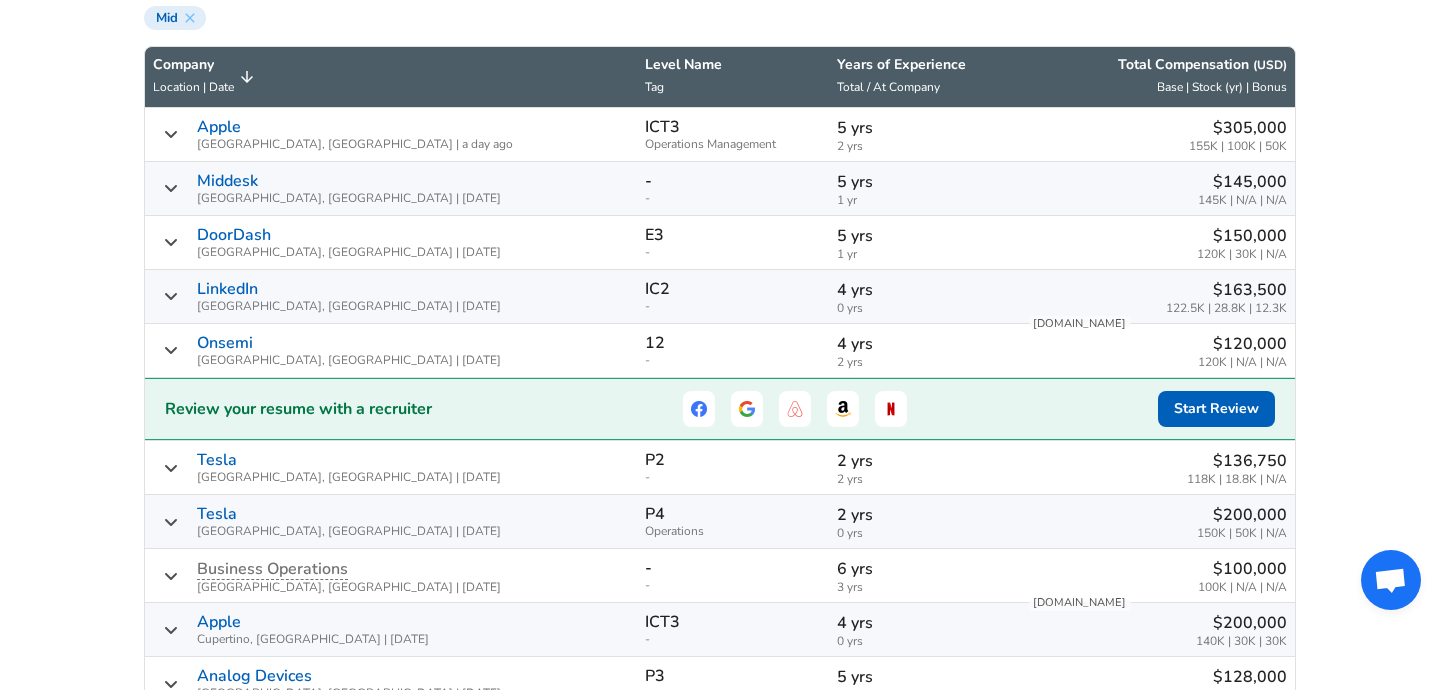 click 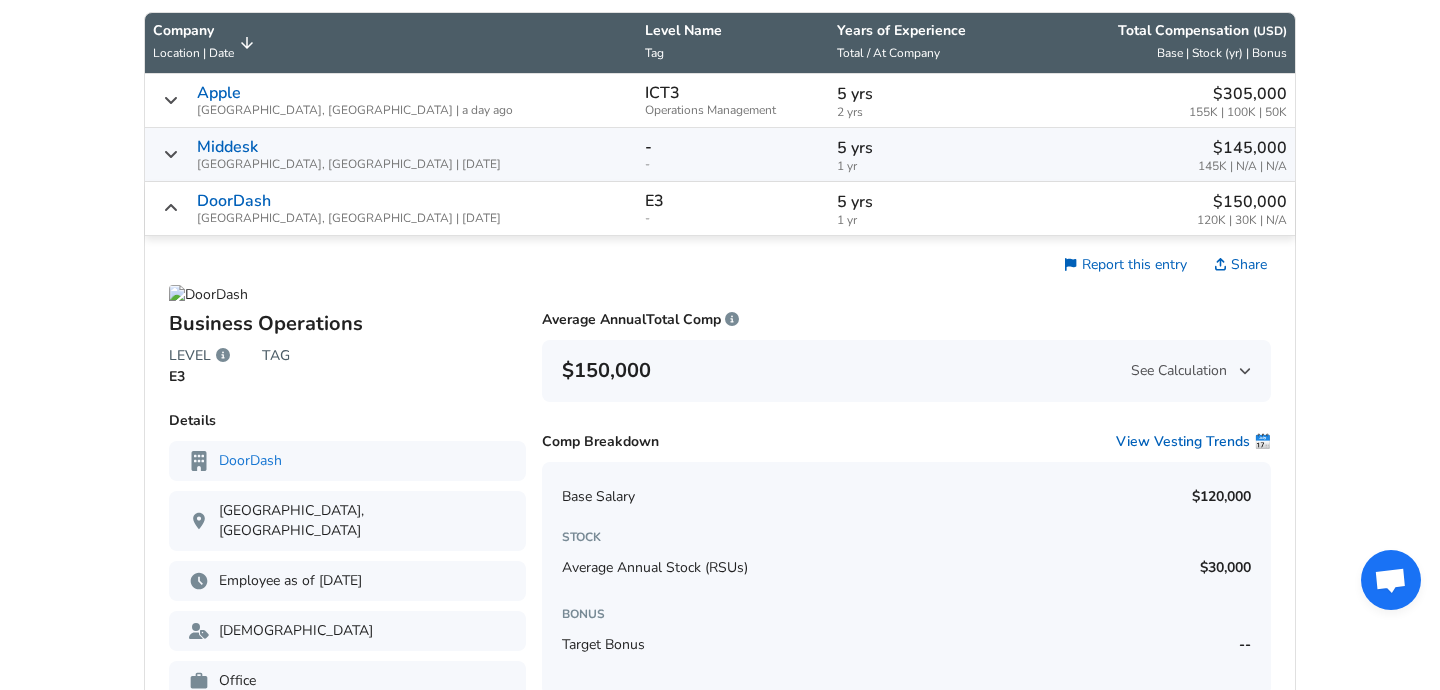 scroll, scrollTop: 1133, scrollLeft: 0, axis: vertical 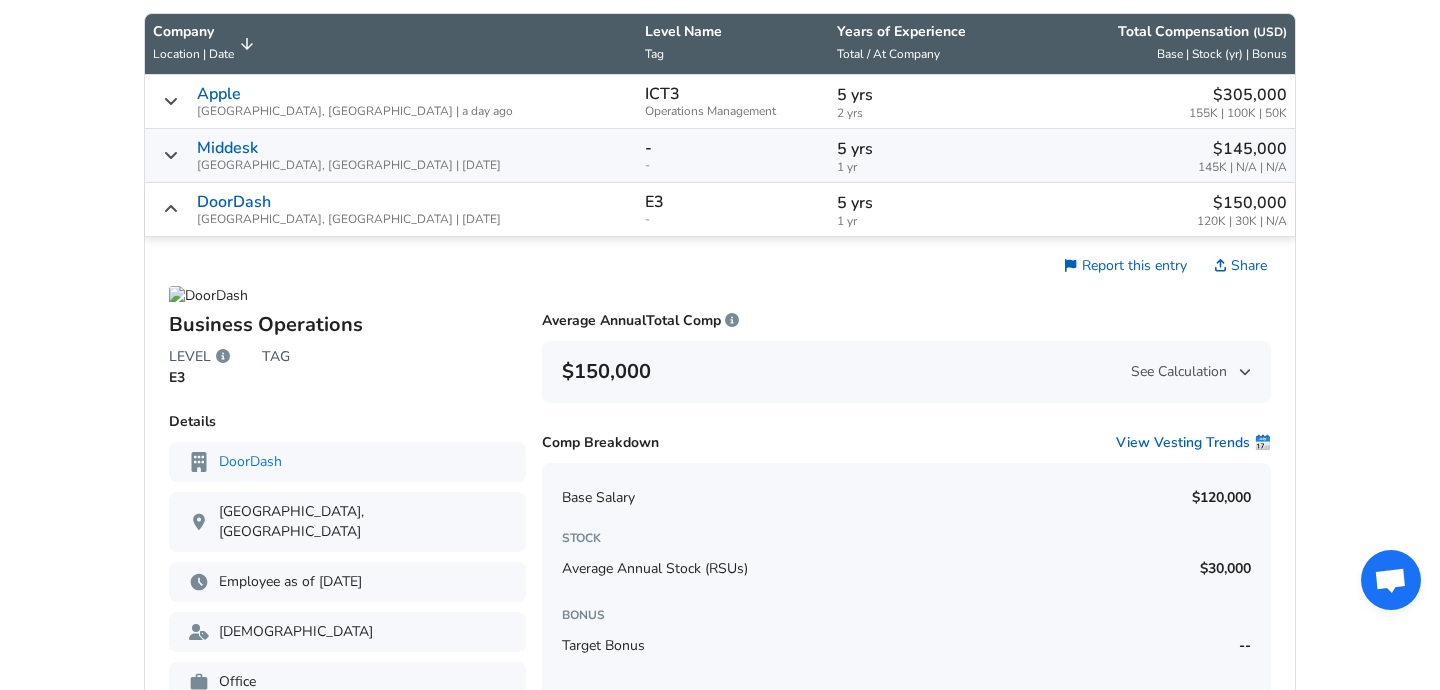 click 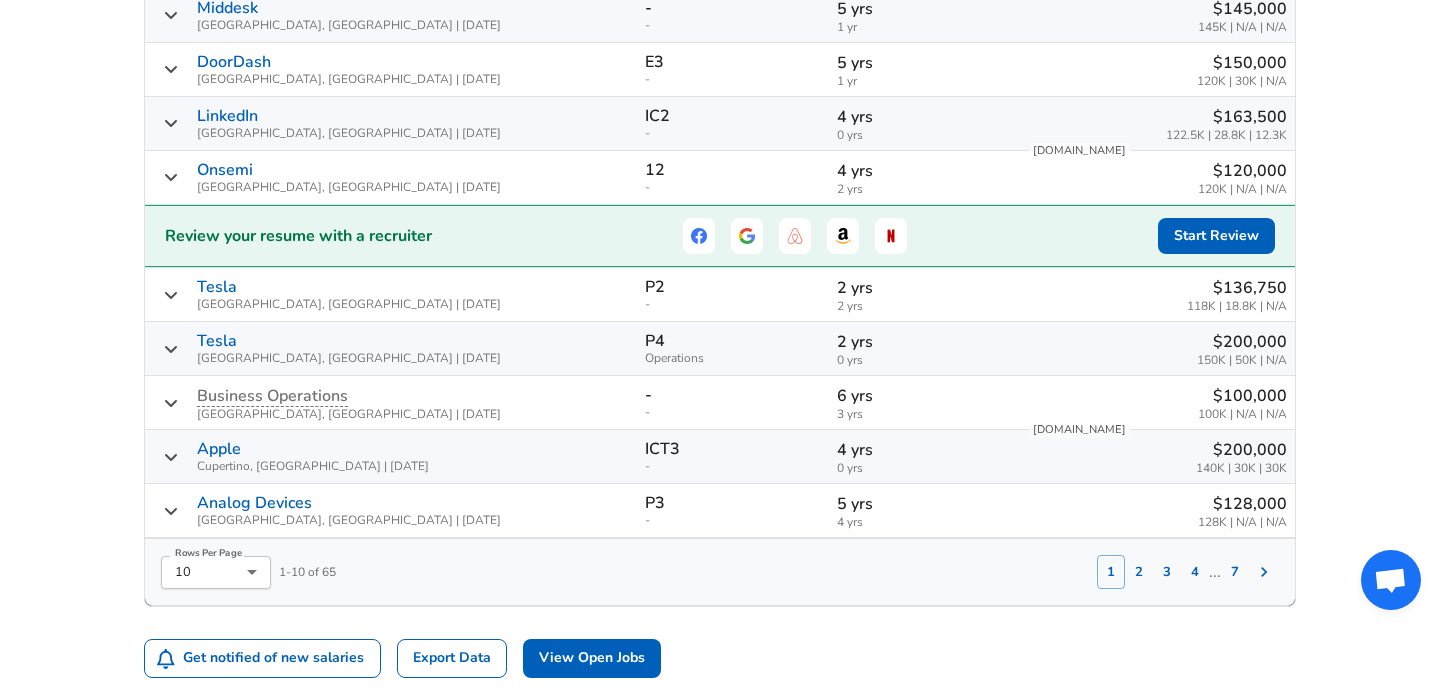 scroll, scrollTop: 1276, scrollLeft: 0, axis: vertical 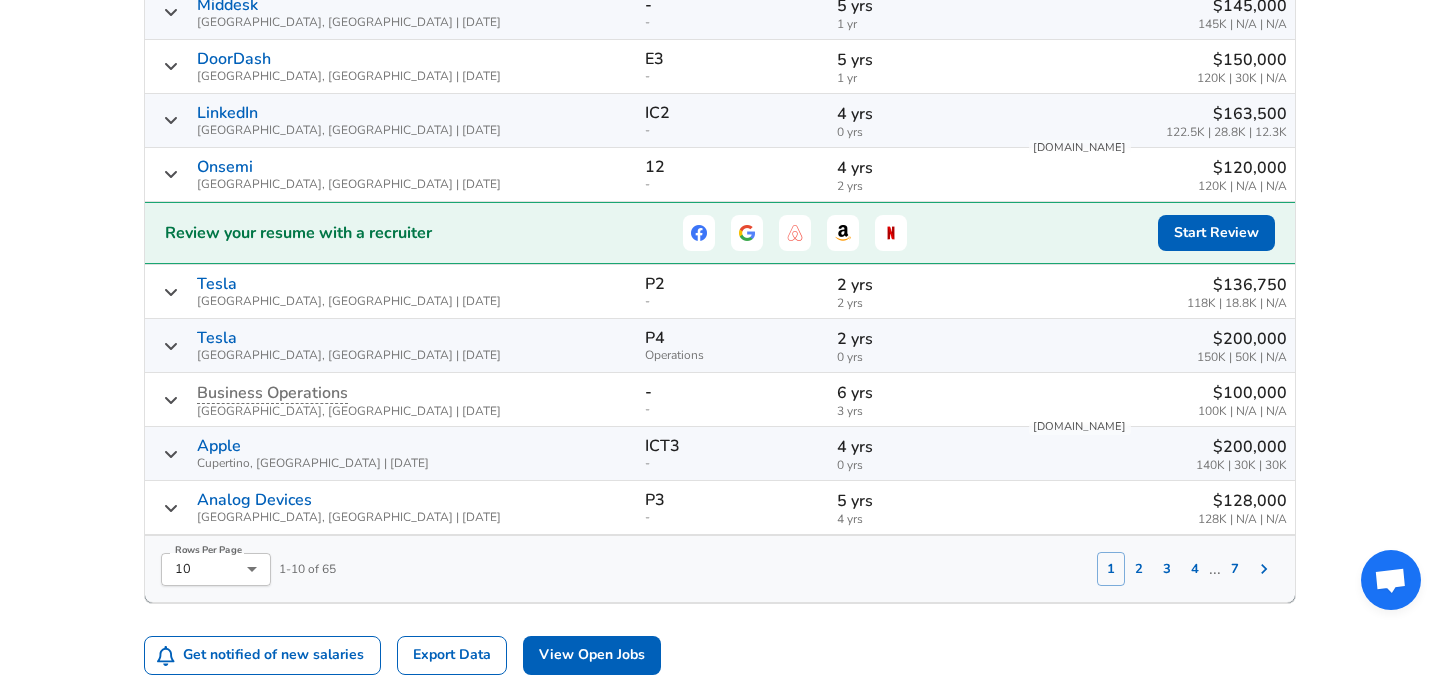 click on "2" at bounding box center [1139, 569] 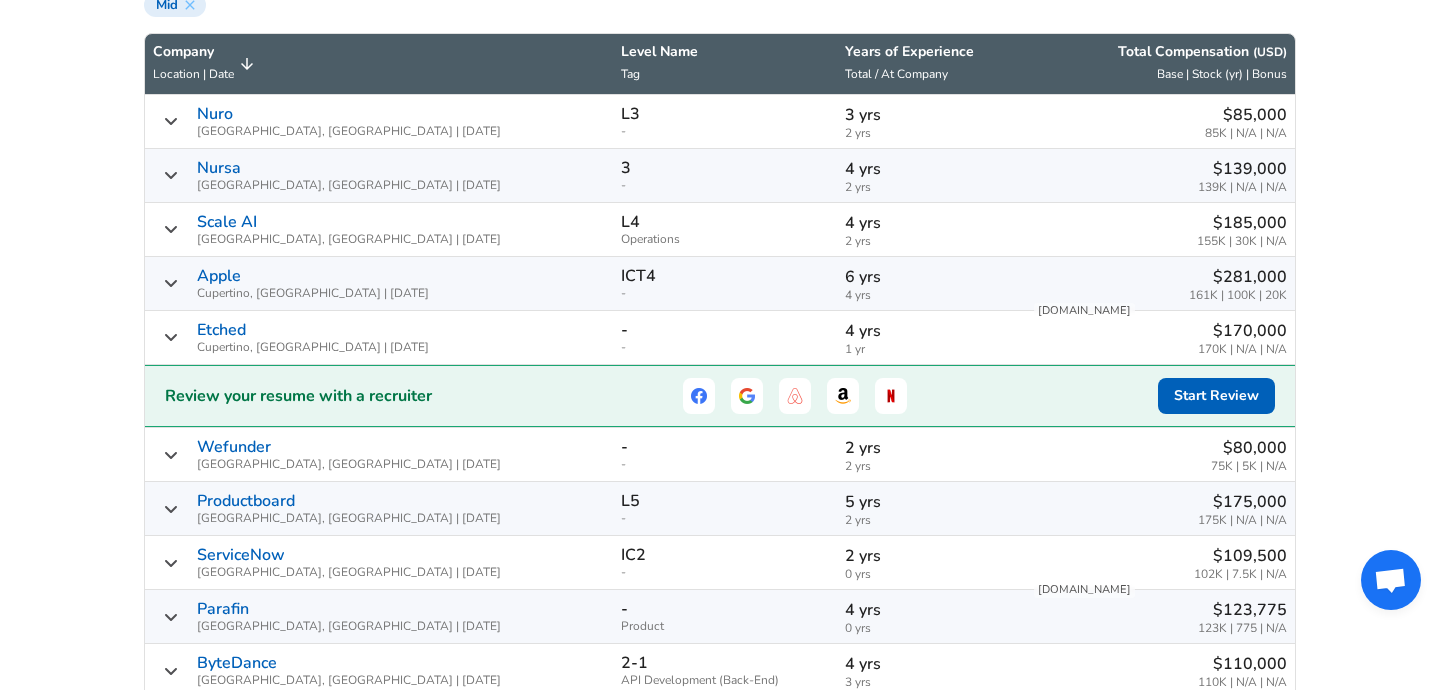 scroll, scrollTop: 1118, scrollLeft: 0, axis: vertical 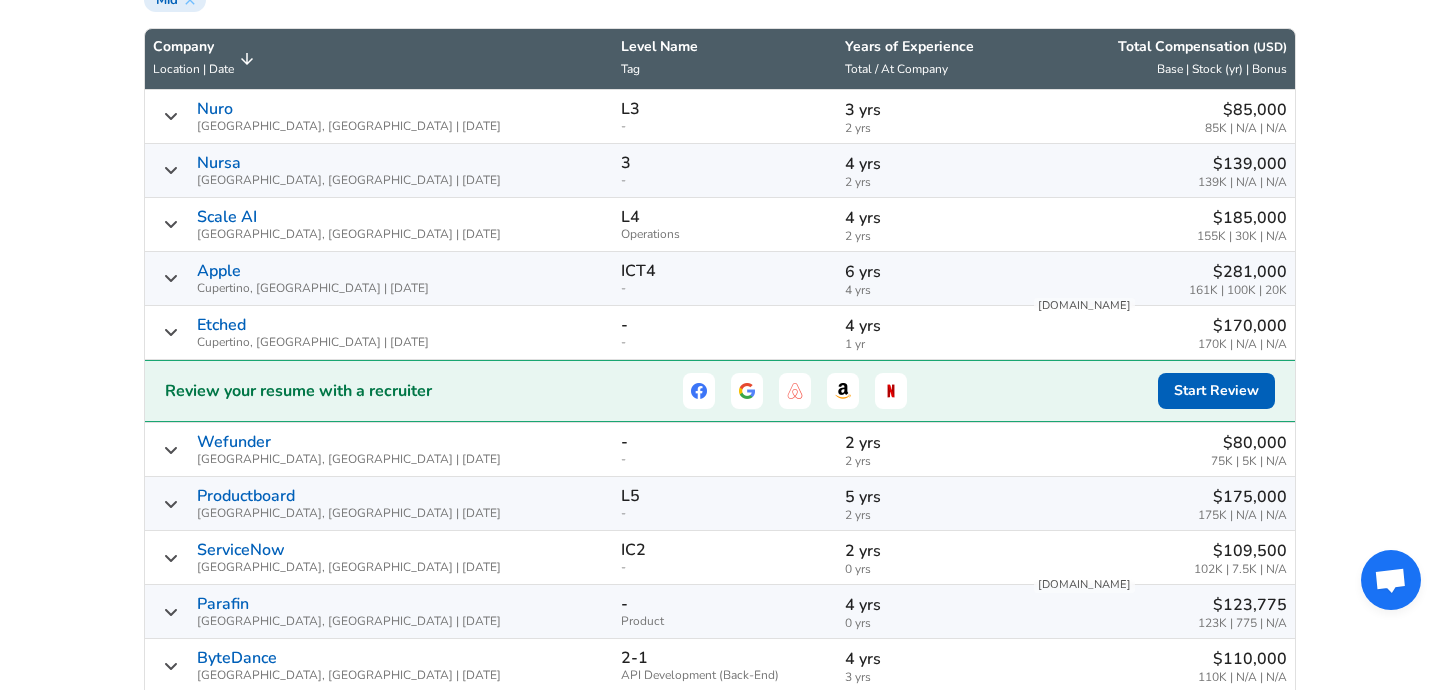 click 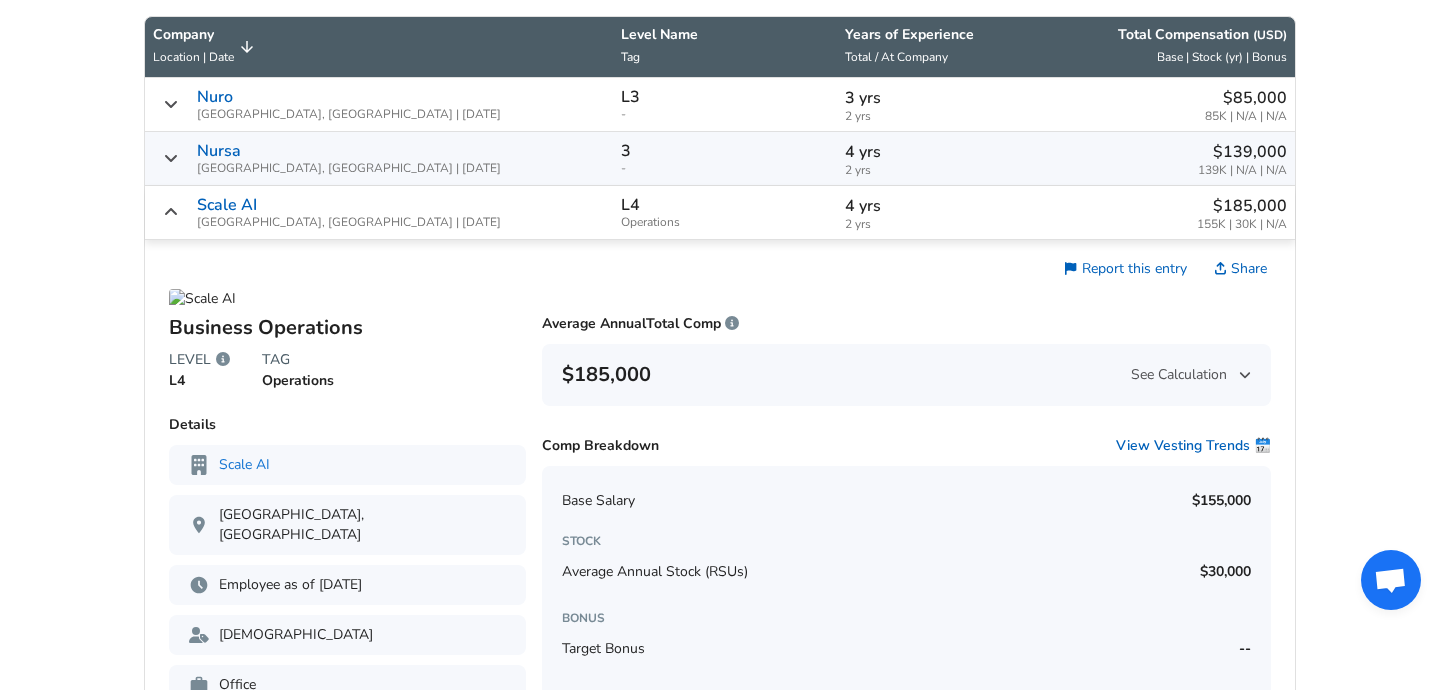 scroll, scrollTop: 1127, scrollLeft: 0, axis: vertical 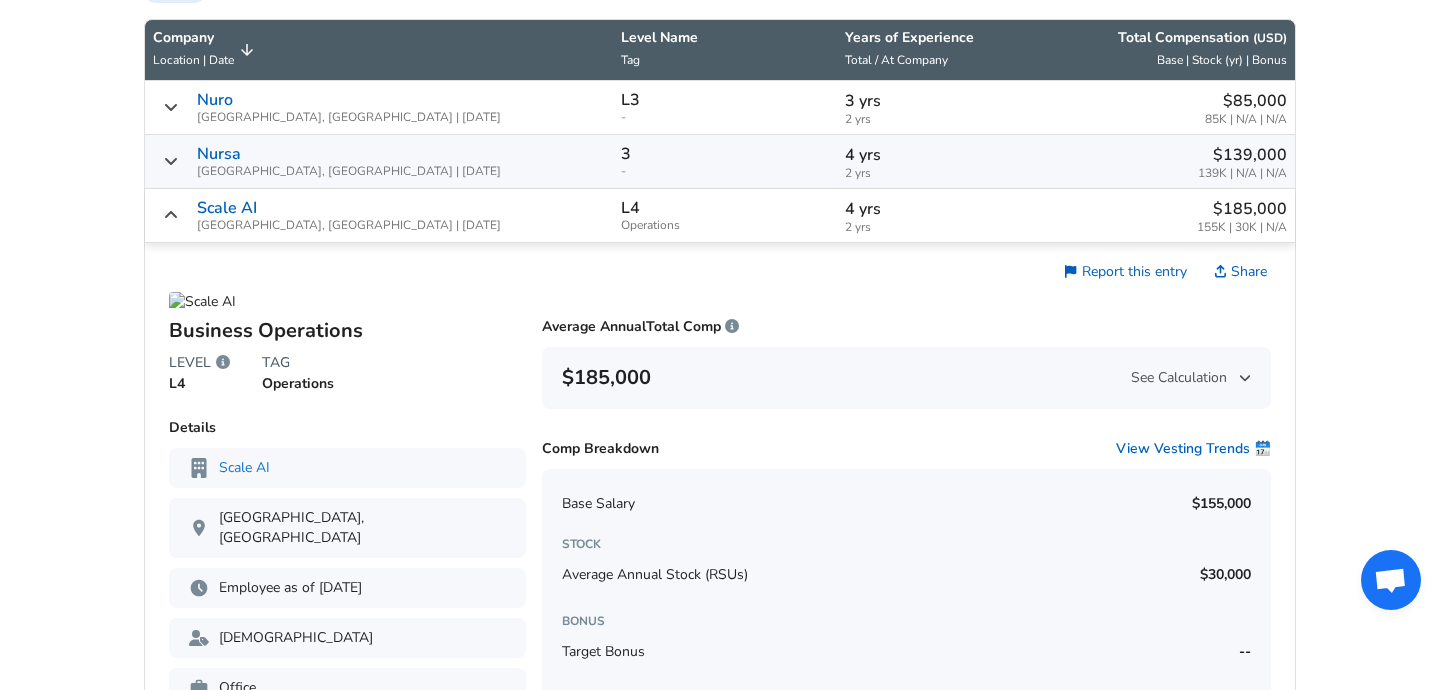 click 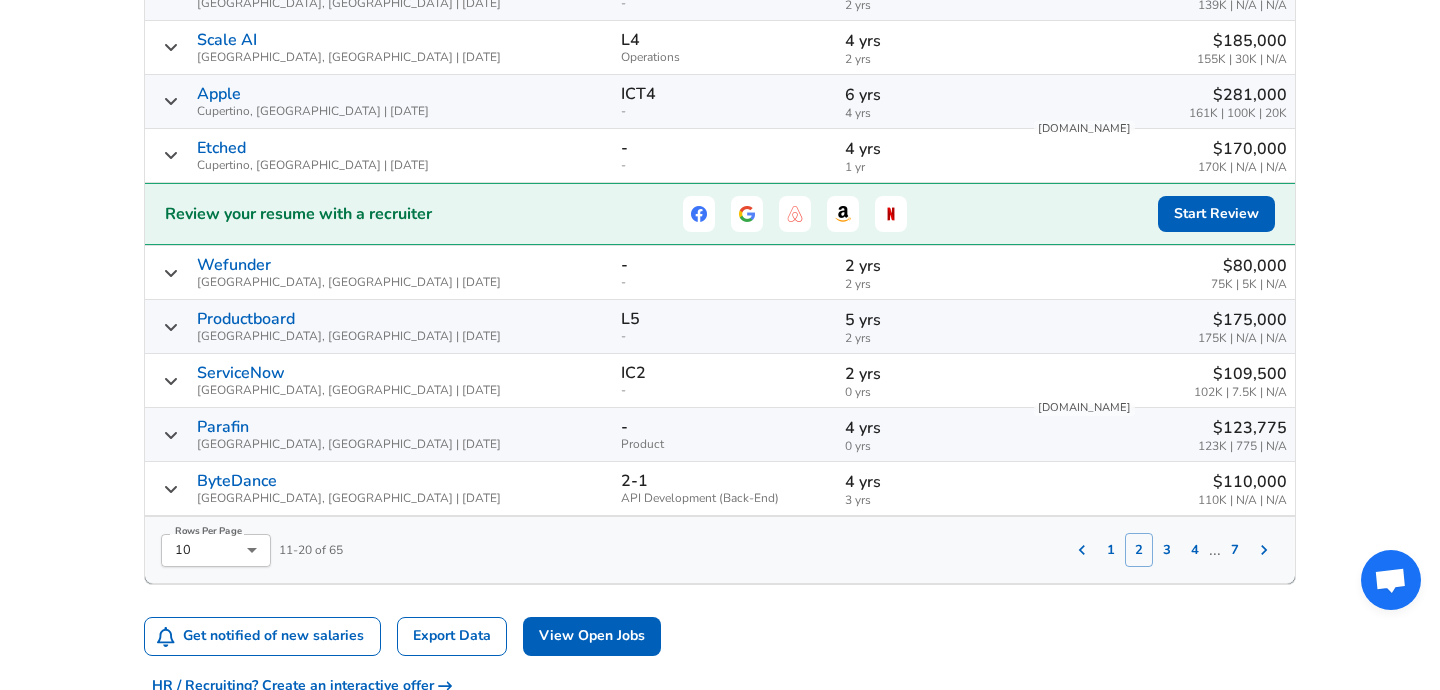 scroll, scrollTop: 1296, scrollLeft: 0, axis: vertical 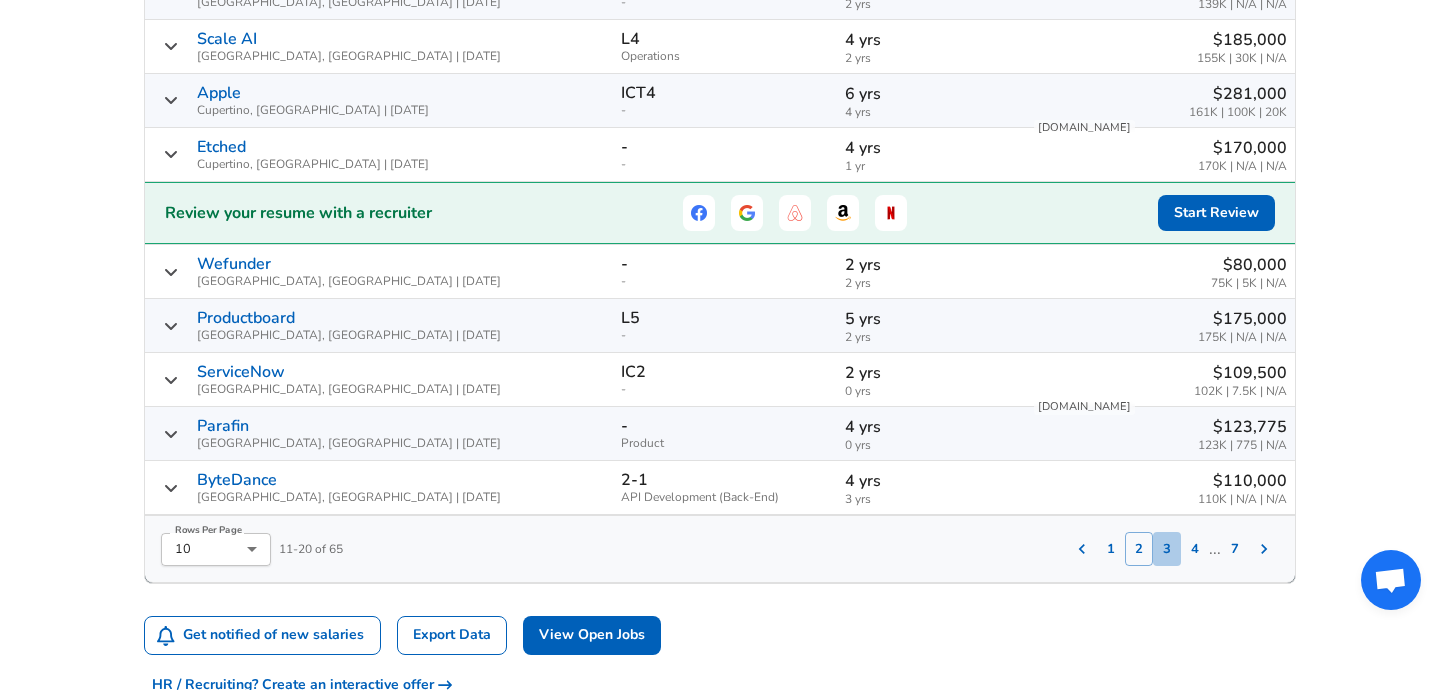 click on "3" at bounding box center [1167, 549] 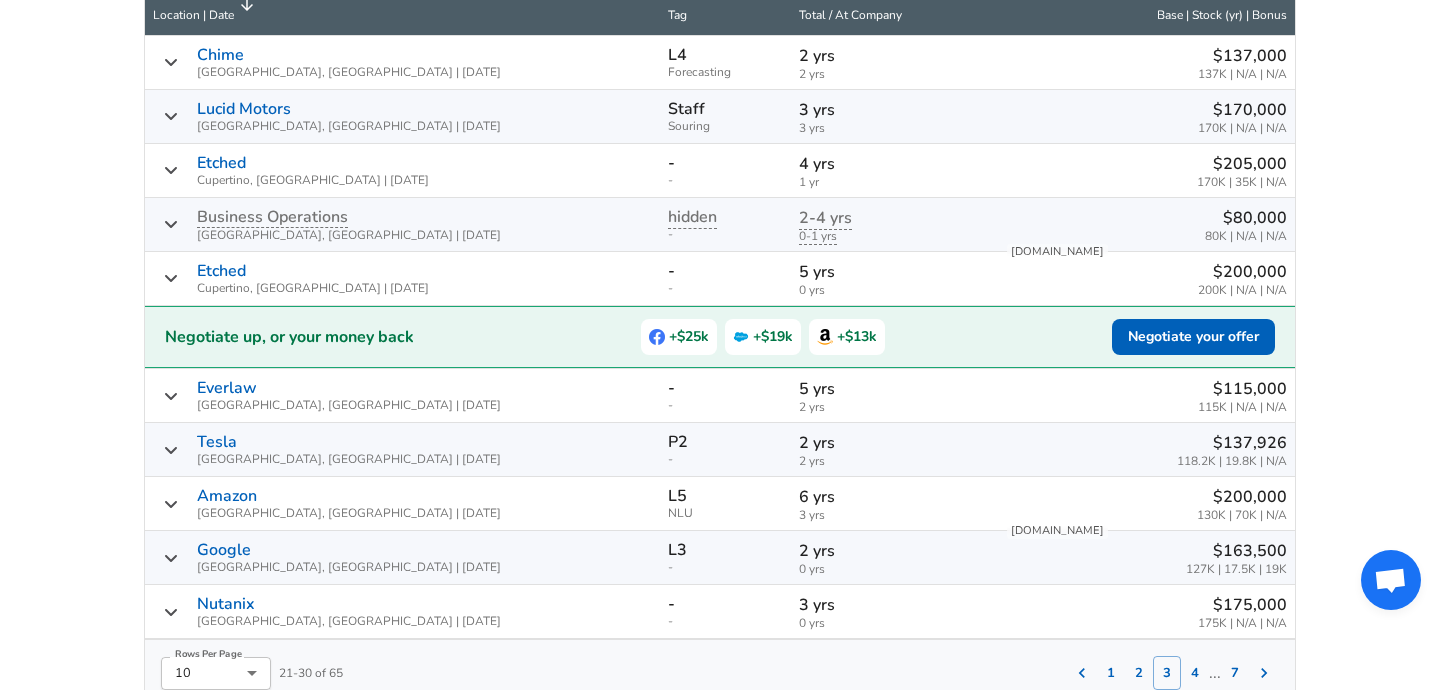 scroll, scrollTop: 1182, scrollLeft: 0, axis: vertical 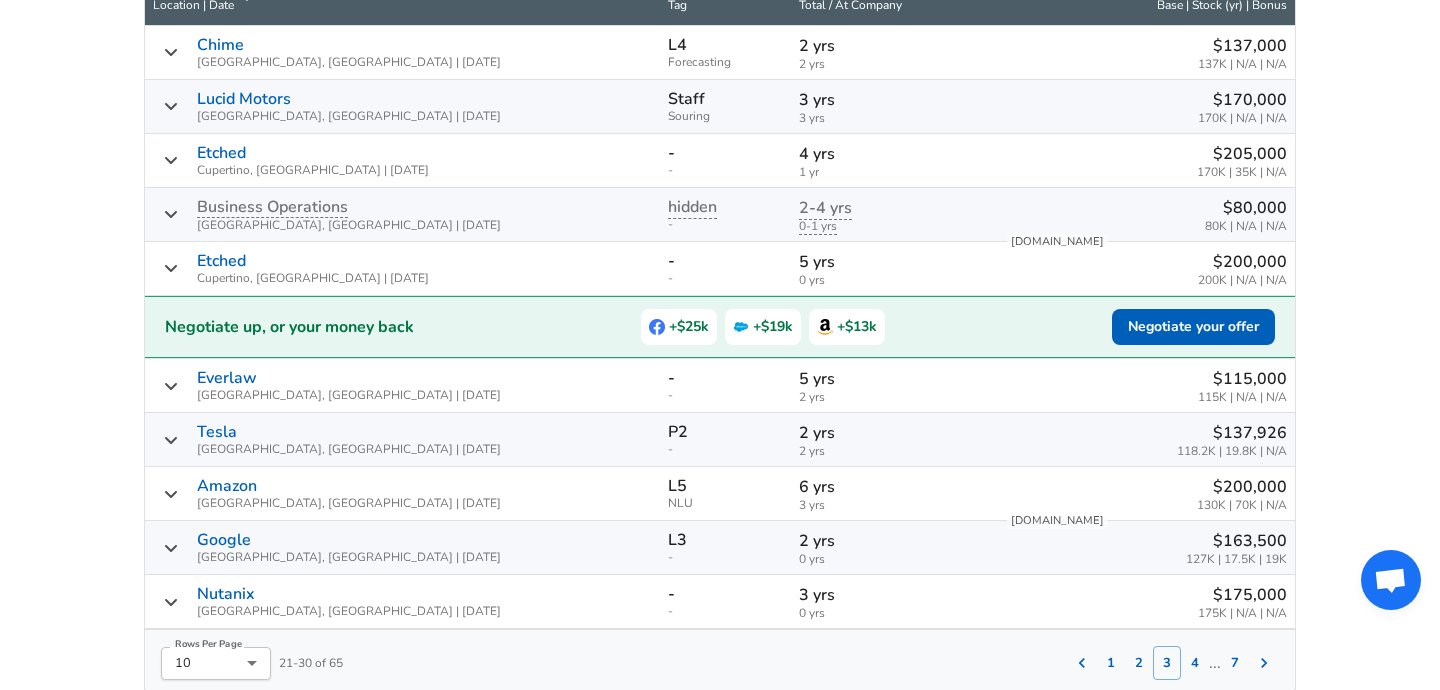click on "Tesla   Fremont, [GEOGRAPHIC_DATA]   |   [DATE]" at bounding box center [349, 439] 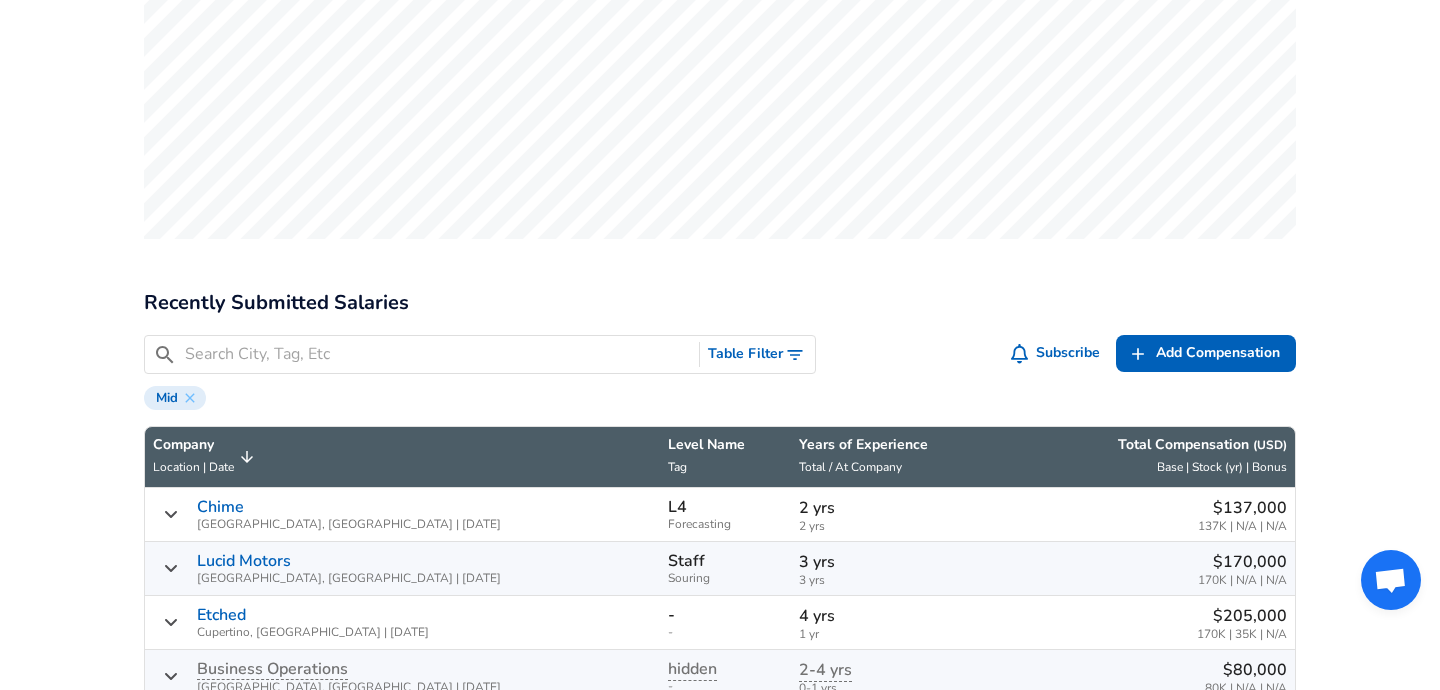 scroll, scrollTop: 723, scrollLeft: 0, axis: vertical 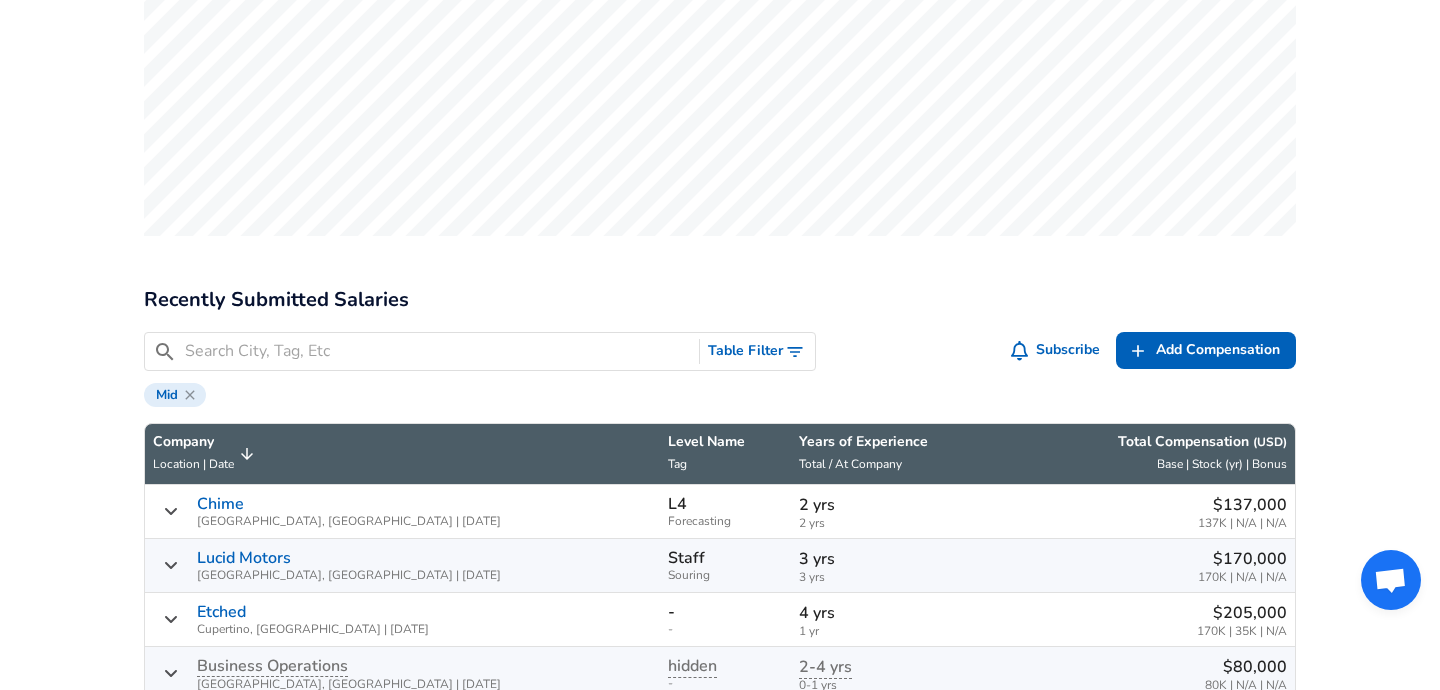 click 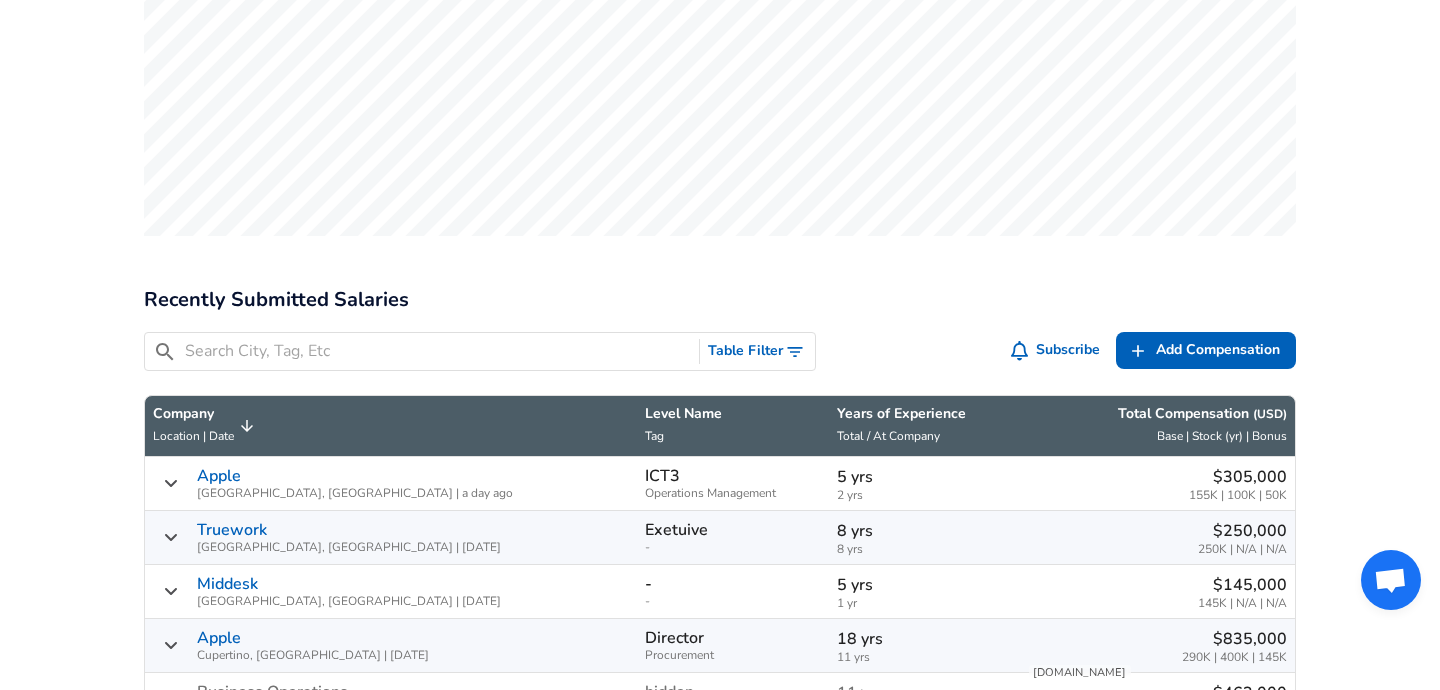 click on "Table Filter" at bounding box center [757, 351] 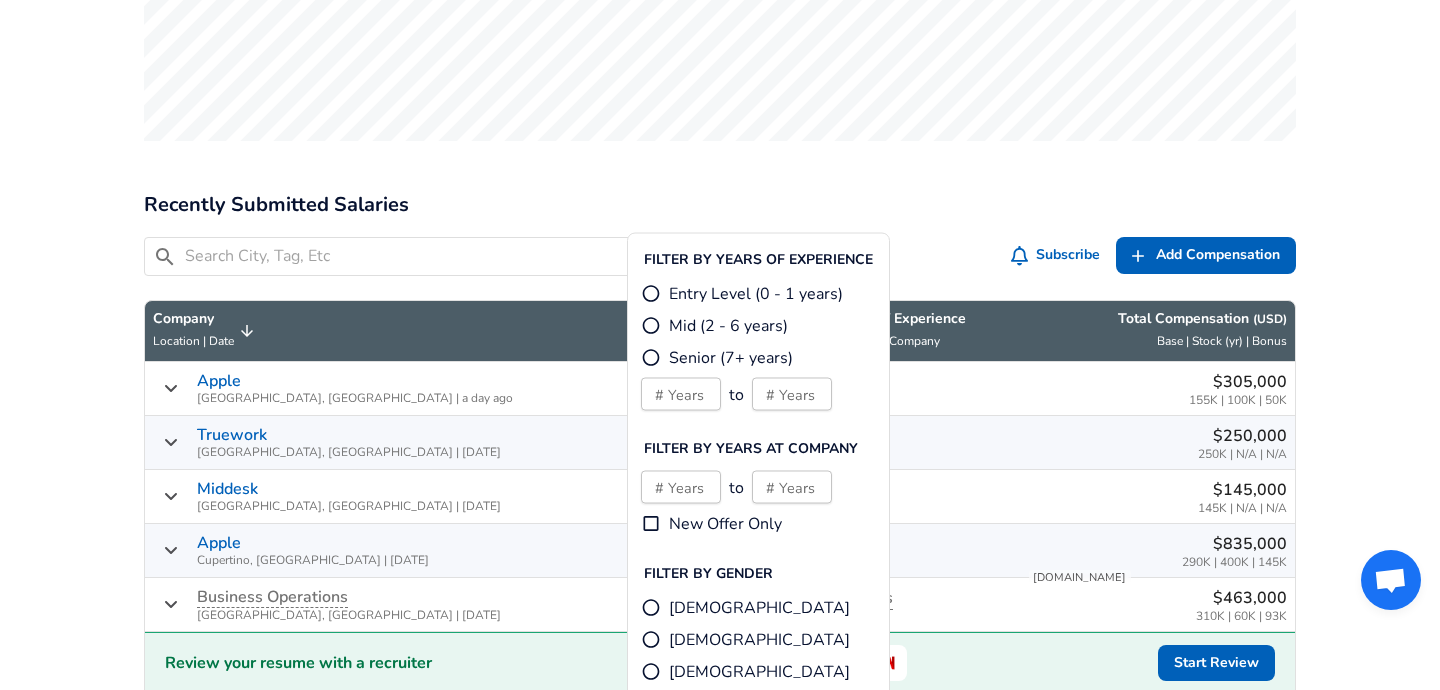 scroll, scrollTop: 819, scrollLeft: 0, axis: vertical 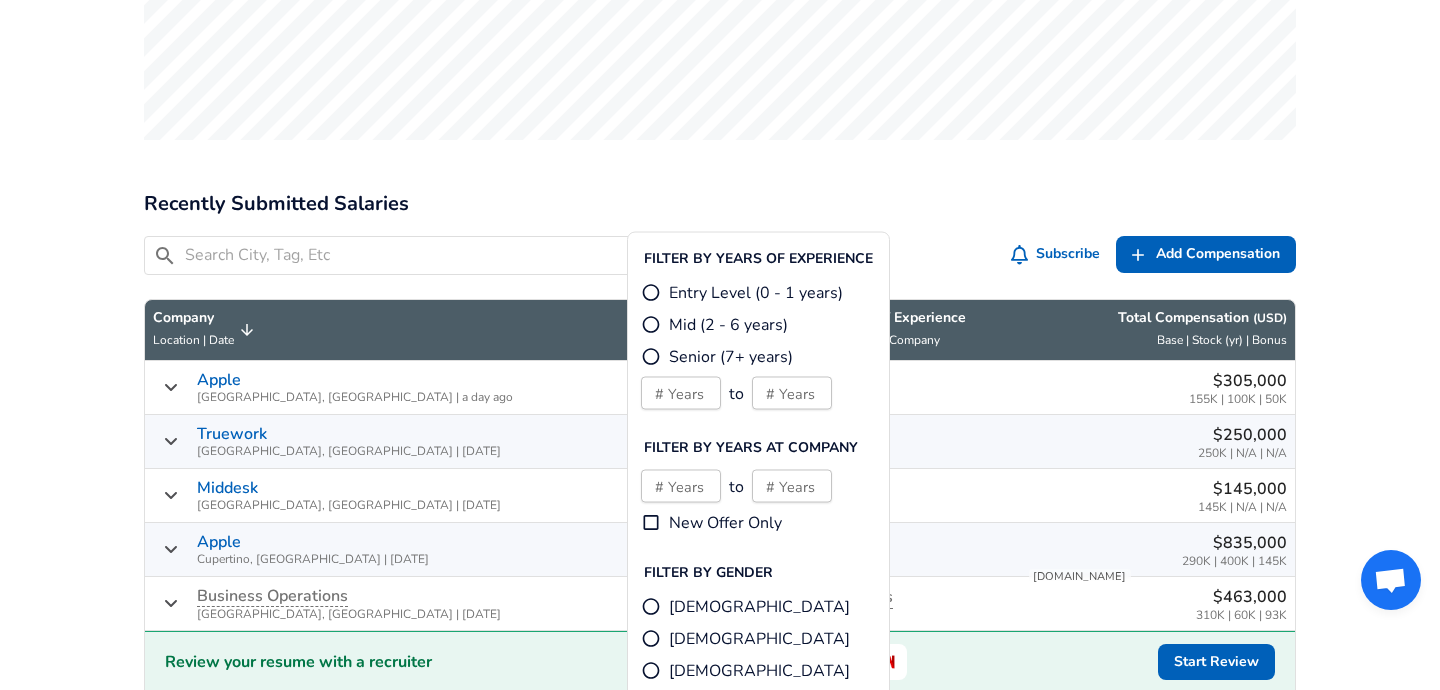click on "Mid (2 - 6 years)" at bounding box center [651, 325] 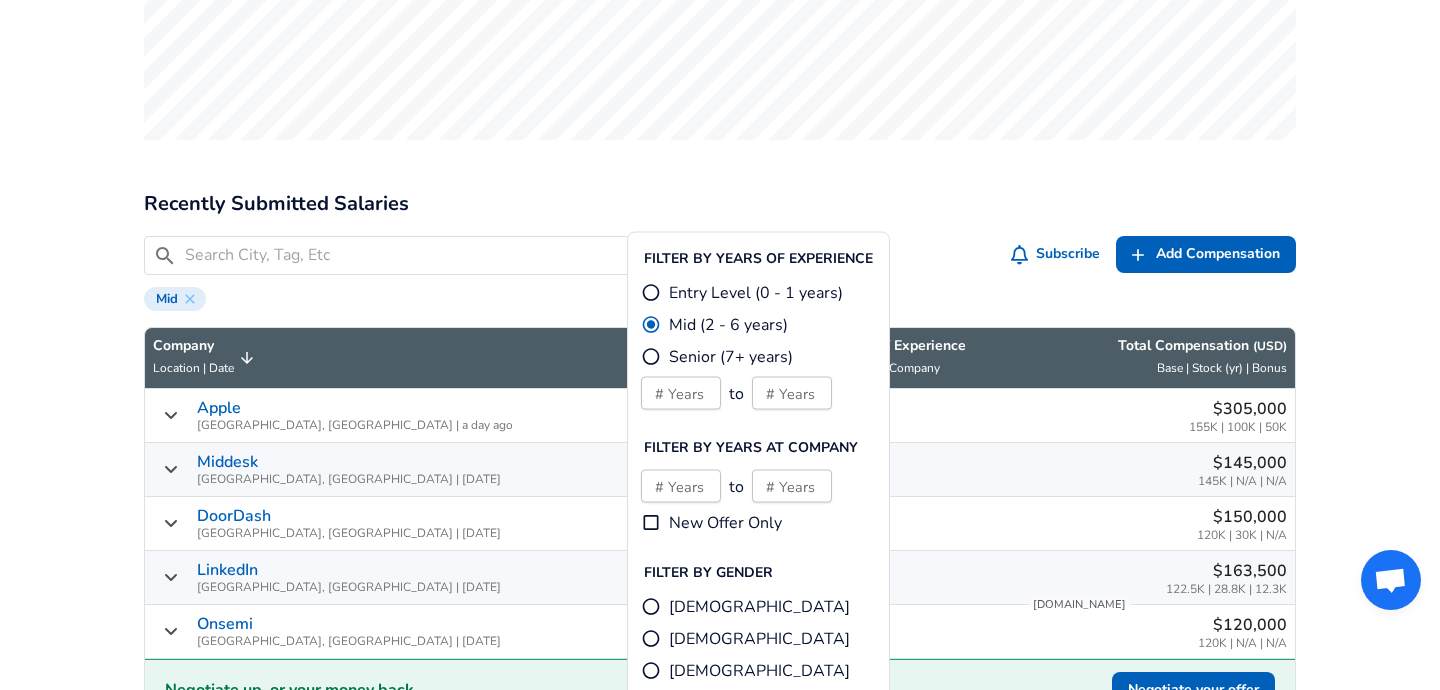 click on "New Offer Only" at bounding box center (651, 523) 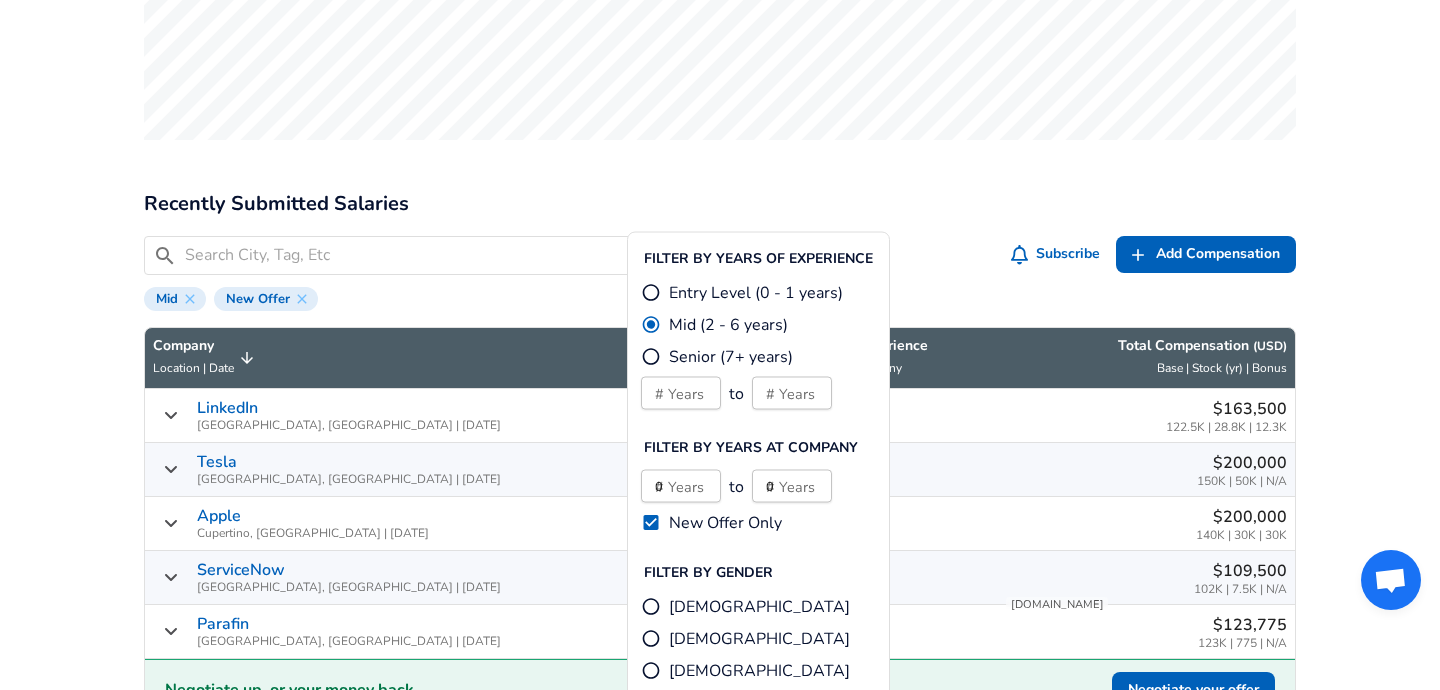click on "​ Table Filter Subscribe Add Add Comp Add Compensation Mid New Offer" at bounding box center (712, 265) 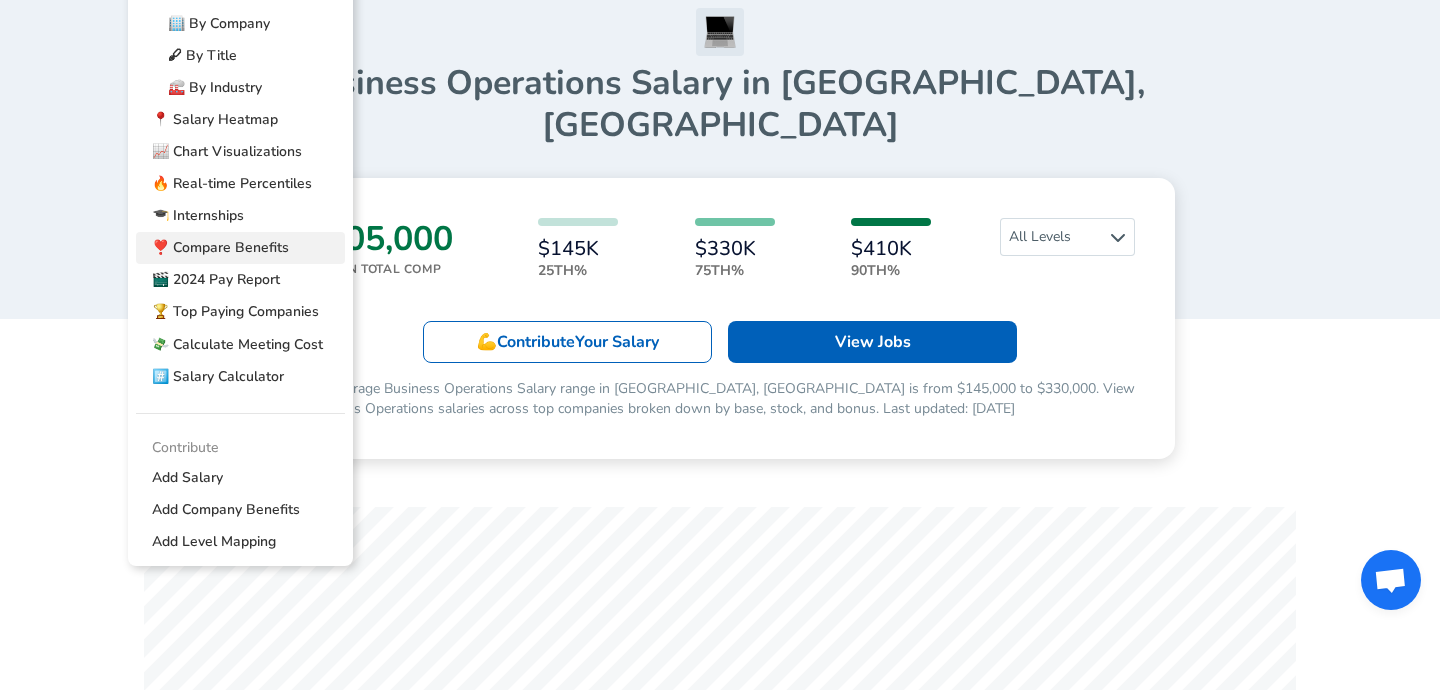 scroll, scrollTop: 0, scrollLeft: 0, axis: both 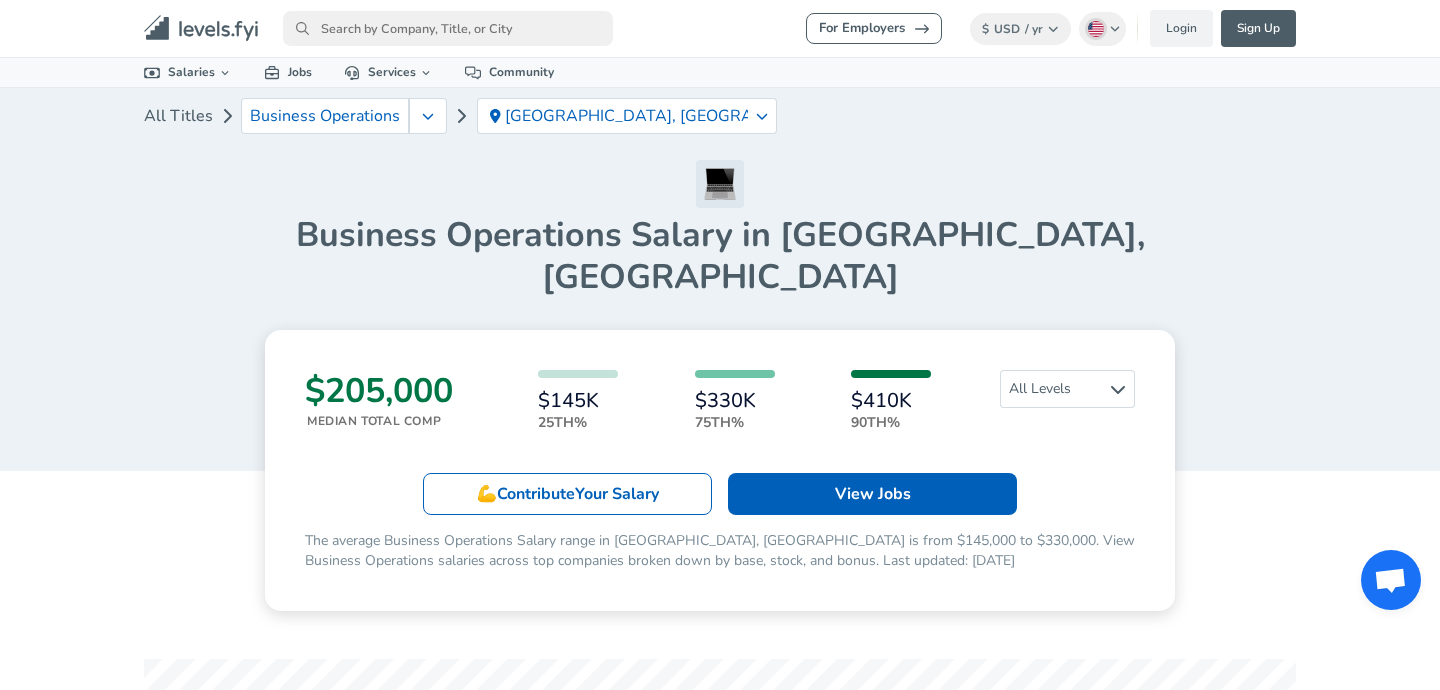 click at bounding box center (448, 28) 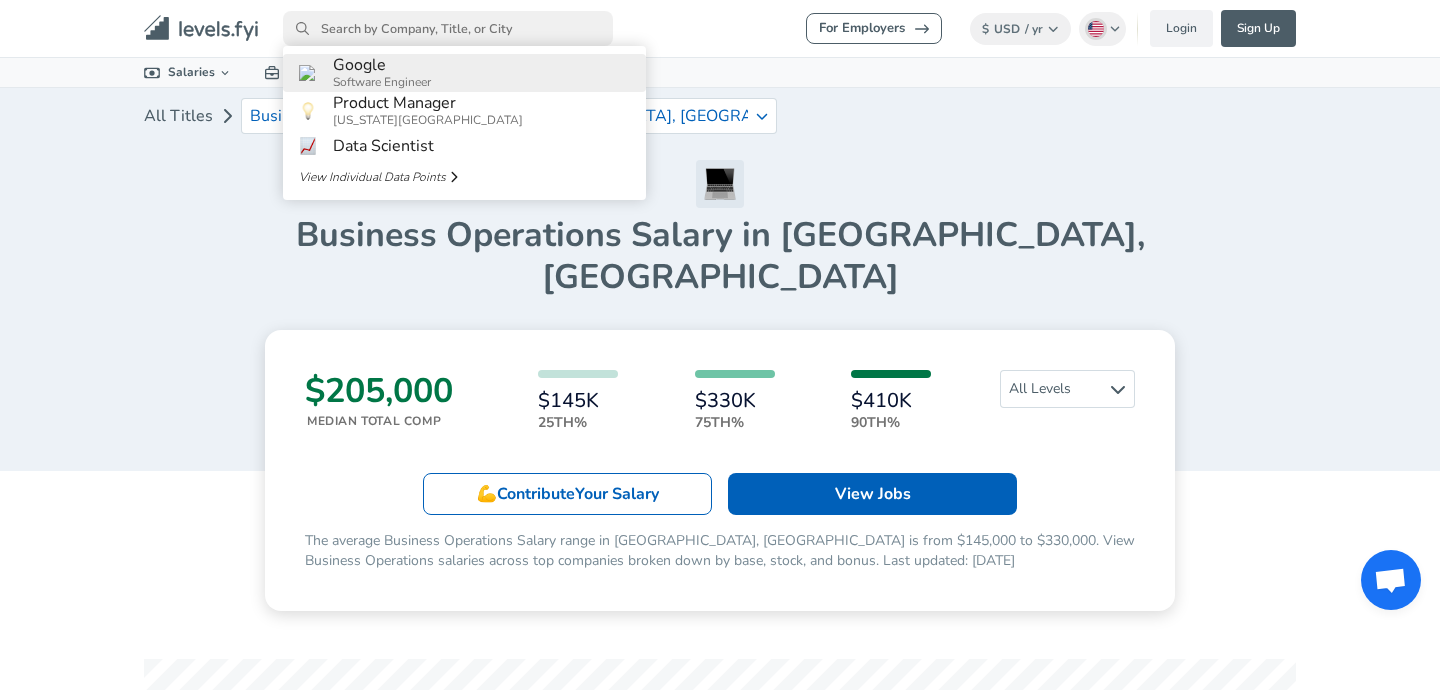 click on "Software Engineer" at bounding box center (382, 82) 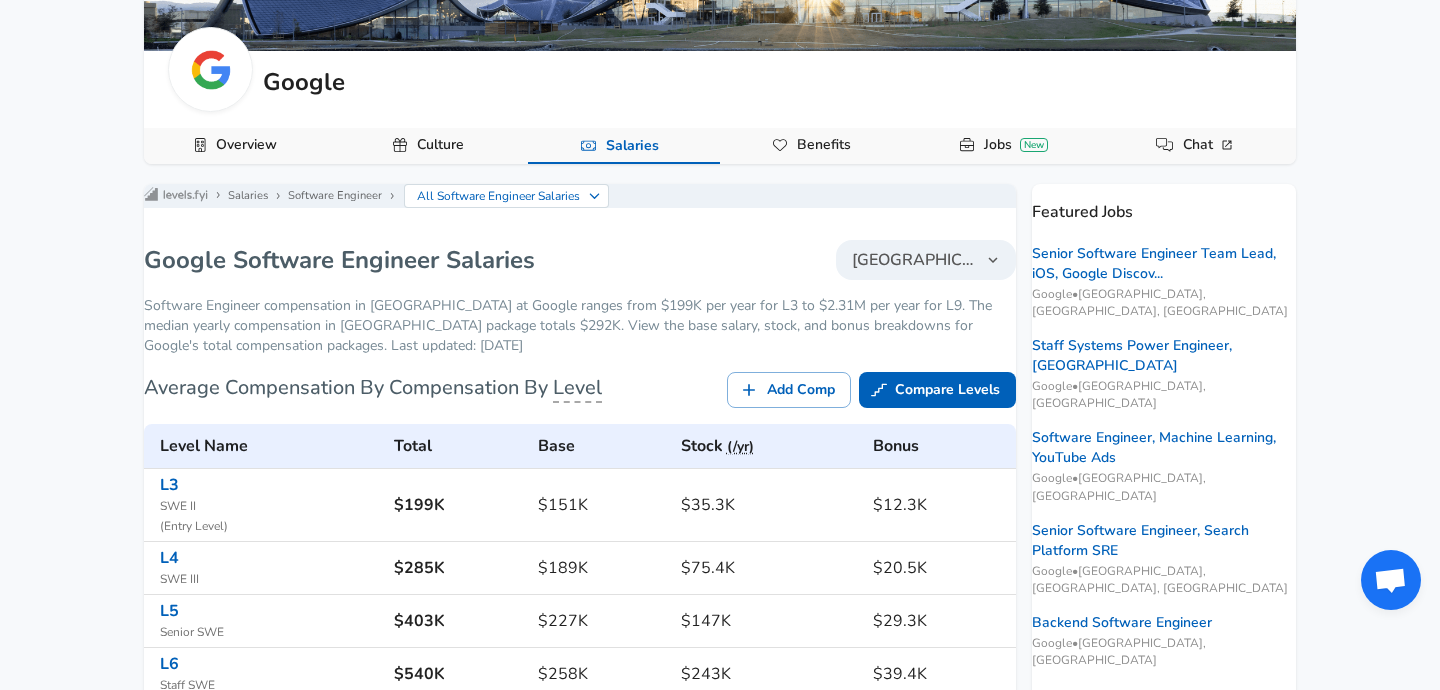 scroll, scrollTop: 189, scrollLeft: 0, axis: vertical 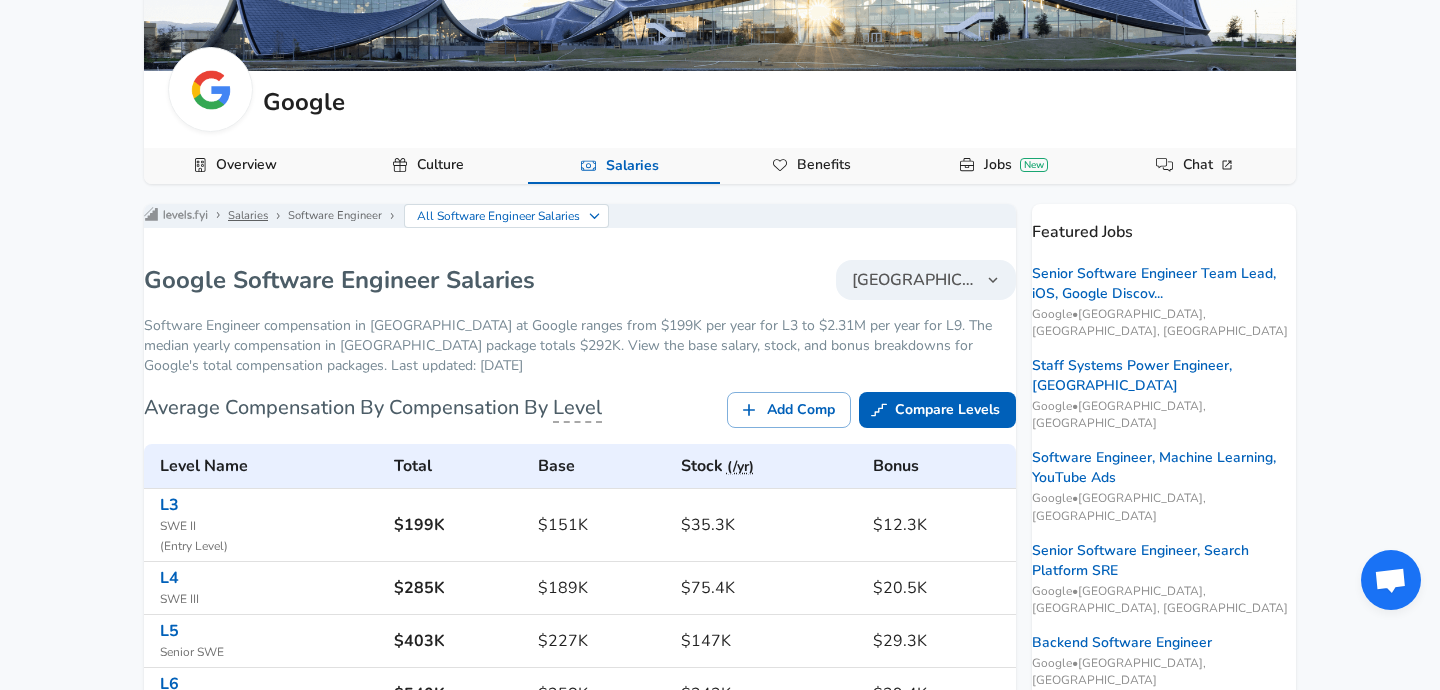 click on "Salaries" at bounding box center [248, 216] 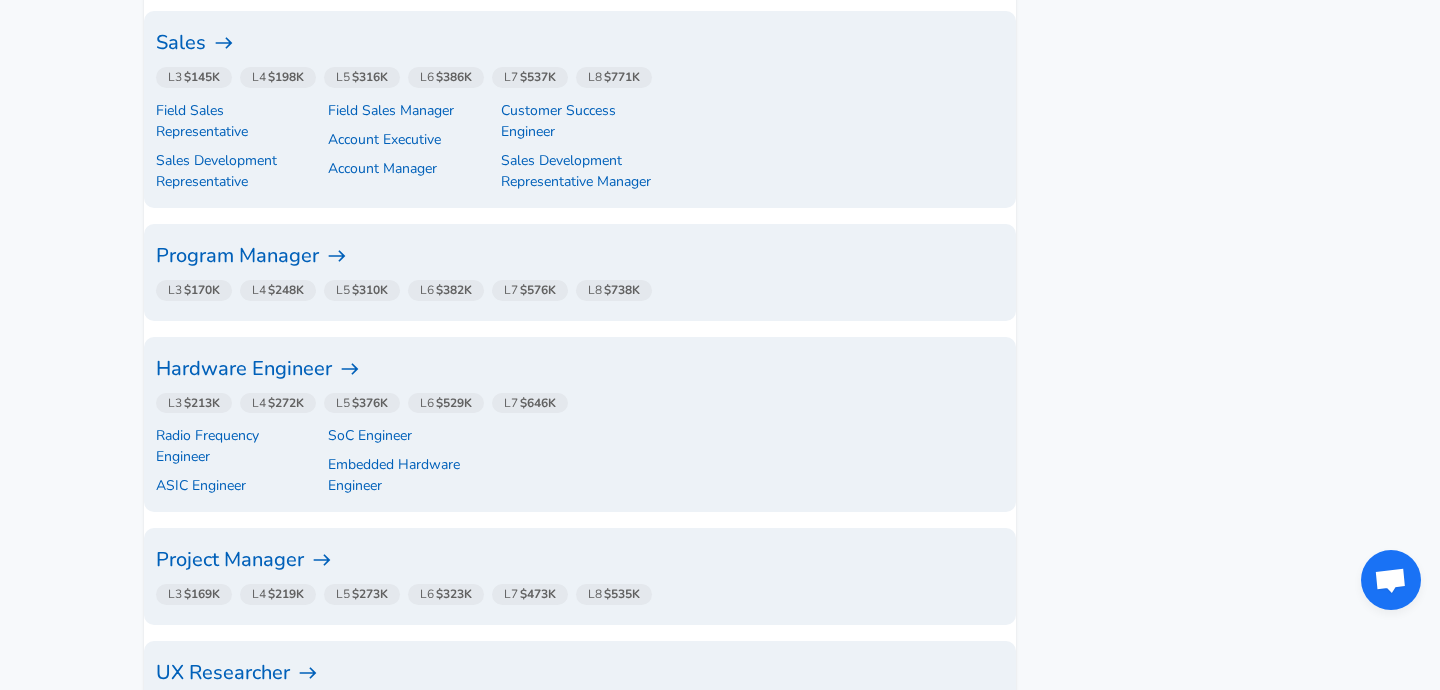 scroll, scrollTop: 2000, scrollLeft: 0, axis: vertical 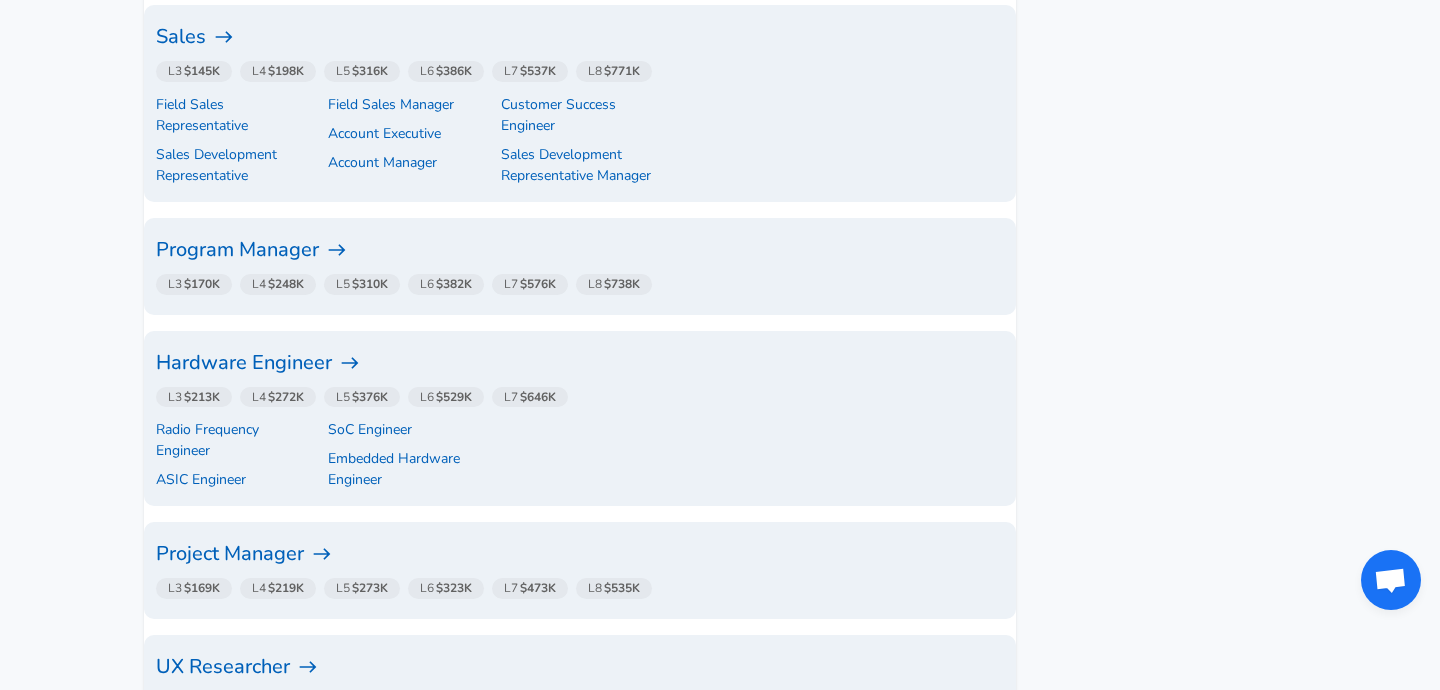 click on "Sales" at bounding box center (580, 37) 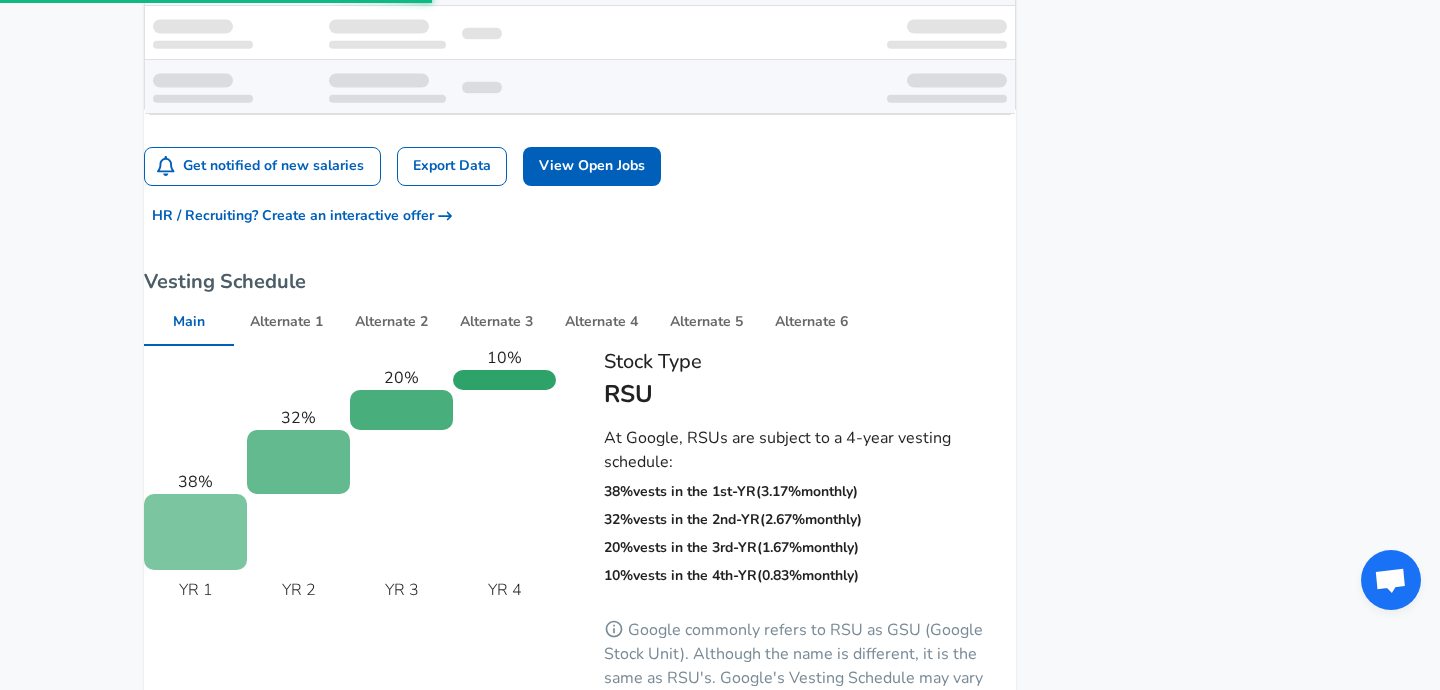 scroll, scrollTop: 0, scrollLeft: 0, axis: both 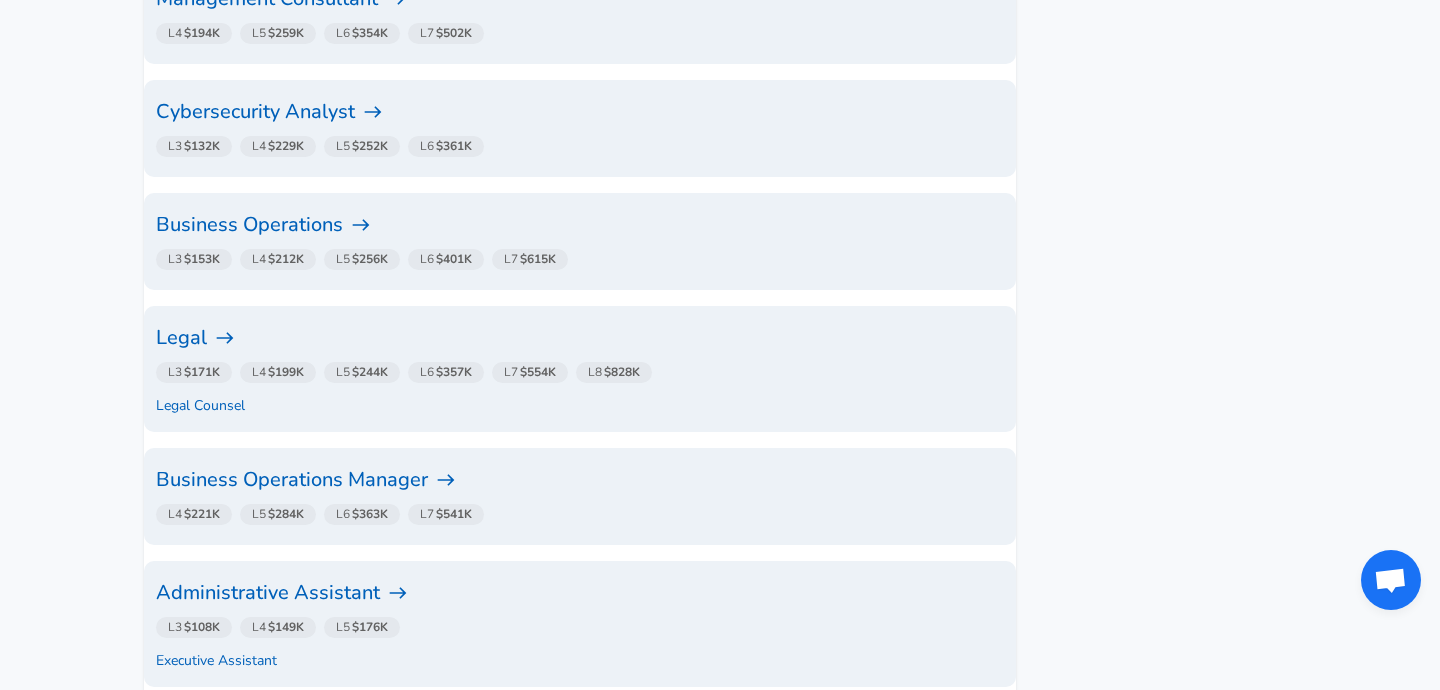 click on "Business Operations" at bounding box center [580, 225] 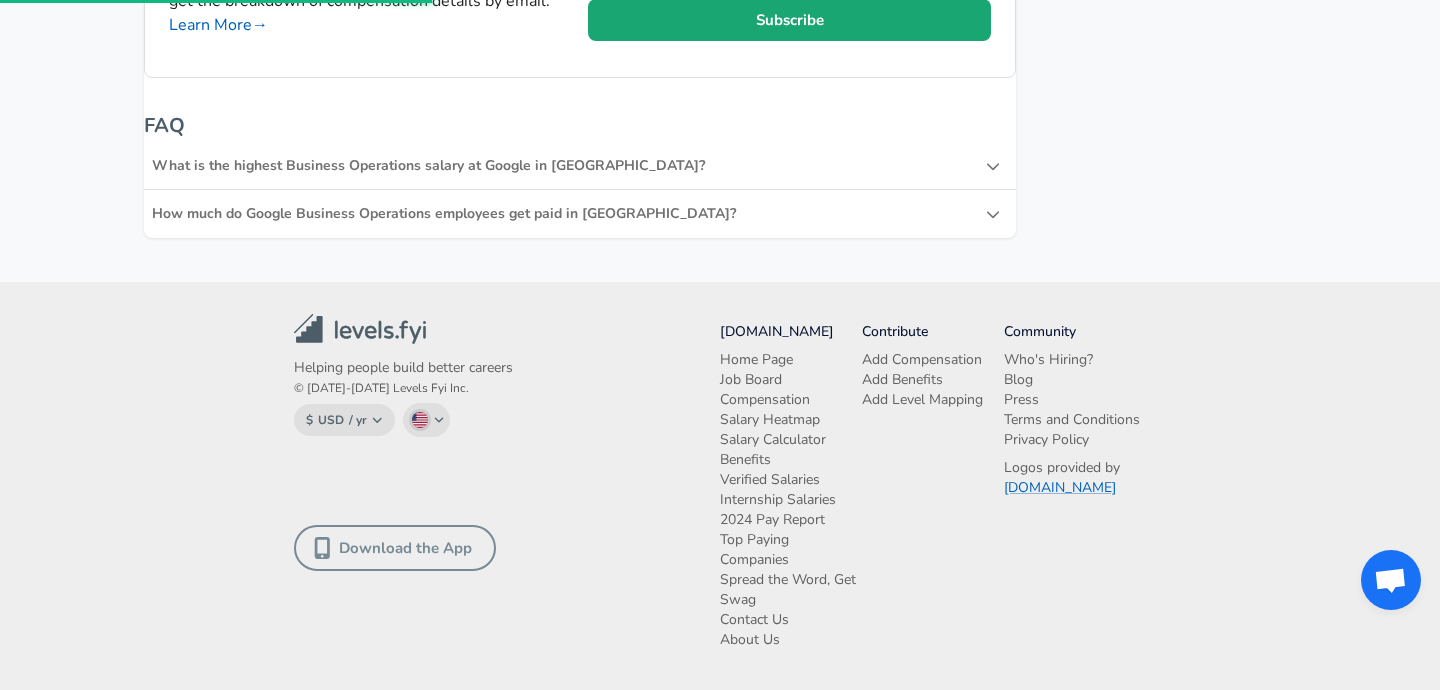 scroll, scrollTop: 0, scrollLeft: 0, axis: both 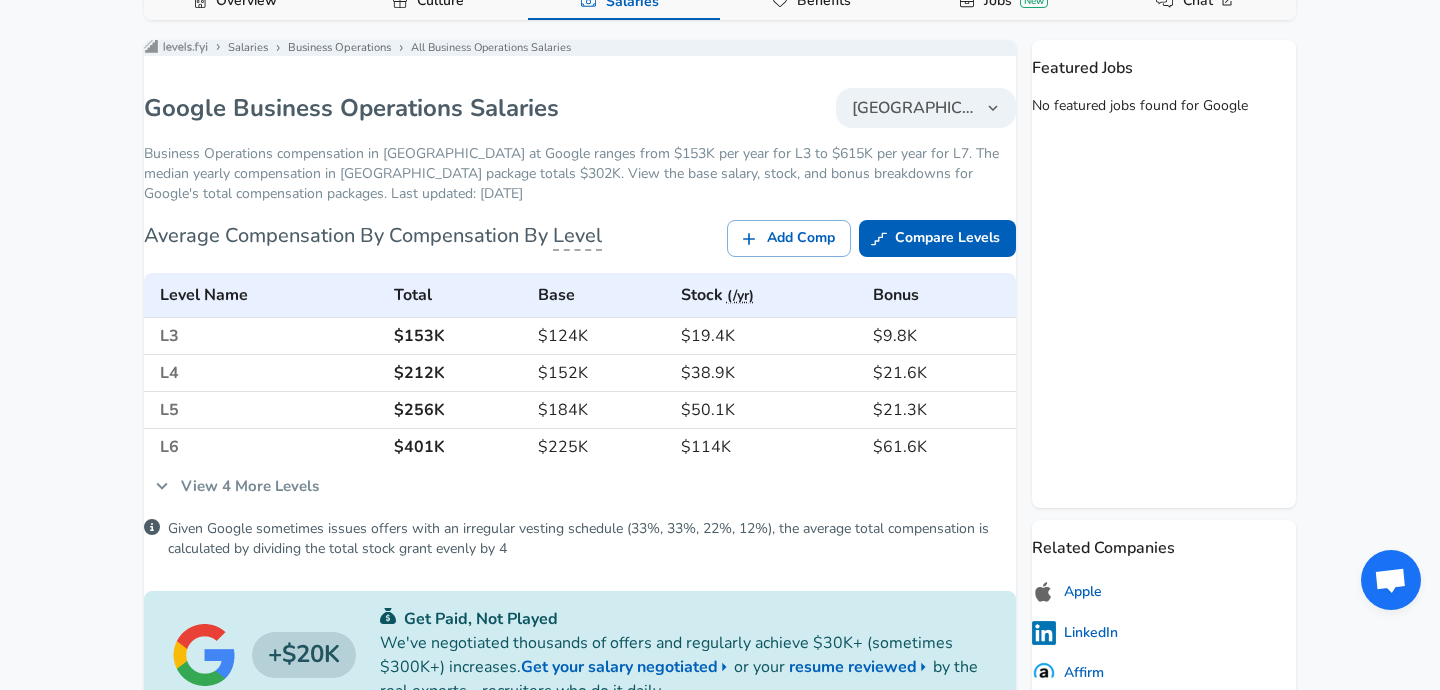 click on "[GEOGRAPHIC_DATA]" at bounding box center (914, 108) 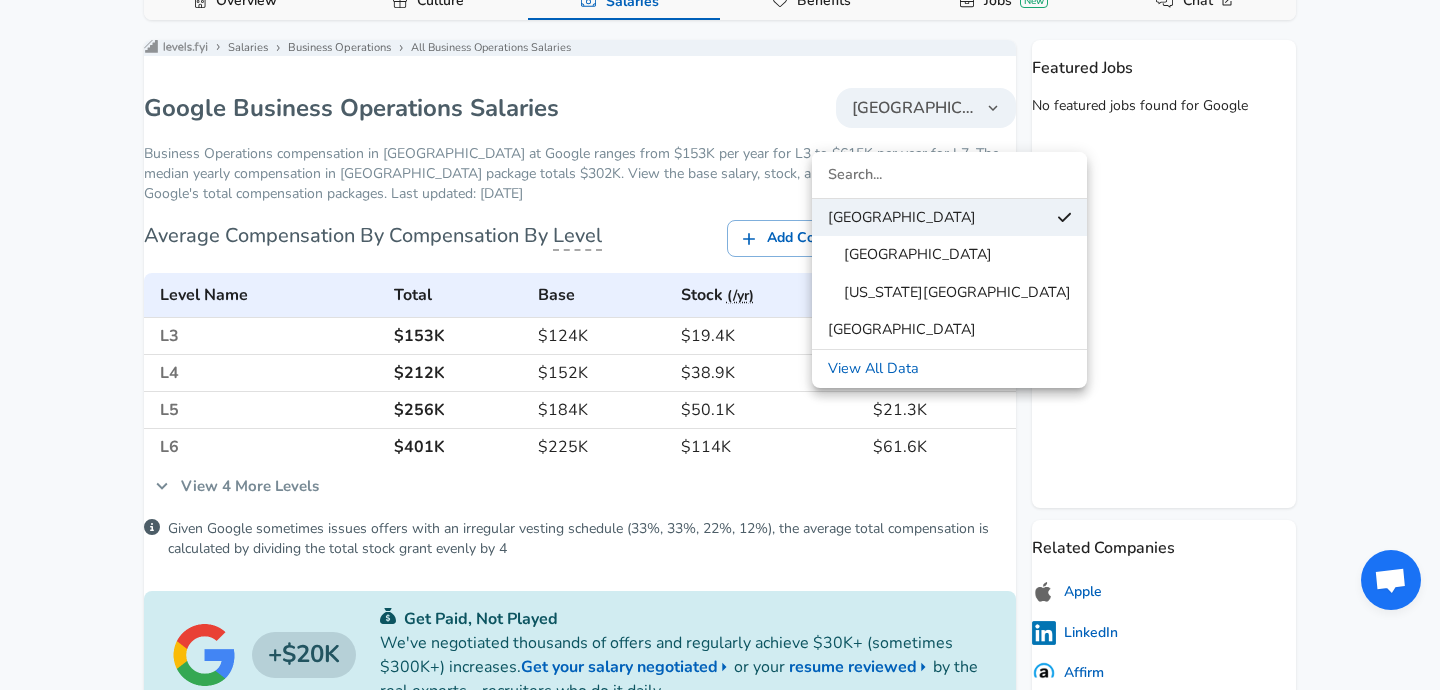 click on "[GEOGRAPHIC_DATA]" at bounding box center (910, 255) 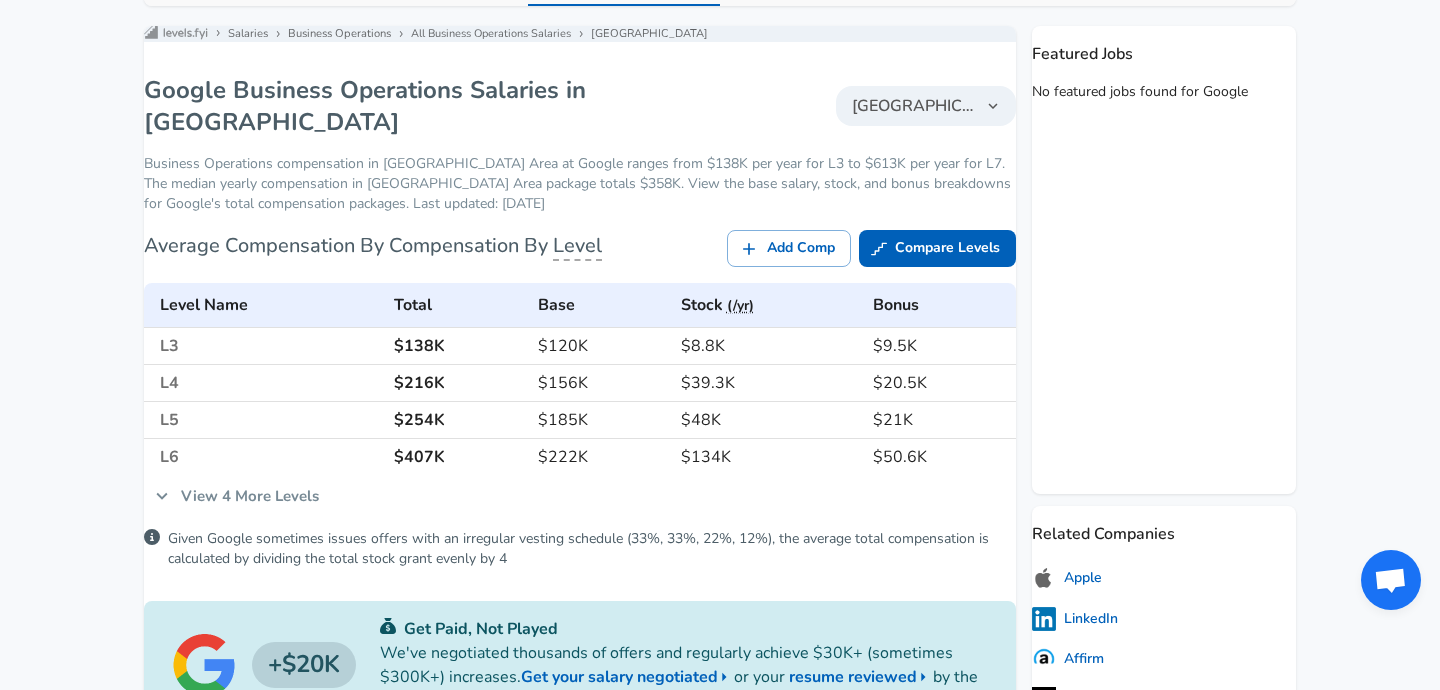 scroll, scrollTop: 375, scrollLeft: 0, axis: vertical 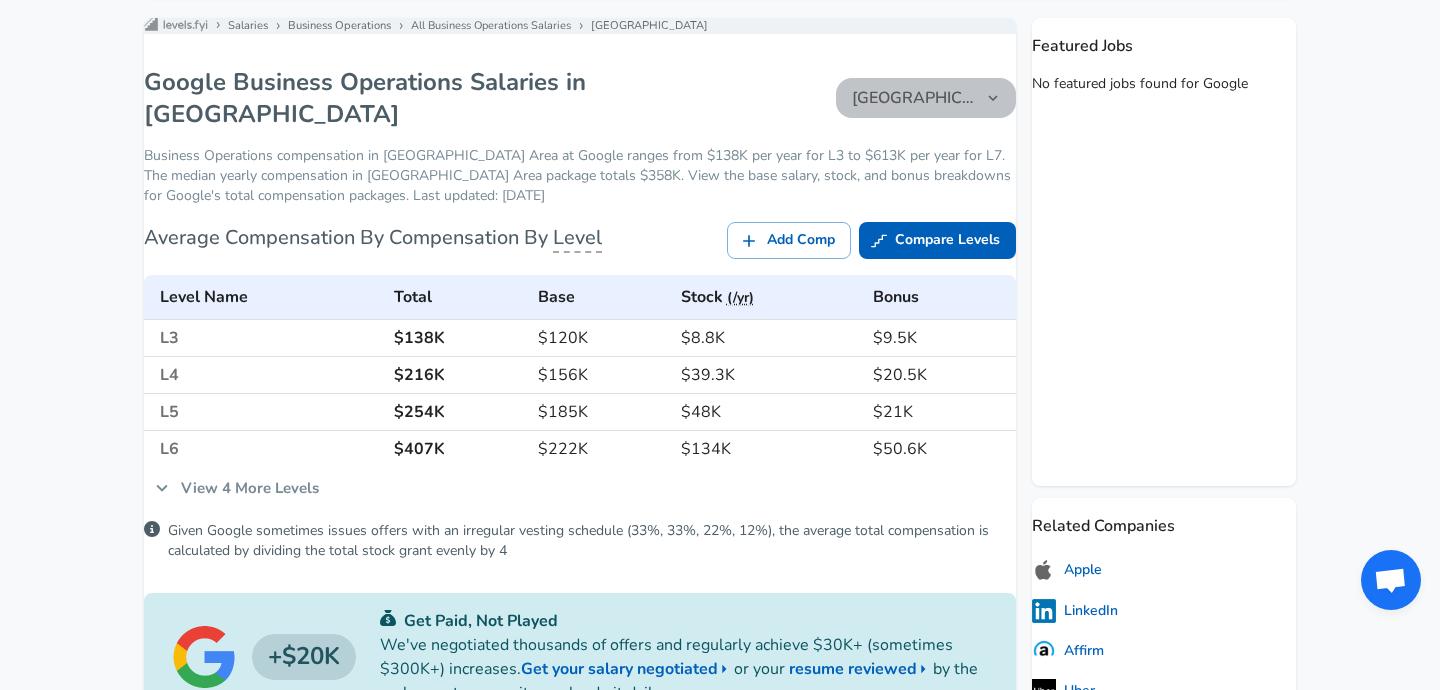 click on "[GEOGRAPHIC_DATA]" at bounding box center (914, 98) 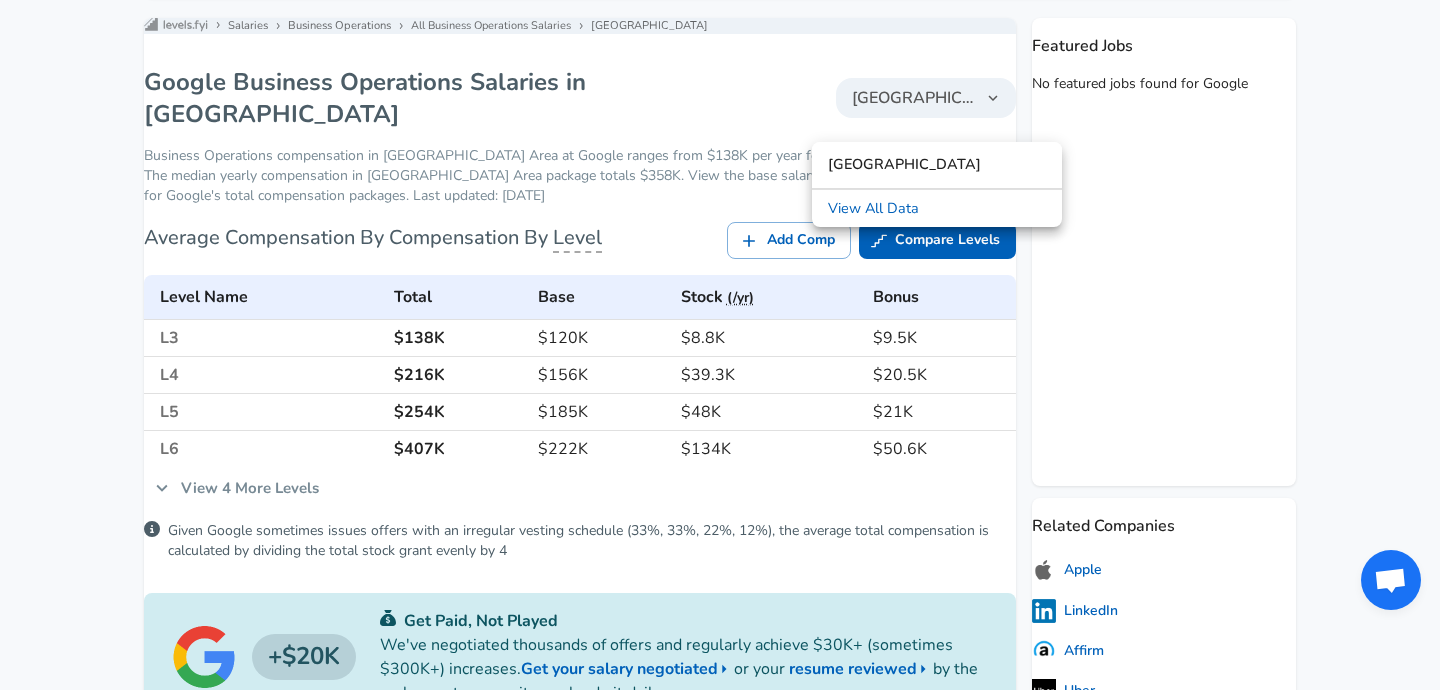 type on "[GEOGRAPHIC_DATA]" 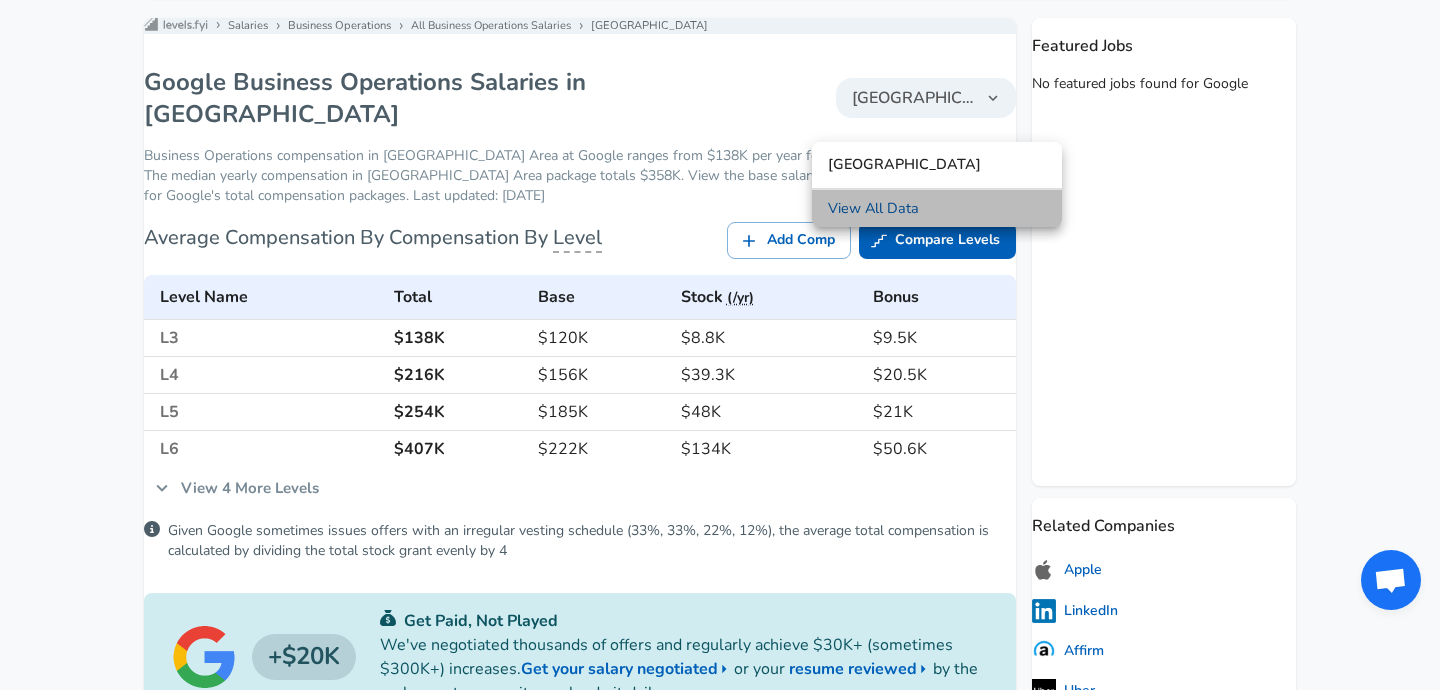 click on "View All Data" at bounding box center (937, 209) 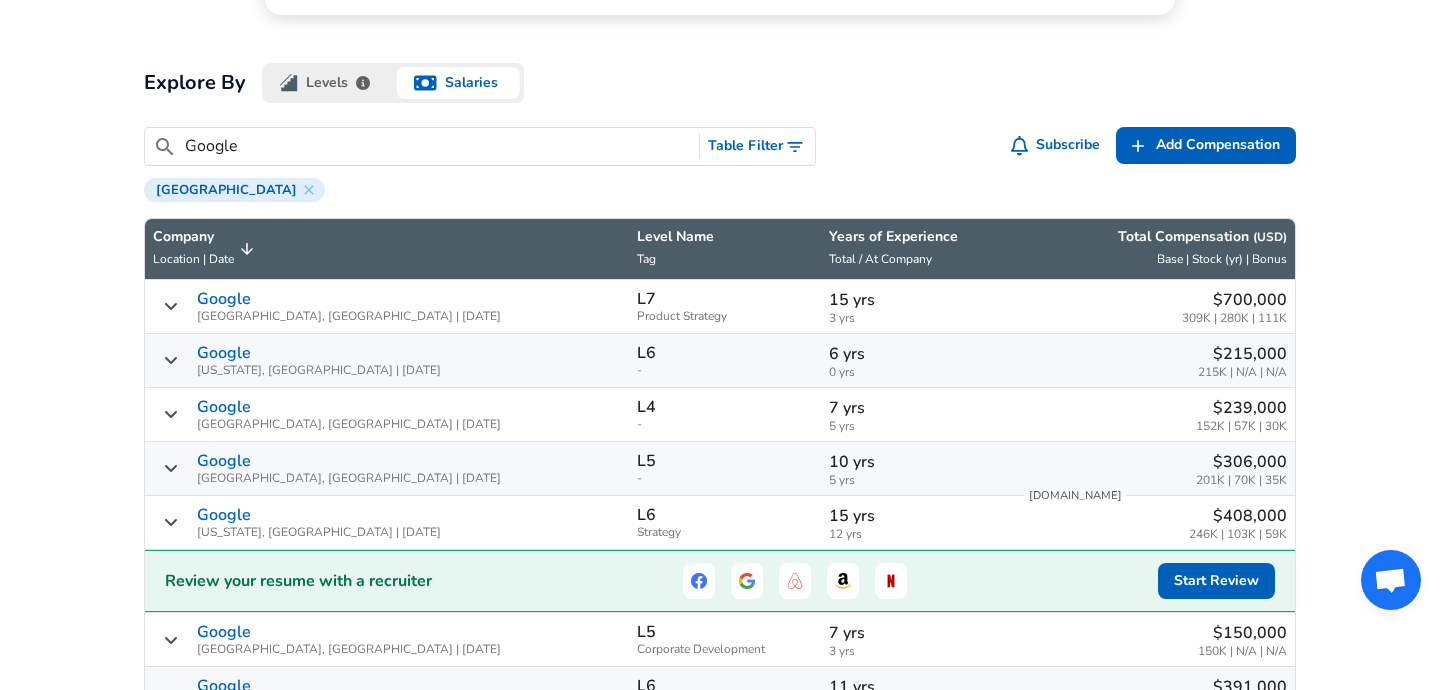 scroll, scrollTop: 562, scrollLeft: 0, axis: vertical 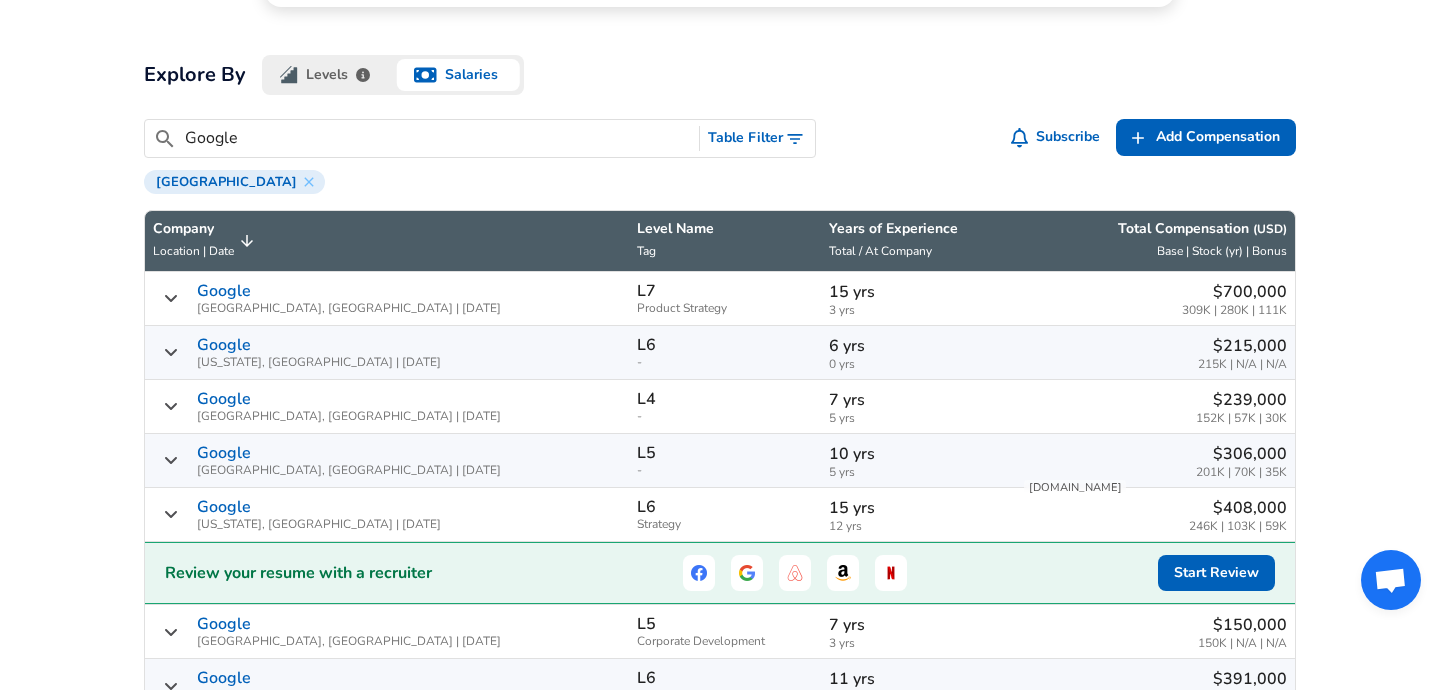 click on "Table Filter" at bounding box center (757, 138) 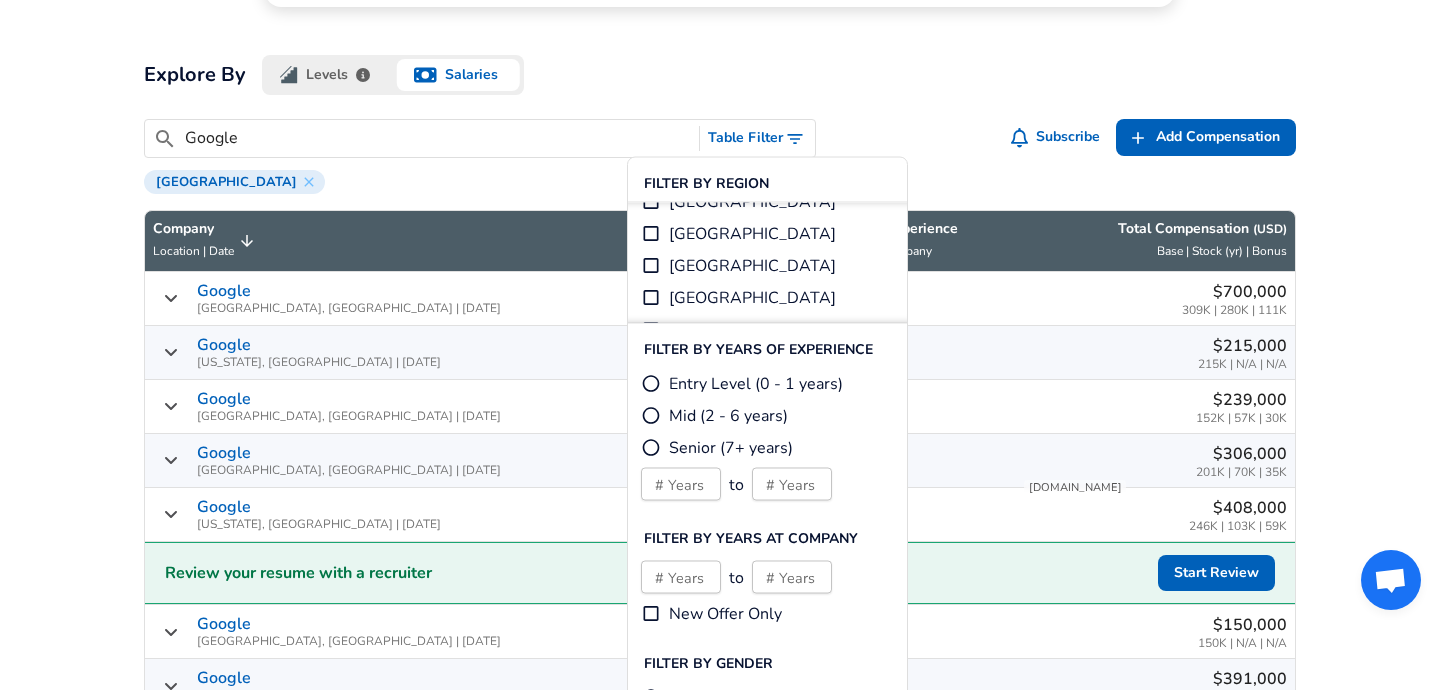 scroll, scrollTop: 159, scrollLeft: 0, axis: vertical 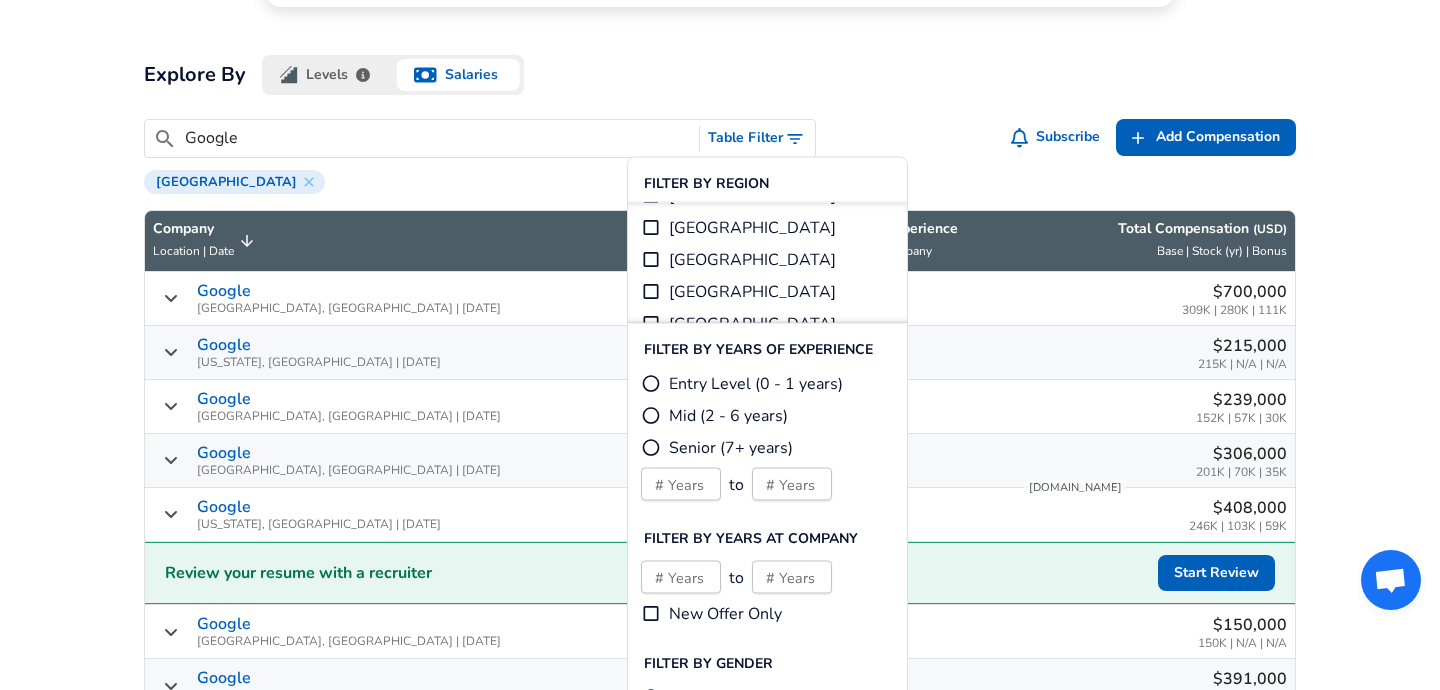 click on "[GEOGRAPHIC_DATA]" at bounding box center [651, 260] 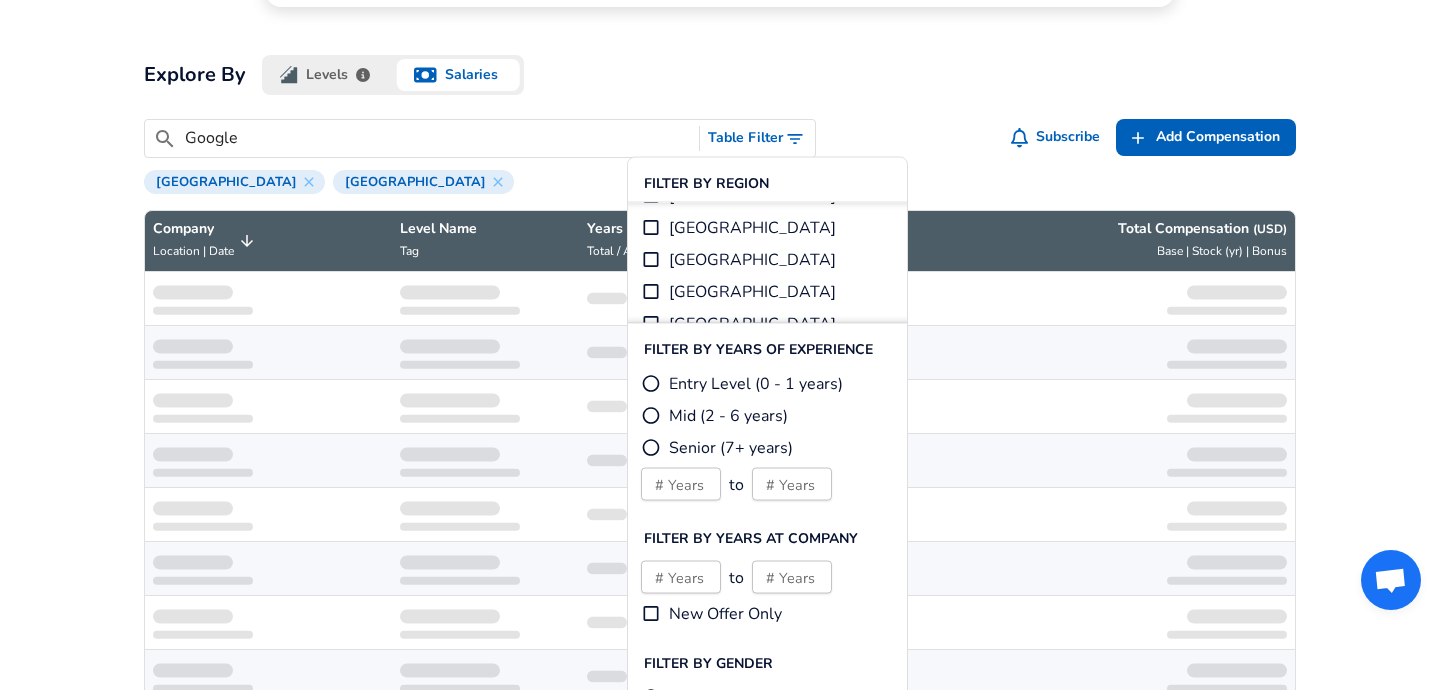scroll, scrollTop: 0, scrollLeft: 0, axis: both 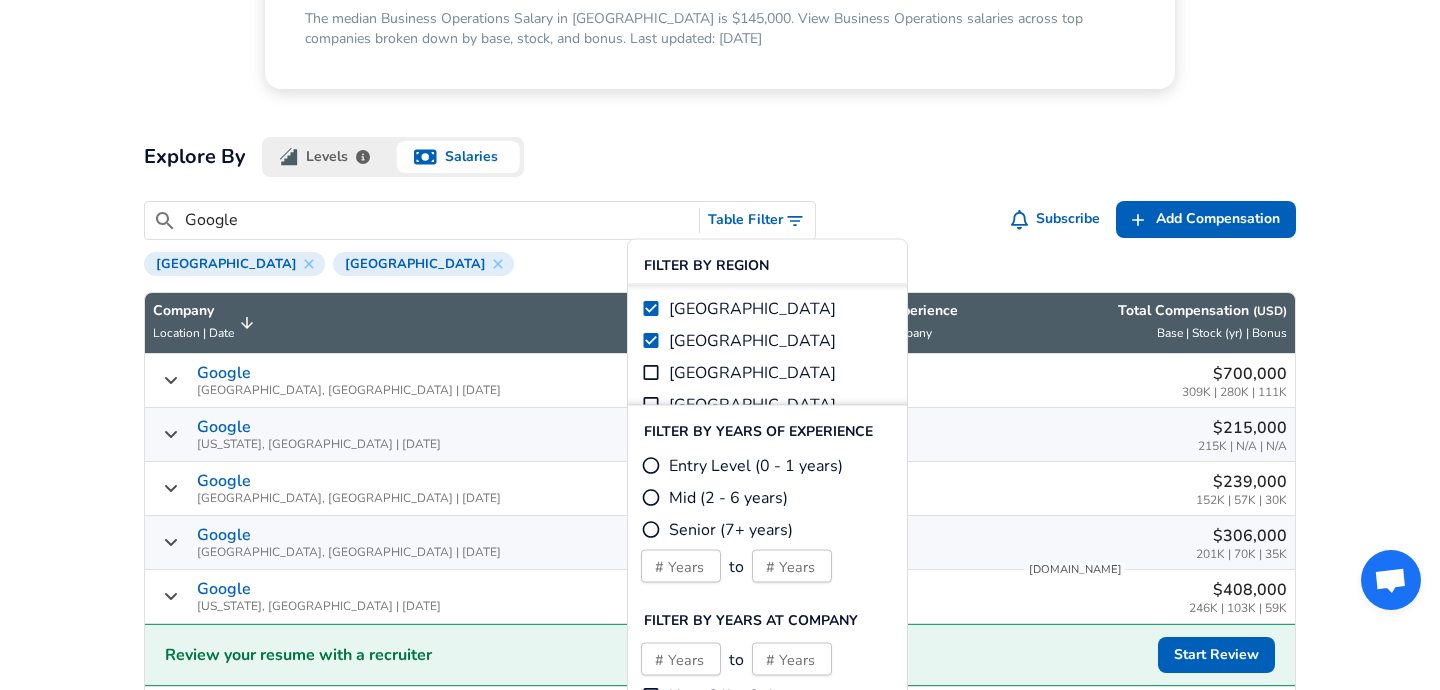 click on "[GEOGRAPHIC_DATA]" at bounding box center (651, 341) 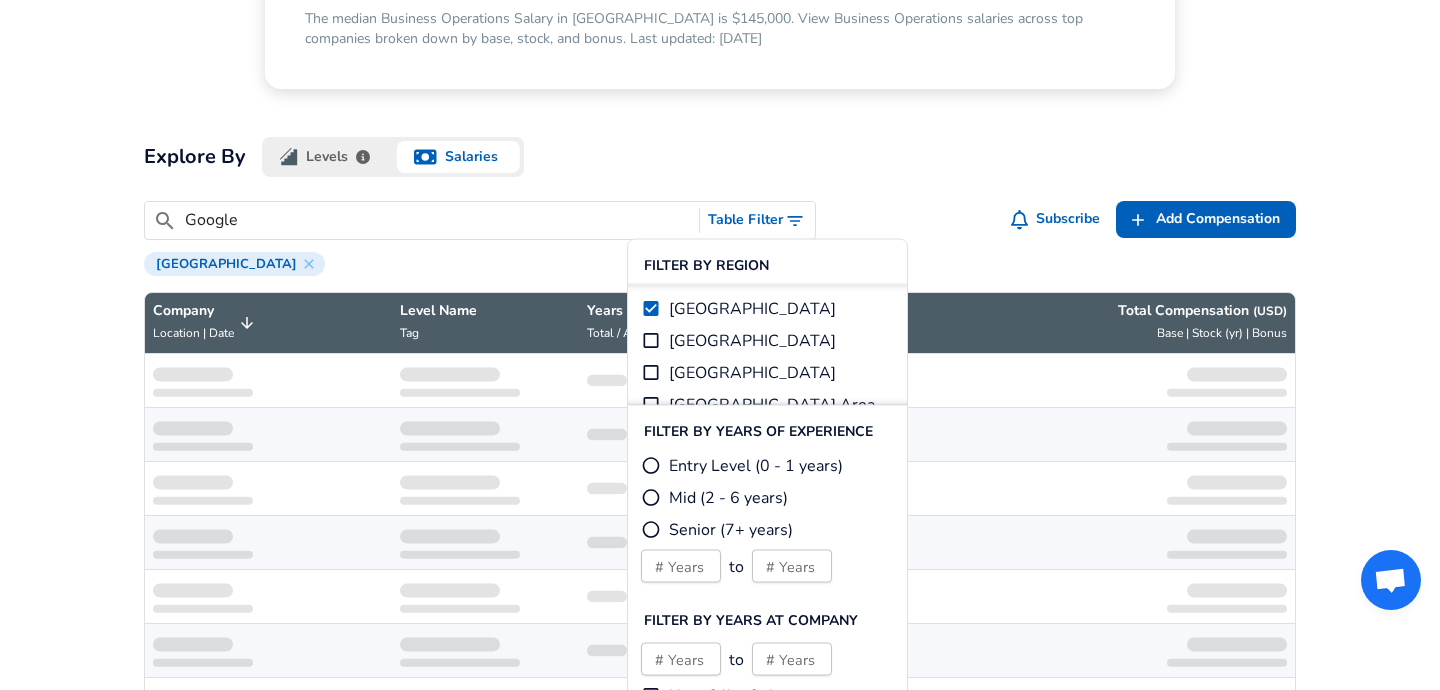 scroll, scrollTop: 0, scrollLeft: 0, axis: both 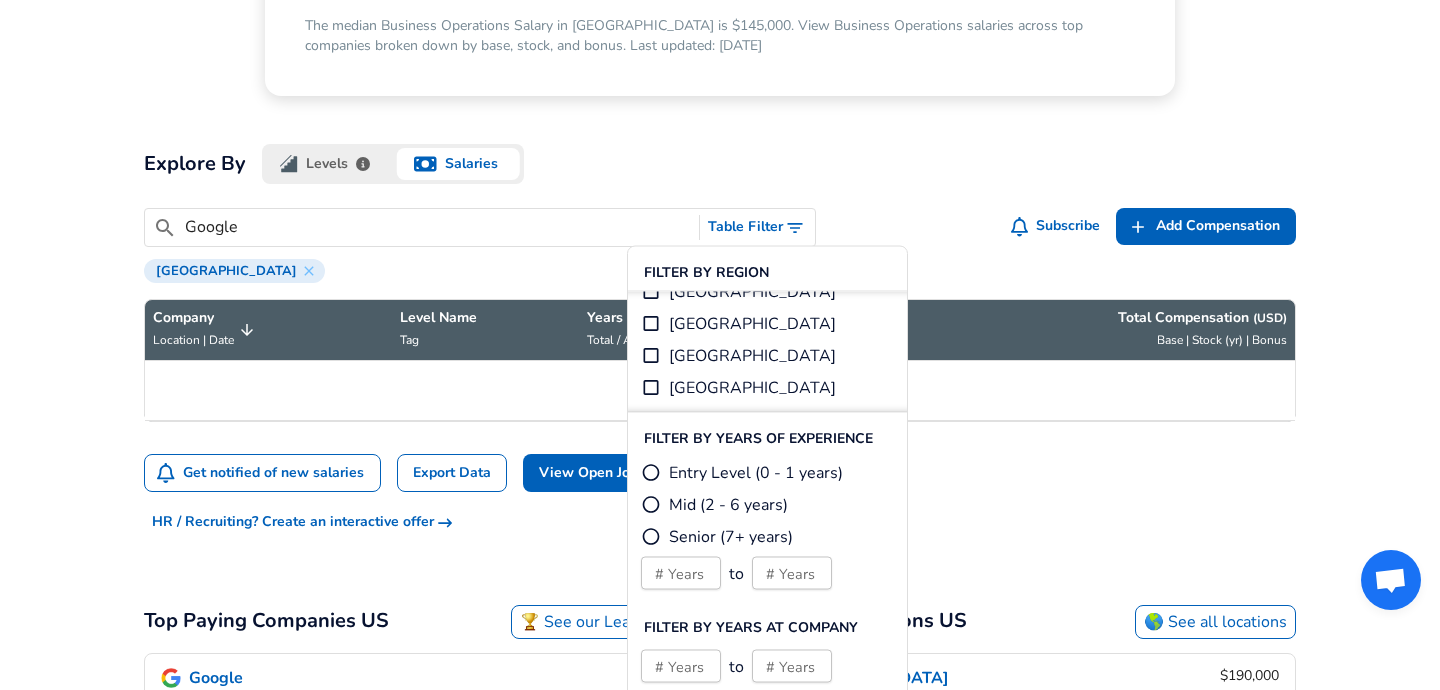 click on "[GEOGRAPHIC_DATA]" at bounding box center (651, 388) 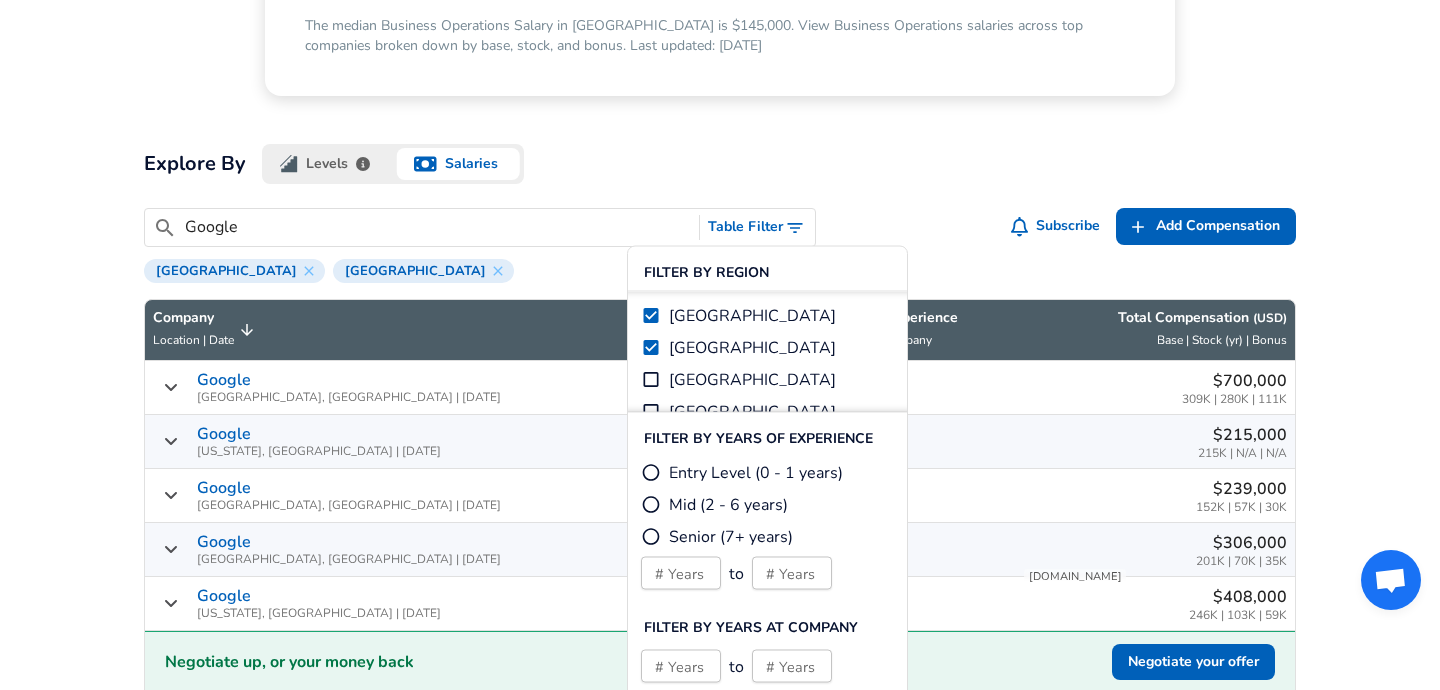 click on "​ Google Table Filter Subscribe Add Add Comp Add Compensation [GEOGRAPHIC_DATA] [GEOGRAPHIC_DATA]" at bounding box center (712, 237) 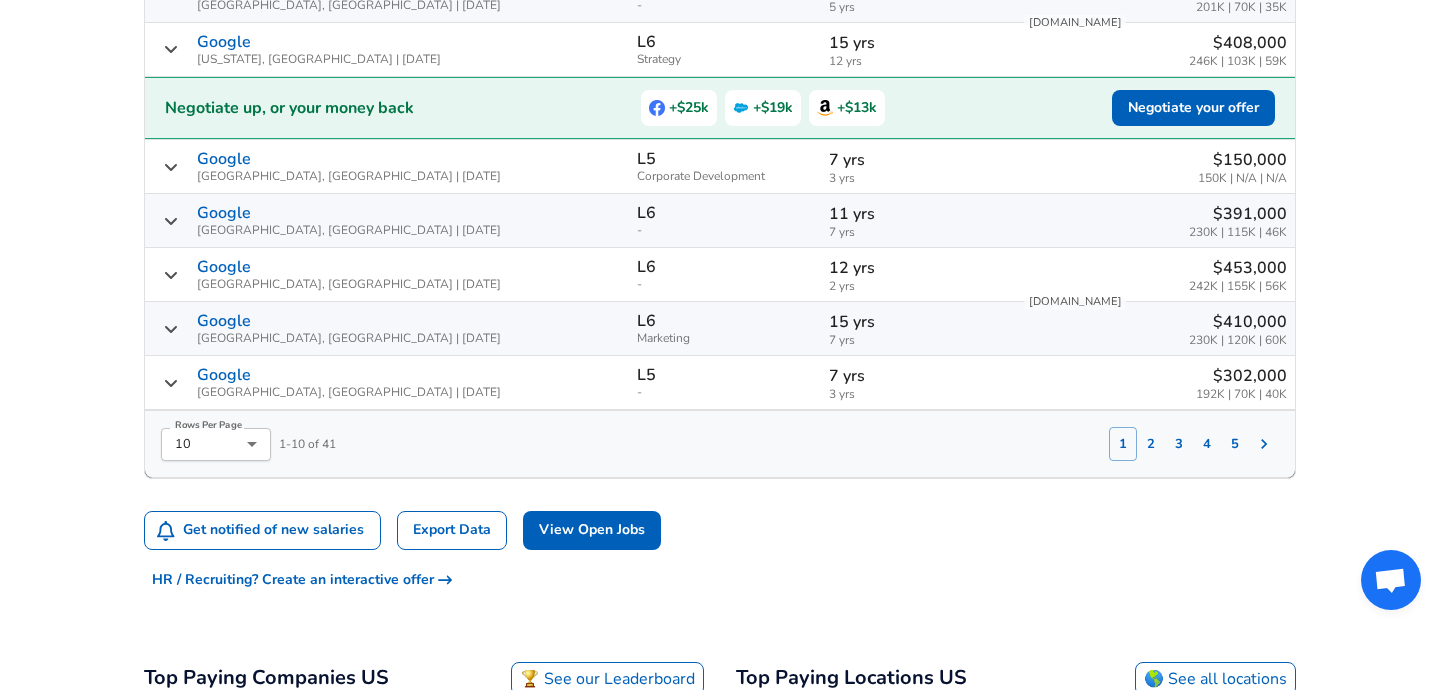 scroll, scrollTop: 1028, scrollLeft: 0, axis: vertical 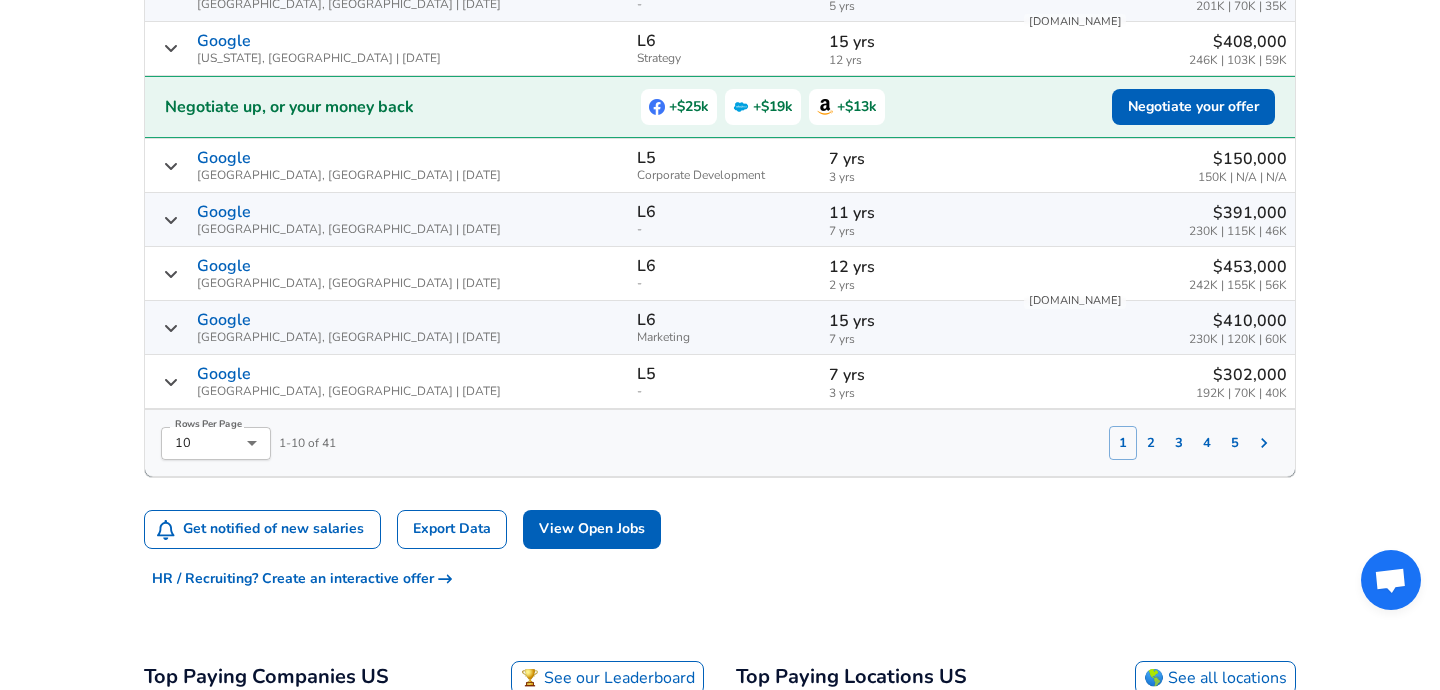 click on "2" at bounding box center [1151, 443] 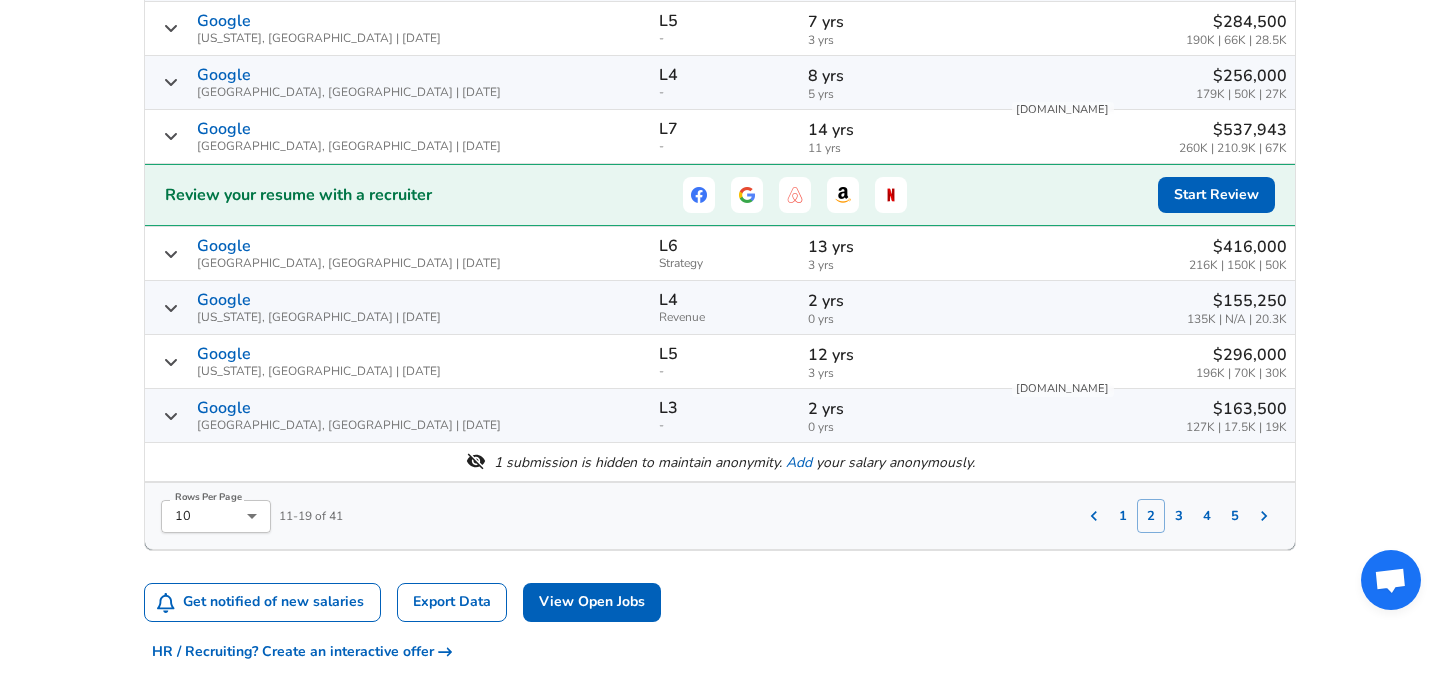 scroll, scrollTop: 948, scrollLeft: 0, axis: vertical 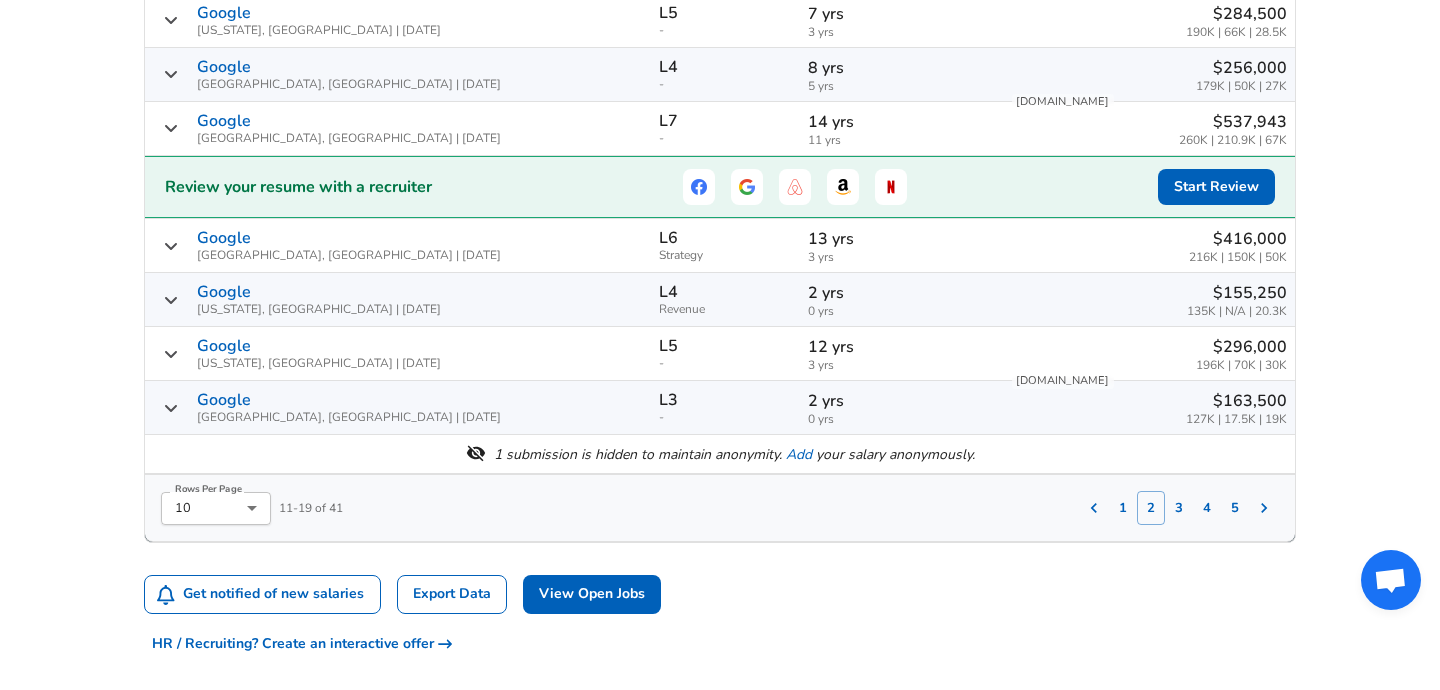 click on "3" at bounding box center (1179, 508) 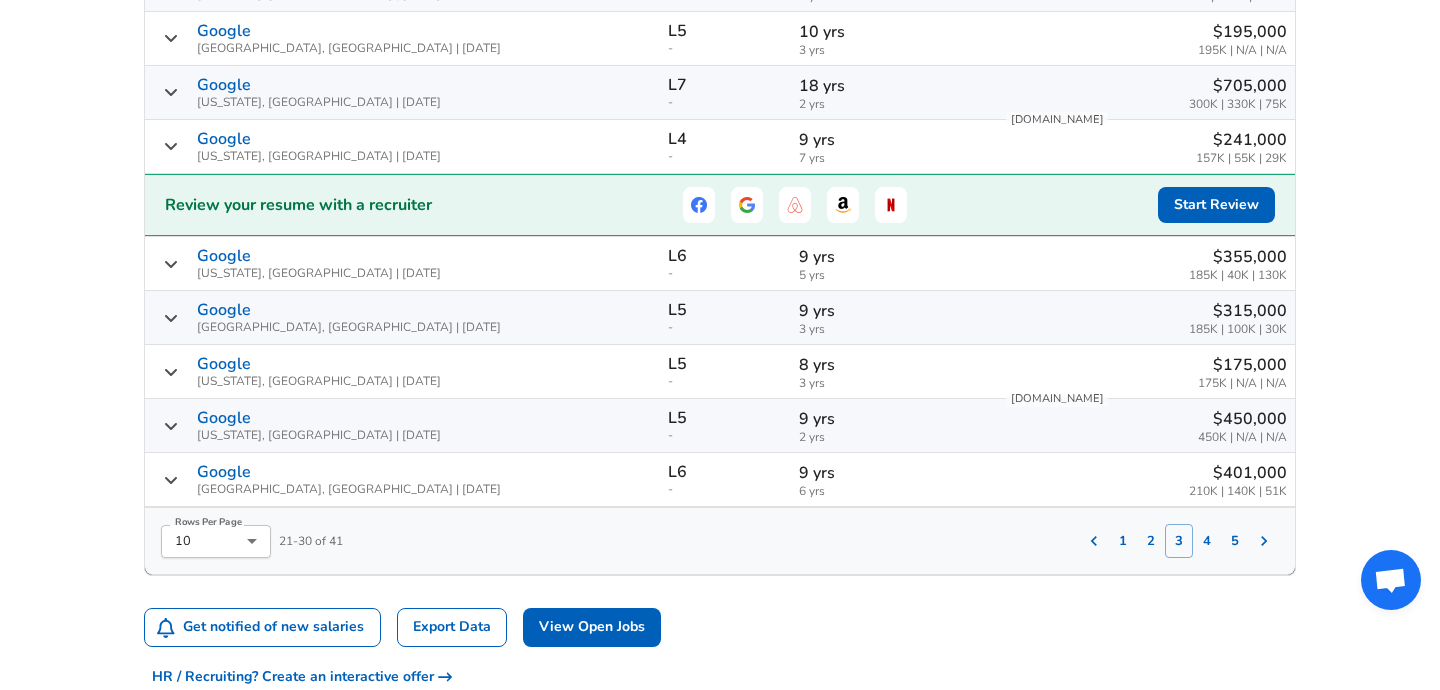scroll, scrollTop: 929, scrollLeft: 0, axis: vertical 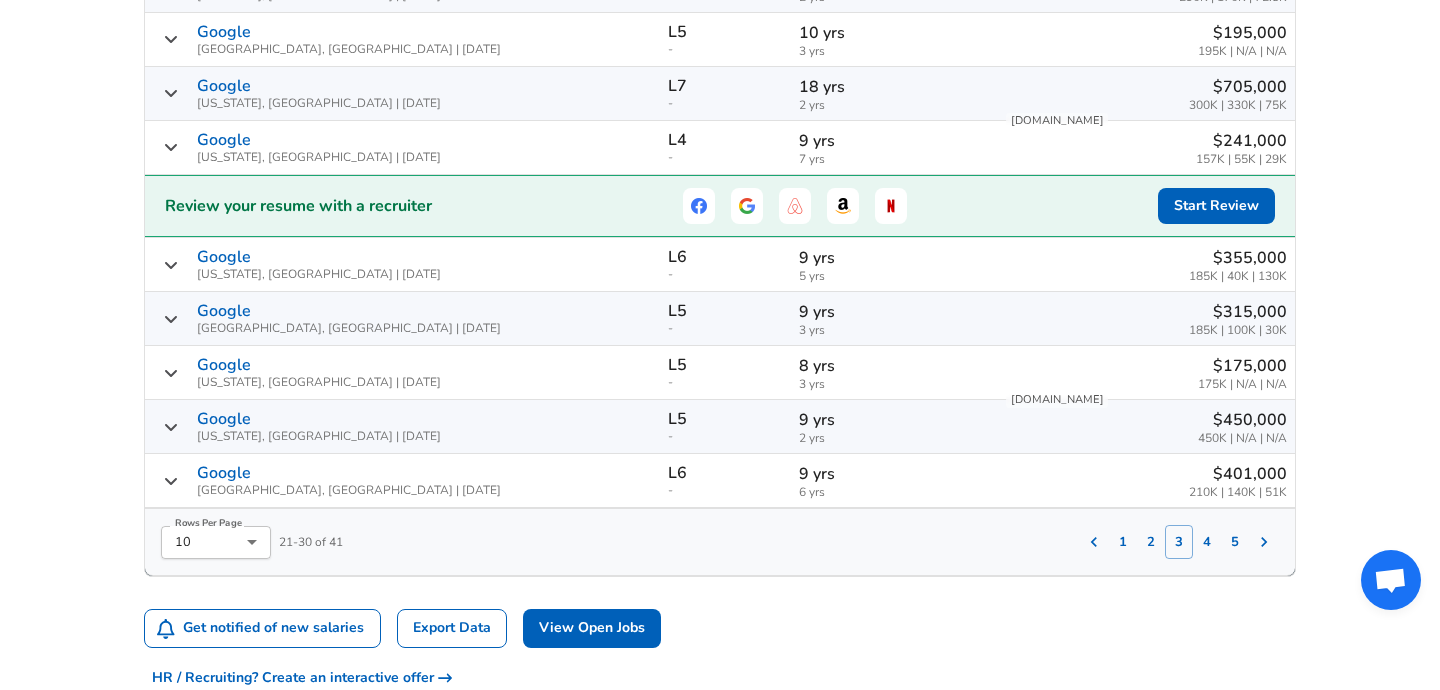 click on "4" at bounding box center [1207, 542] 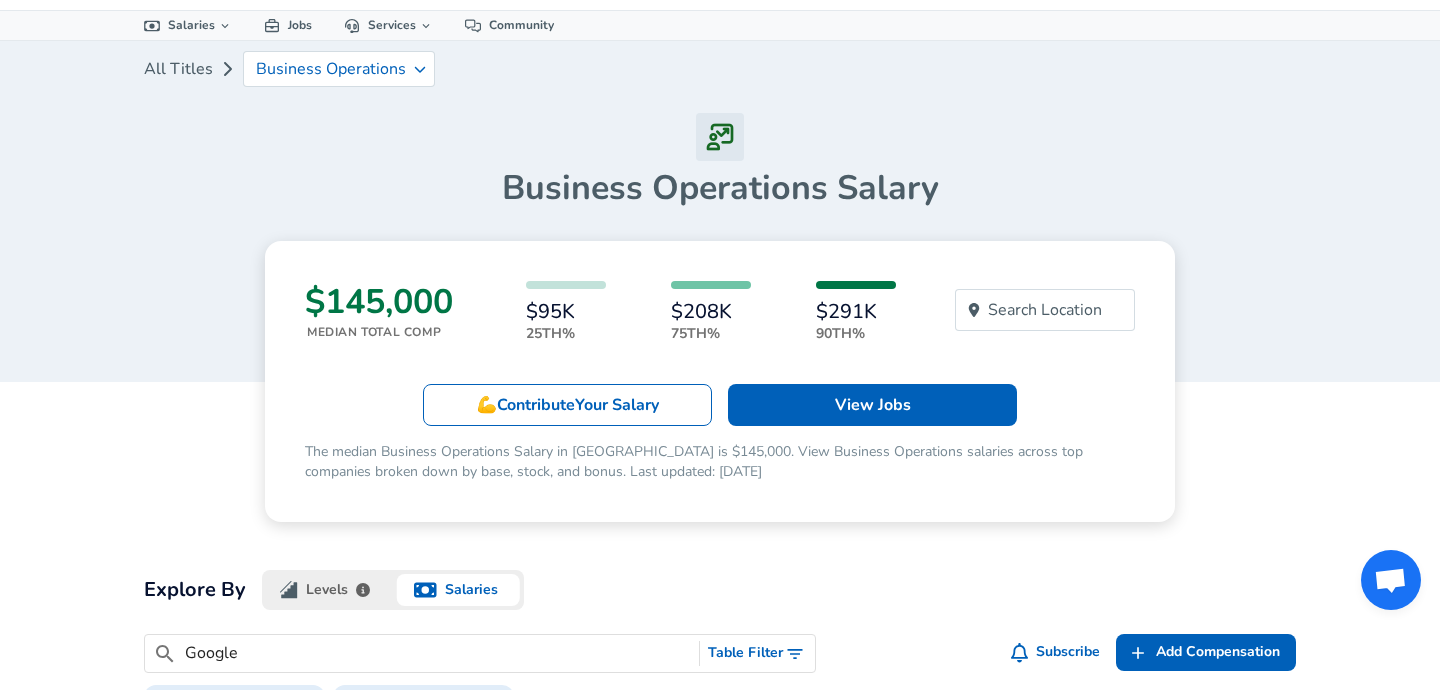 scroll, scrollTop: 0, scrollLeft: 0, axis: both 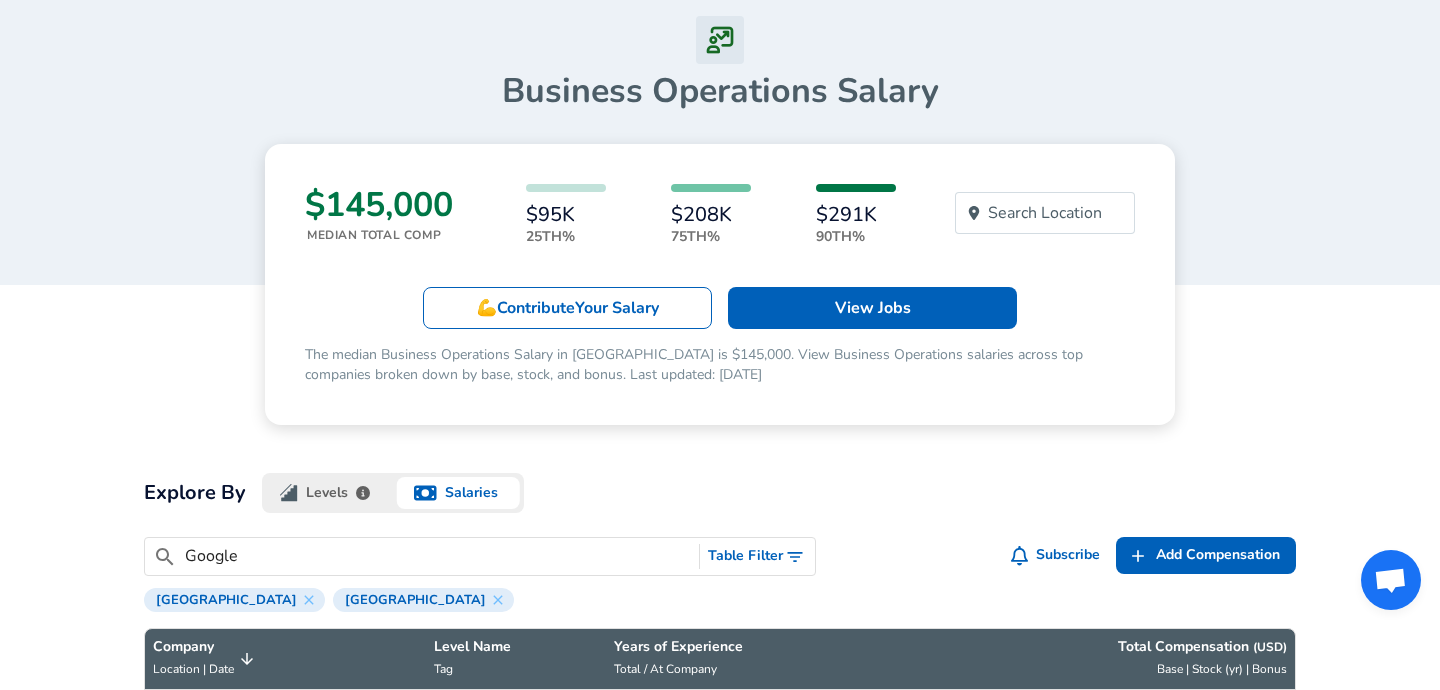 click on "$145,000 Median Total Comp $95K 25th% $208K 75th% $291K 90th% Search Location   💪  Contribute Your Salary View Jobs The median Business Operations  Salary in [GEOGRAPHIC_DATA] is $145,000. View Business Operations salaries across top companies broken down by base, stock, and bonus.   Last updated:   [DATE]" at bounding box center (720, 284) 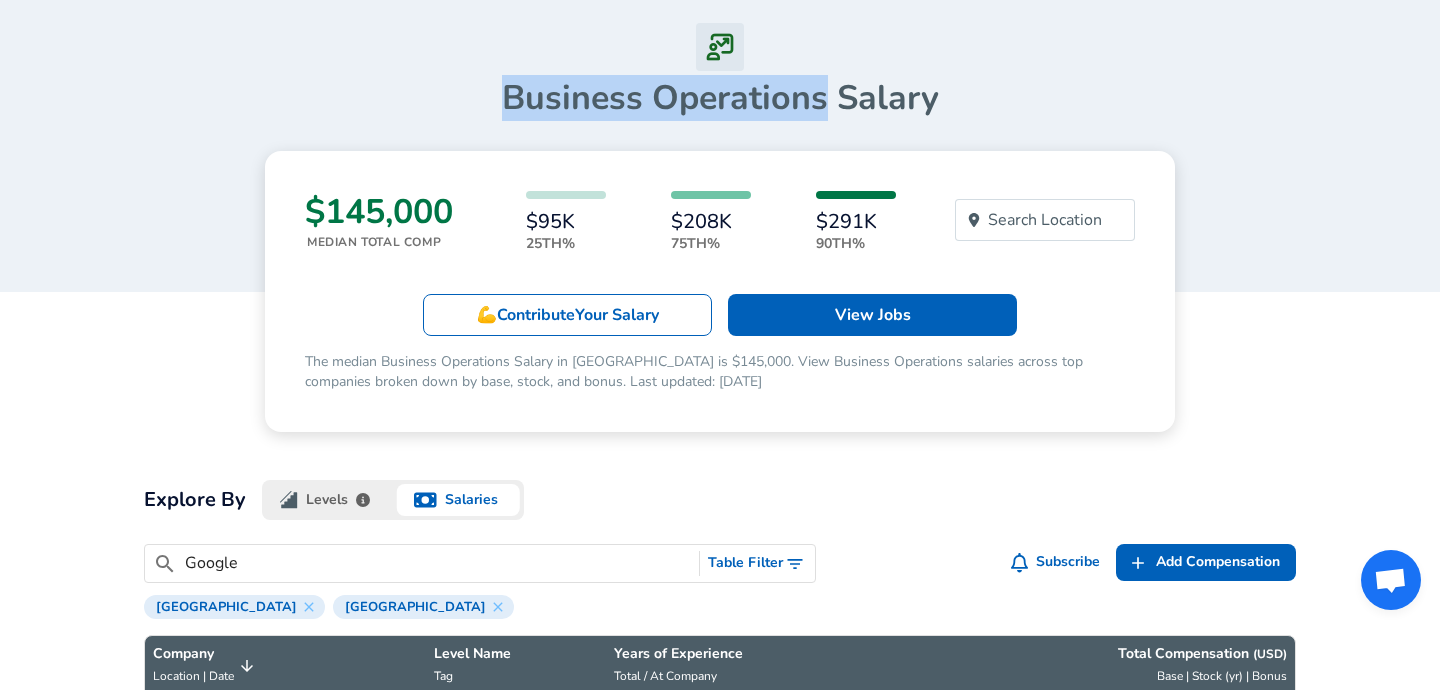 drag, startPoint x: 500, startPoint y: 93, endPoint x: 825, endPoint y: 112, distance: 325.5549 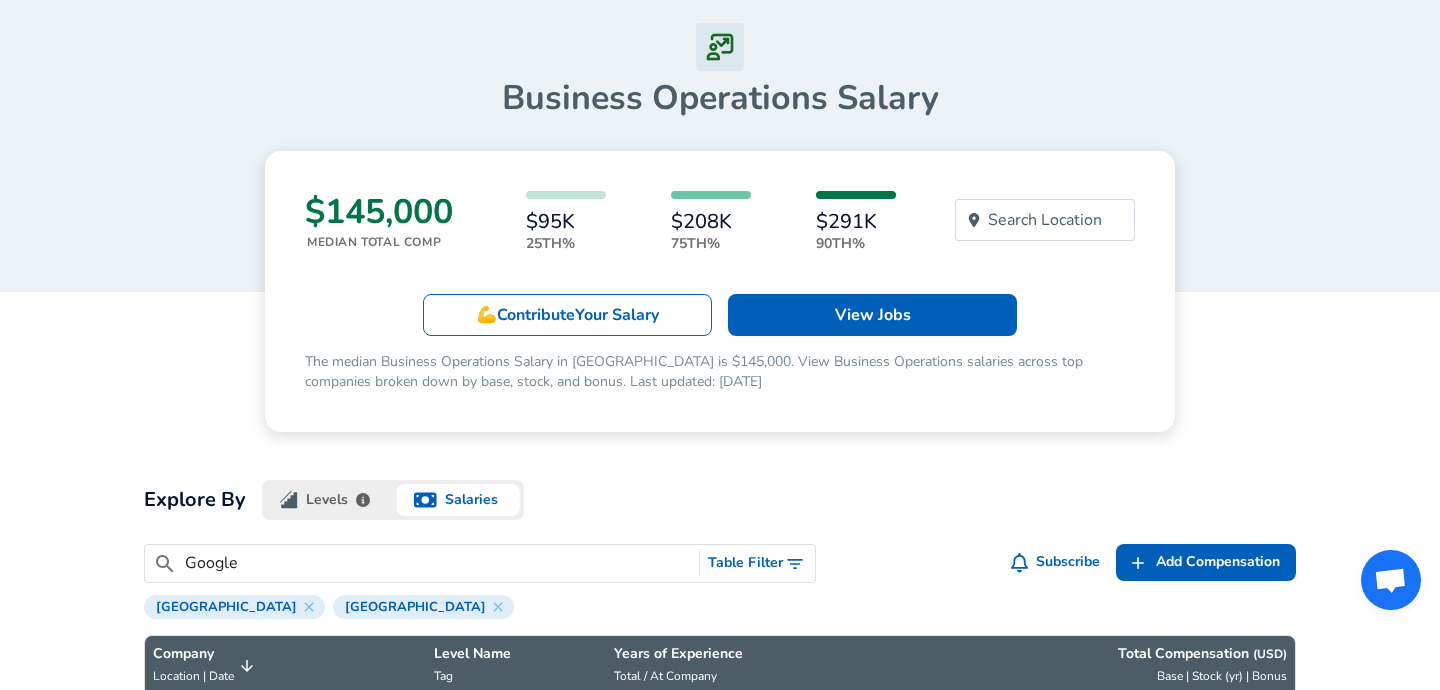 click on "$145,000 Median Total Comp $95K 25th% $208K 75th% $291K 90th% Search Location   💪  Contribute Your Salary View Jobs The median Business Operations  Salary in [GEOGRAPHIC_DATA] is $145,000. View Business Operations salaries across top companies broken down by base, stock, and bonus.   Last updated:   [DATE]" at bounding box center [720, 291] 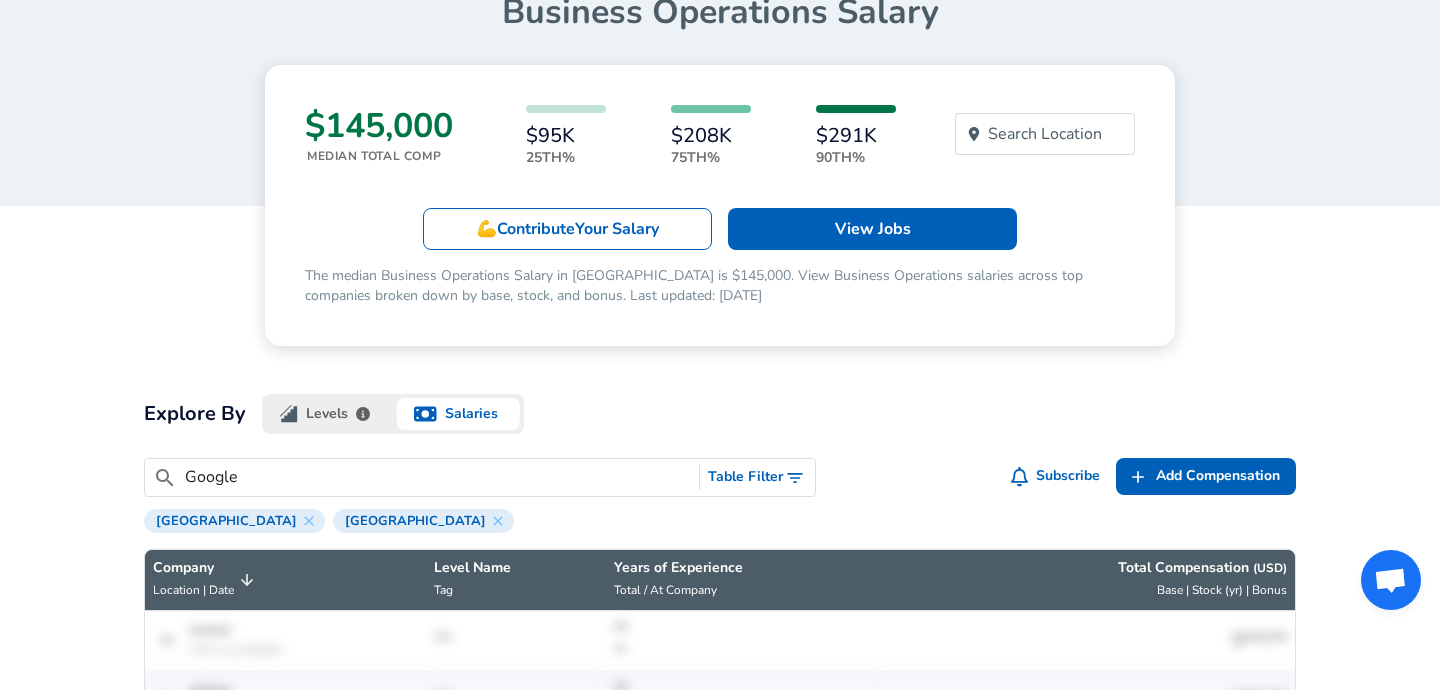 scroll, scrollTop: 218, scrollLeft: 0, axis: vertical 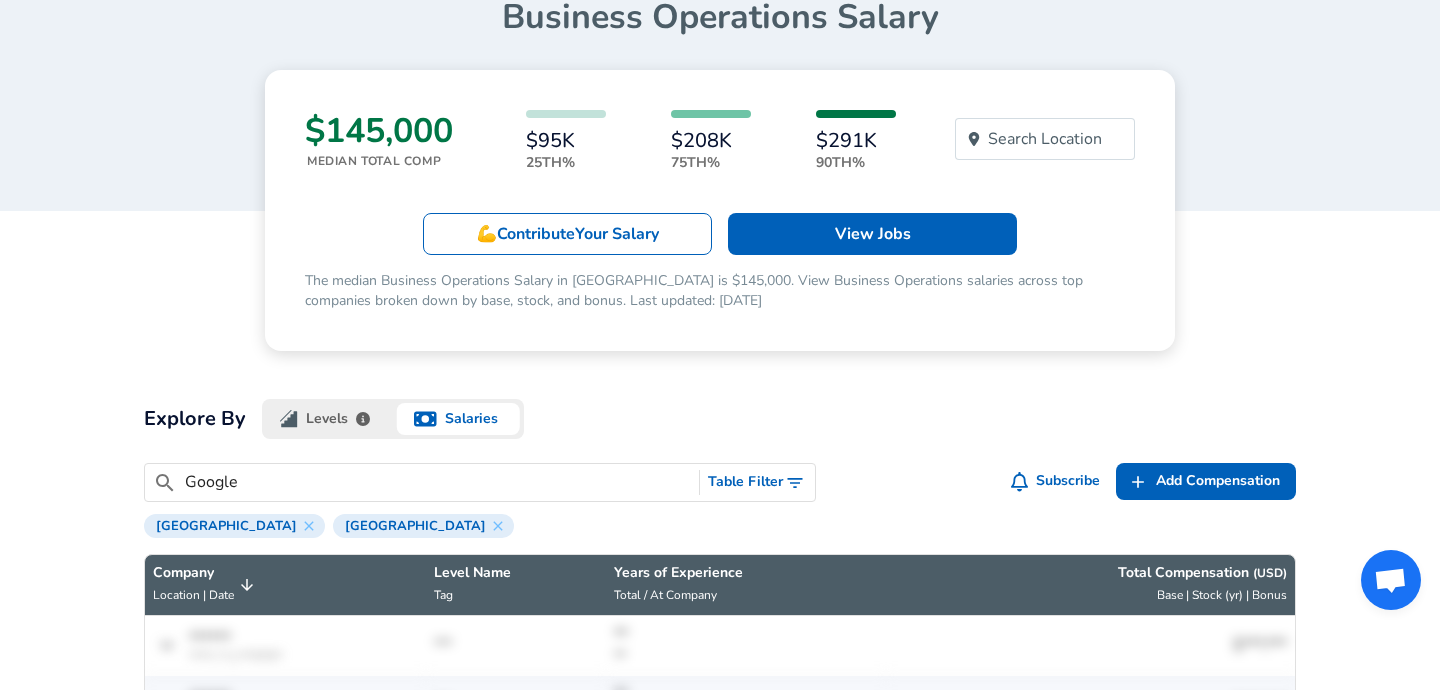 click on "$95K 25th% $208K 75th% $291K 90th%" at bounding box center (711, 141) 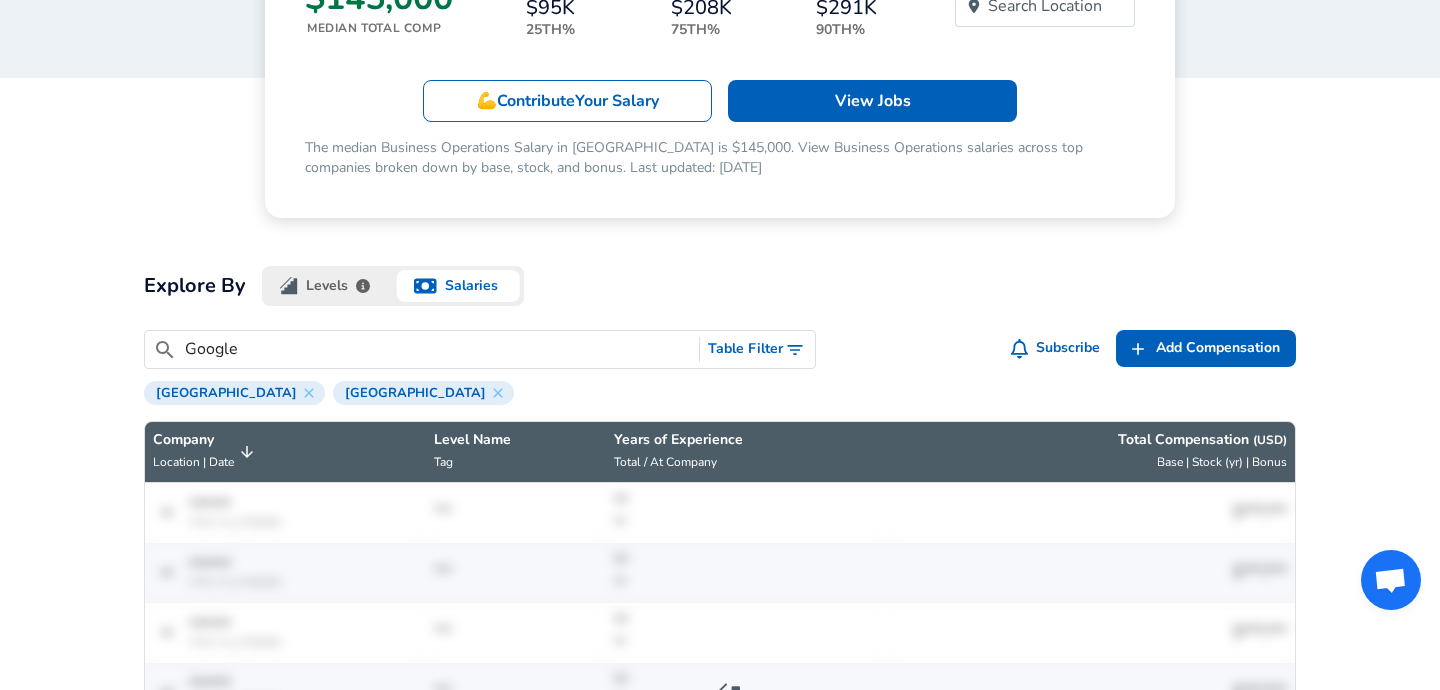 scroll, scrollTop: 0, scrollLeft: 0, axis: both 